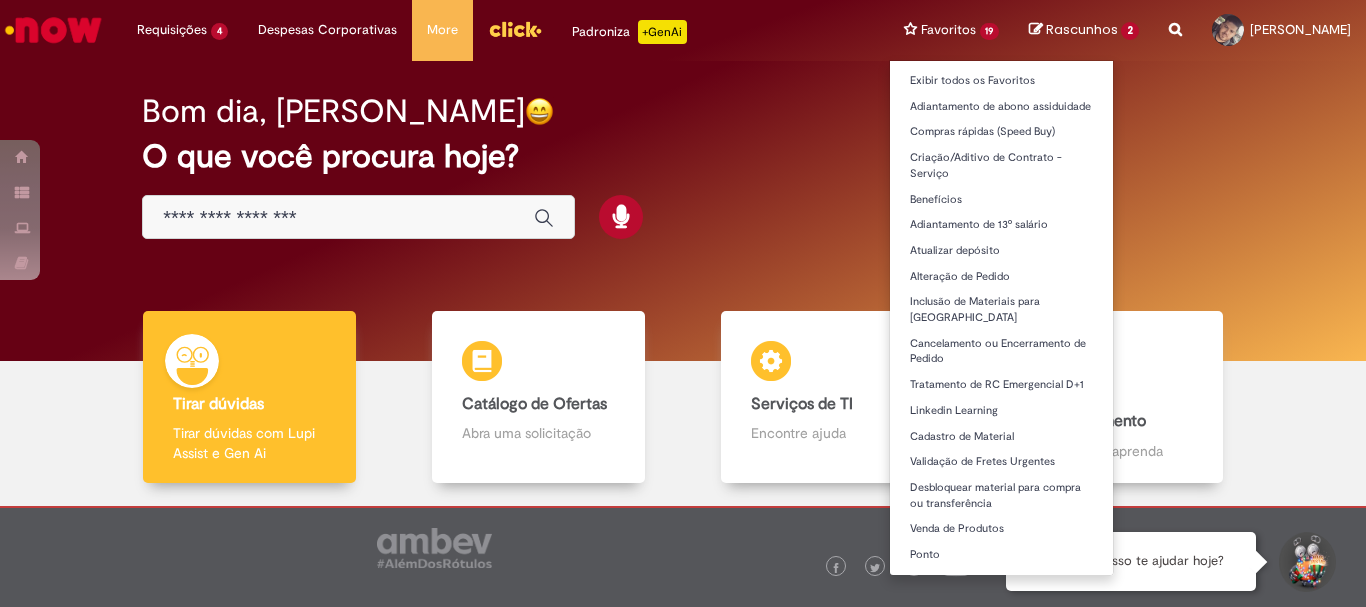 scroll, scrollTop: 0, scrollLeft: 0, axis: both 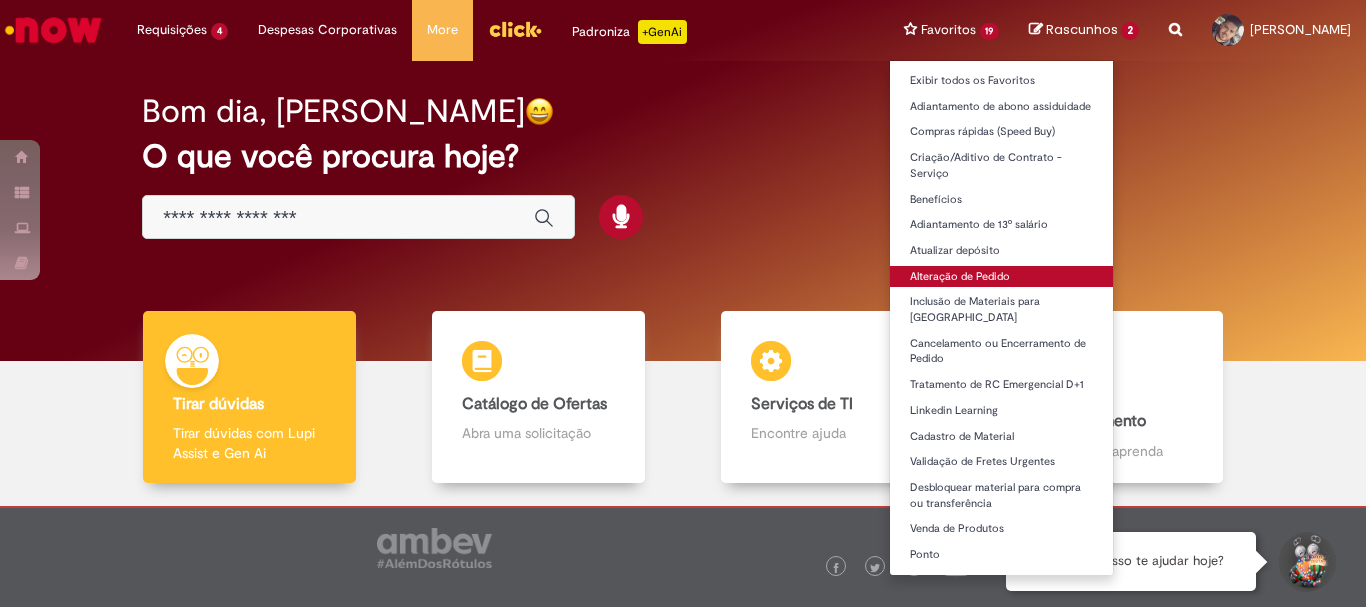 click on "Alteração de Pedido" at bounding box center [1002, 277] 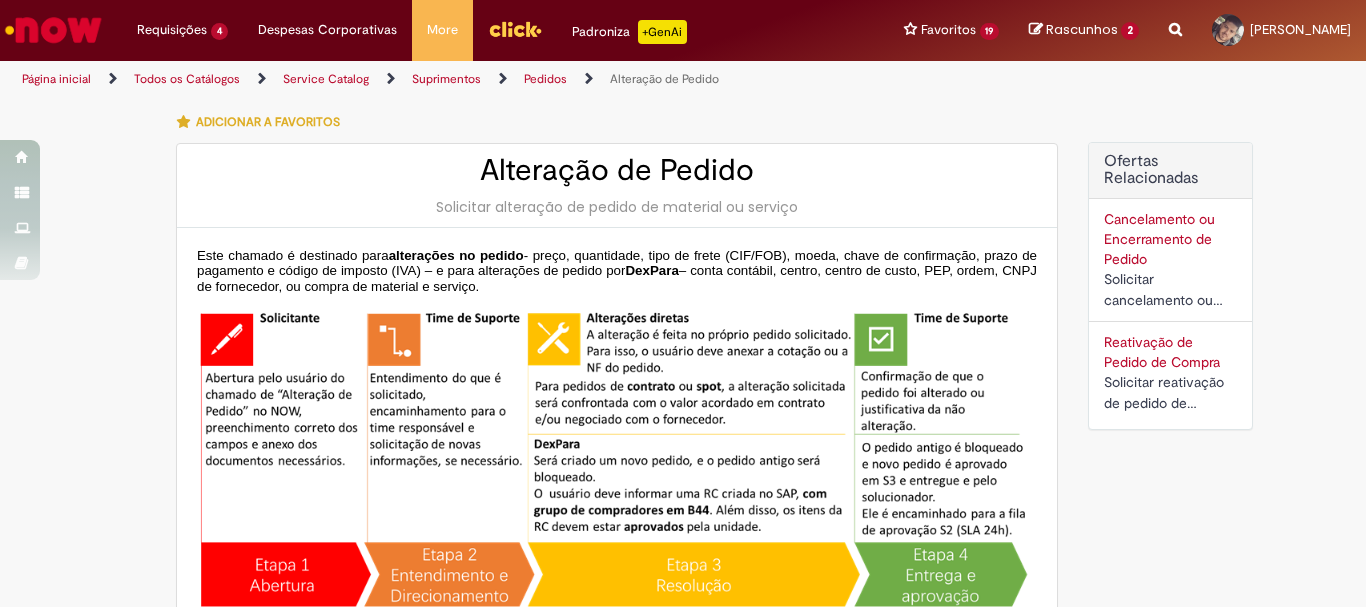 type on "********" 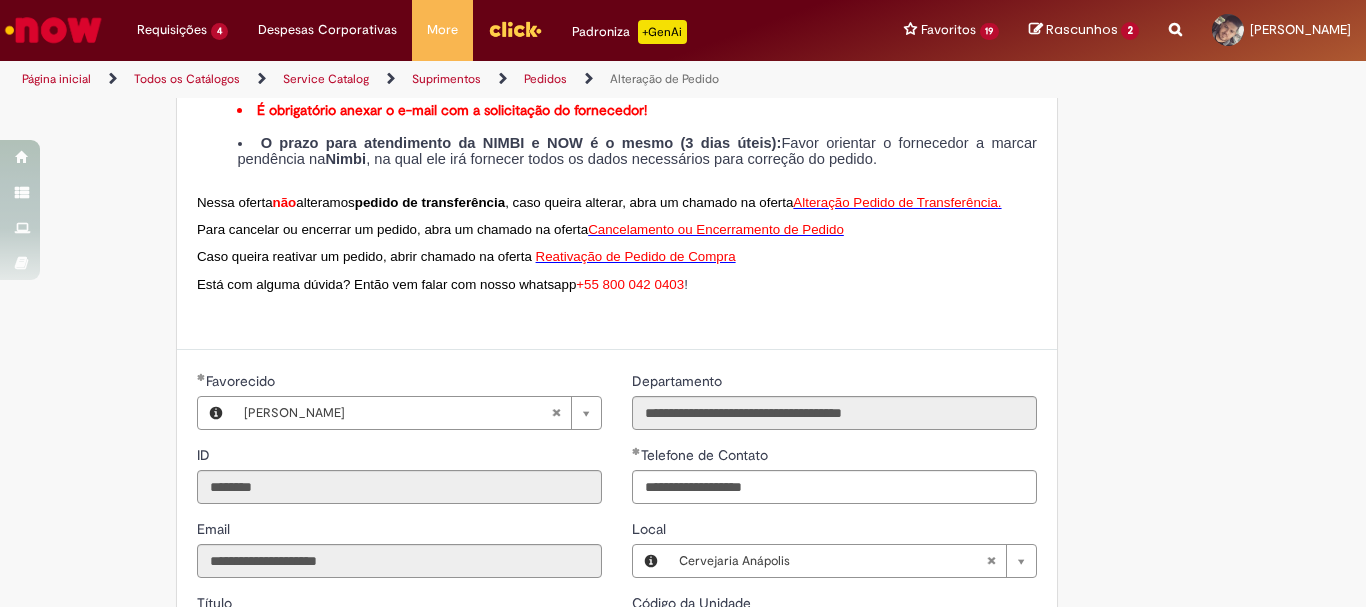 scroll, scrollTop: 1000, scrollLeft: 0, axis: vertical 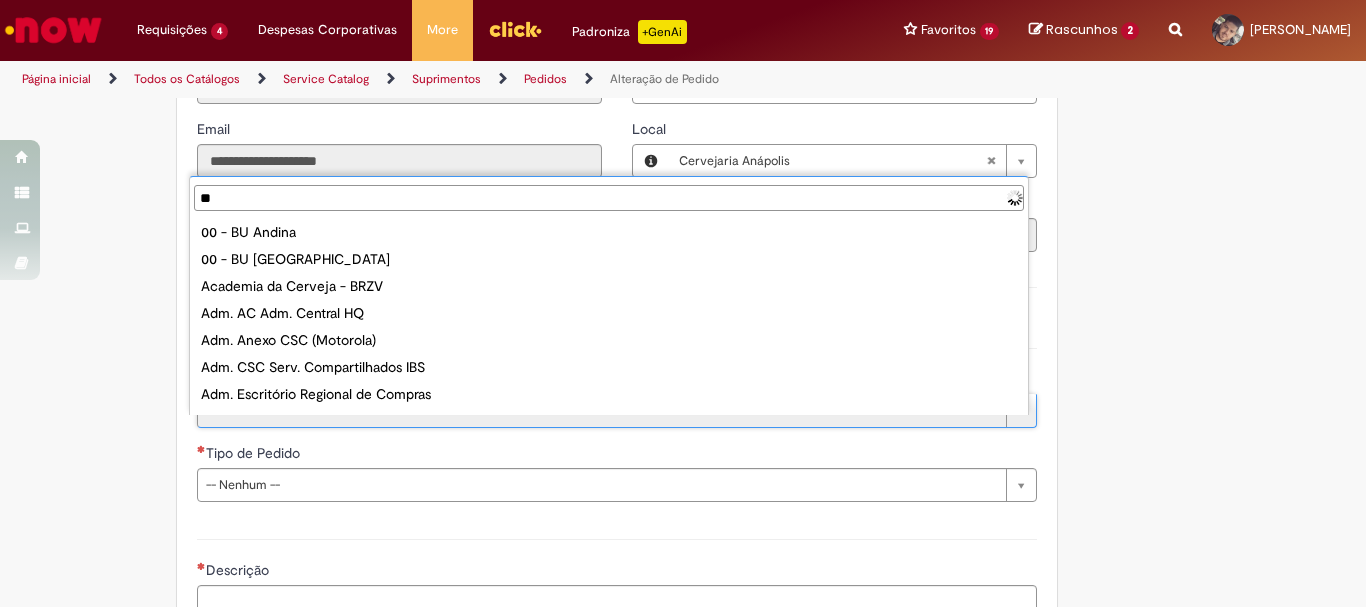 type on "***" 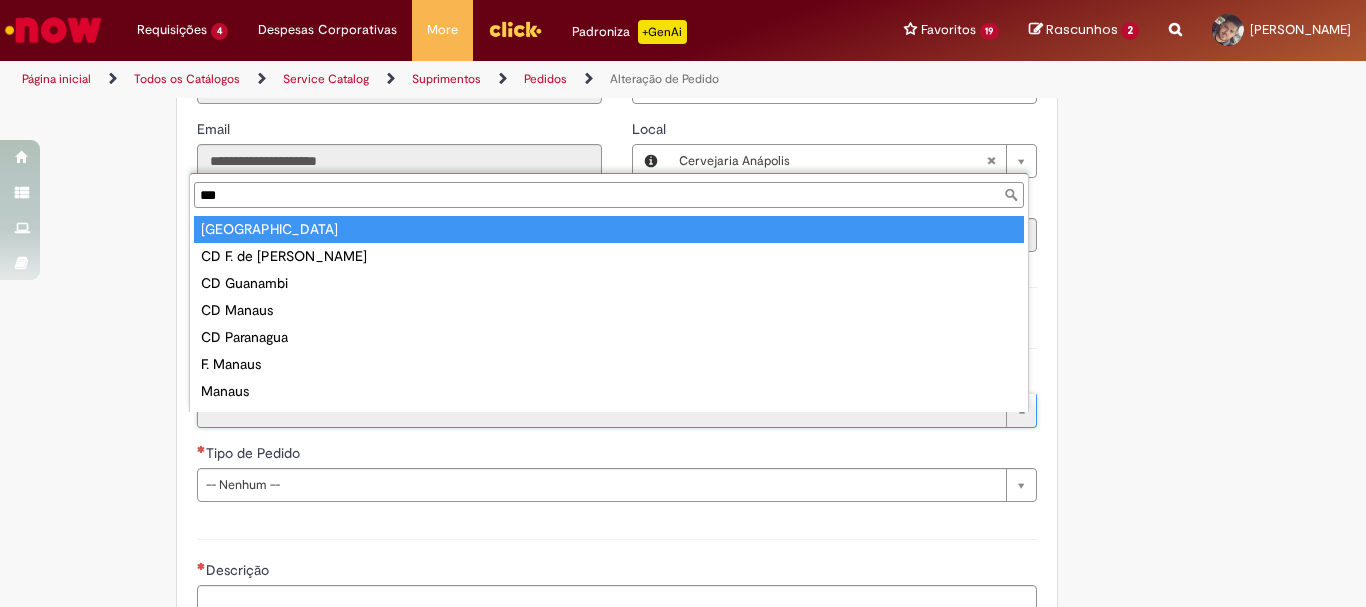 type on "********" 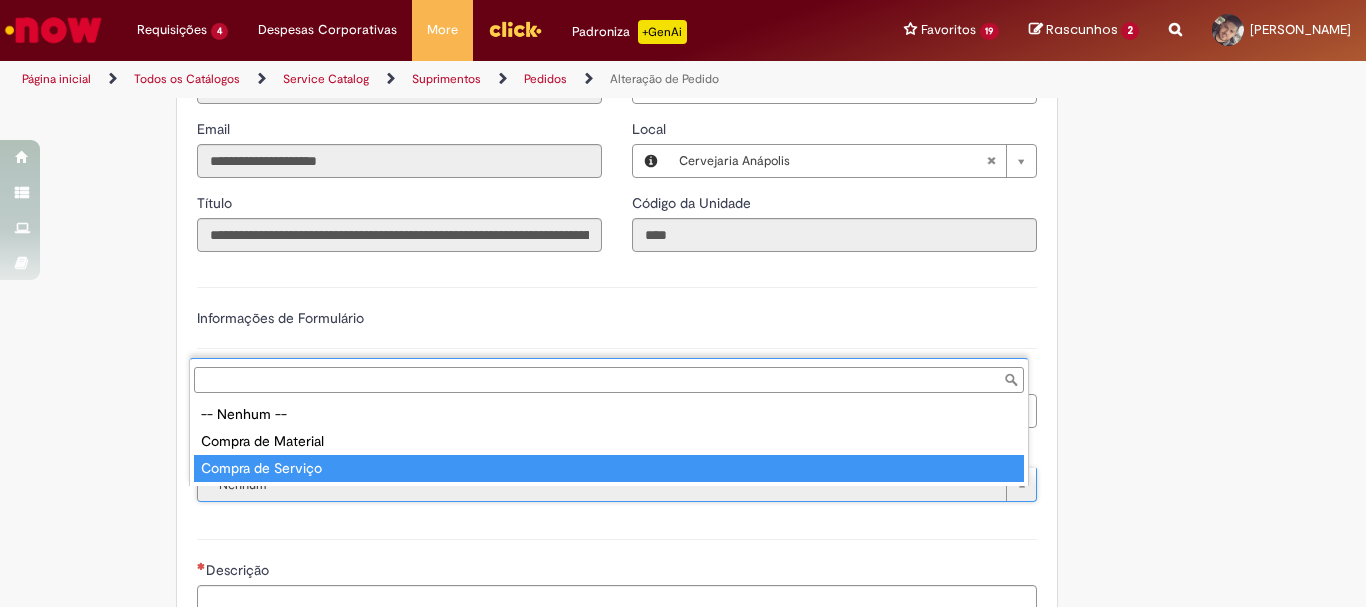 type on "**********" 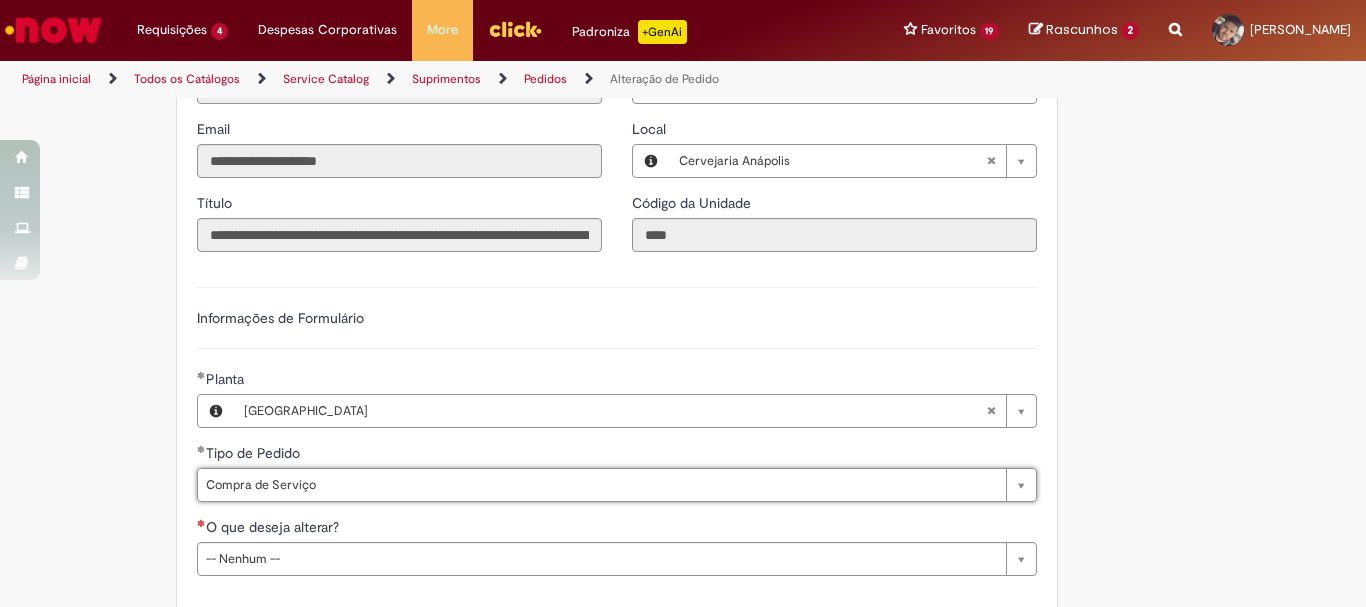 click on "O que deseja alterar?" at bounding box center [617, 529] 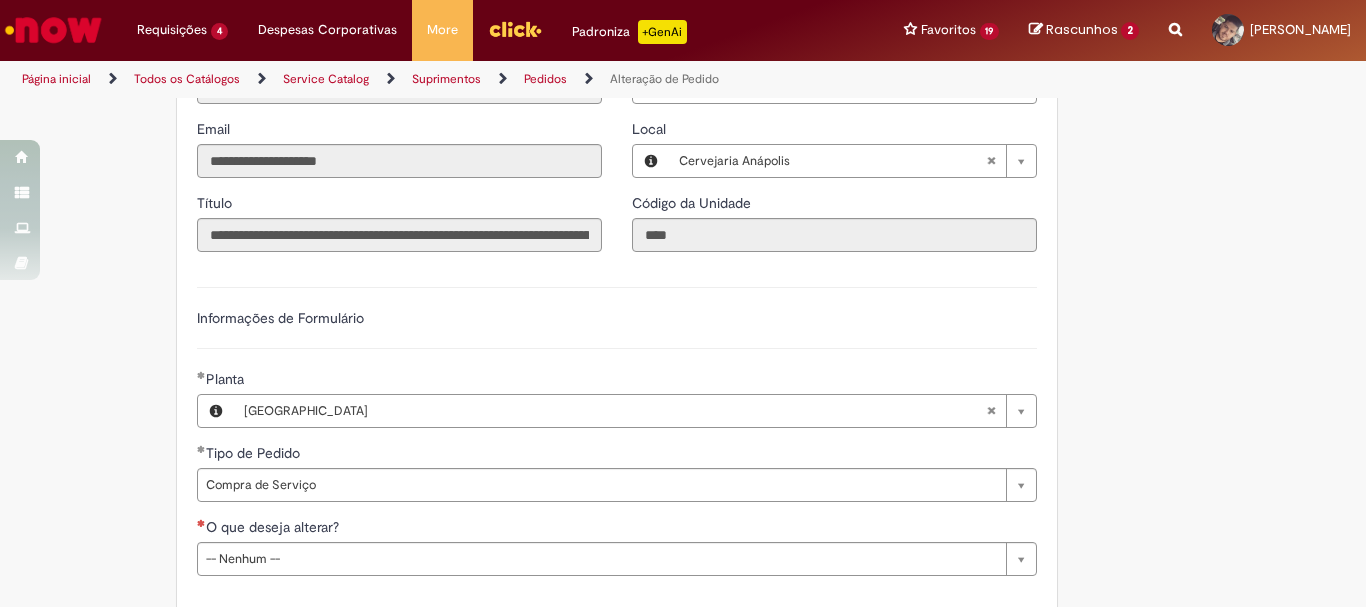 scroll, scrollTop: 1100, scrollLeft: 0, axis: vertical 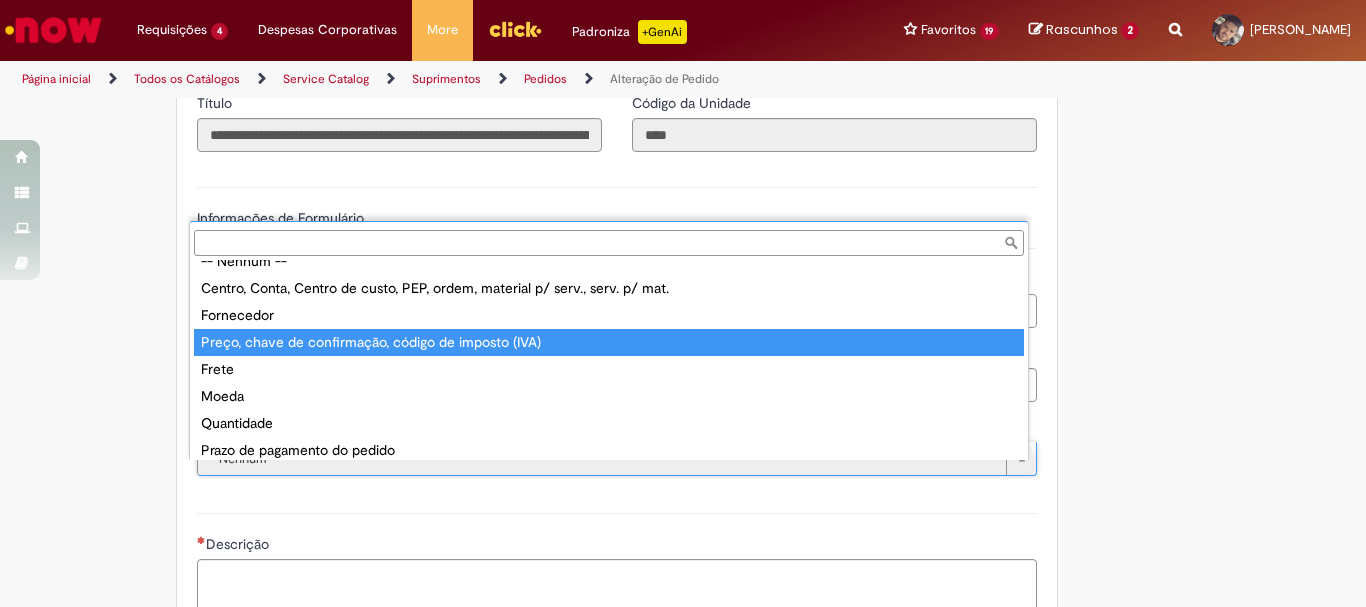 type on "**********" 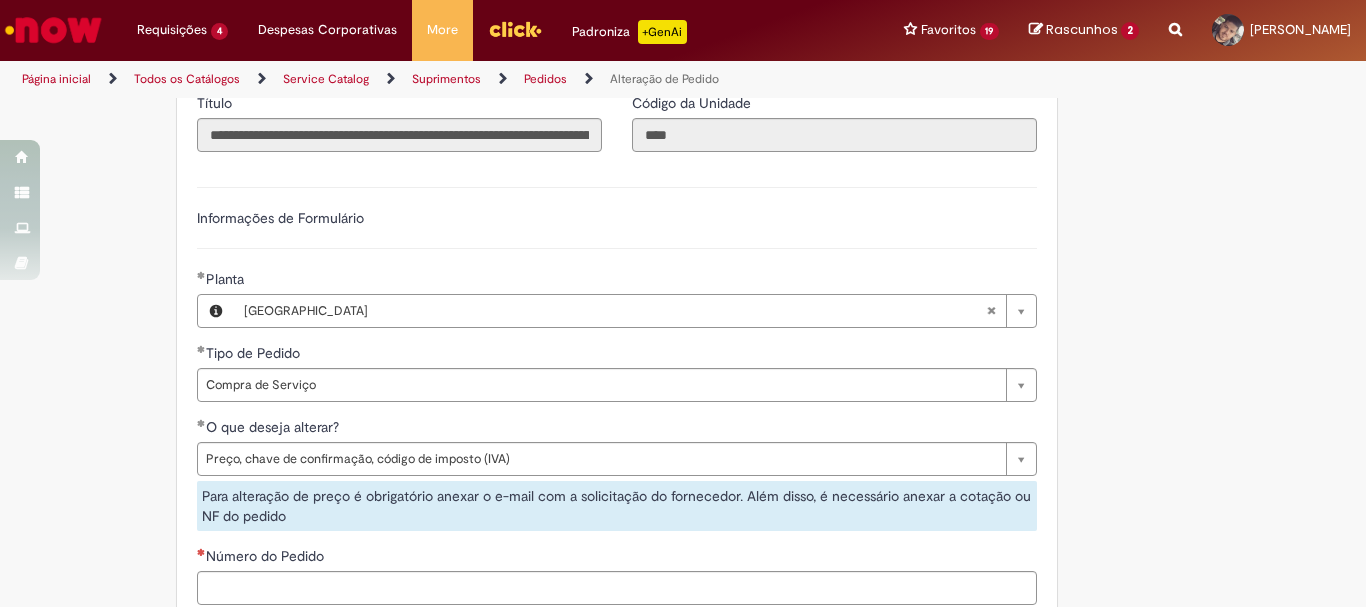 click on "**********" at bounding box center [617, 500] 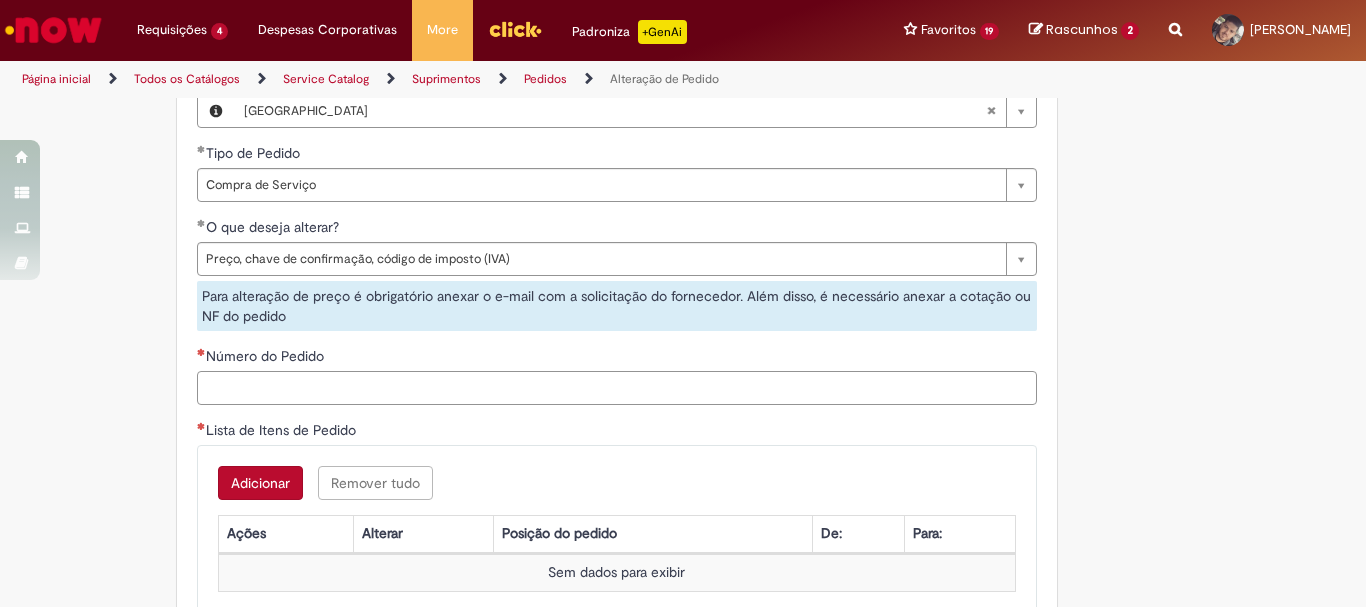 click on "Número do Pedido" at bounding box center (617, 388) 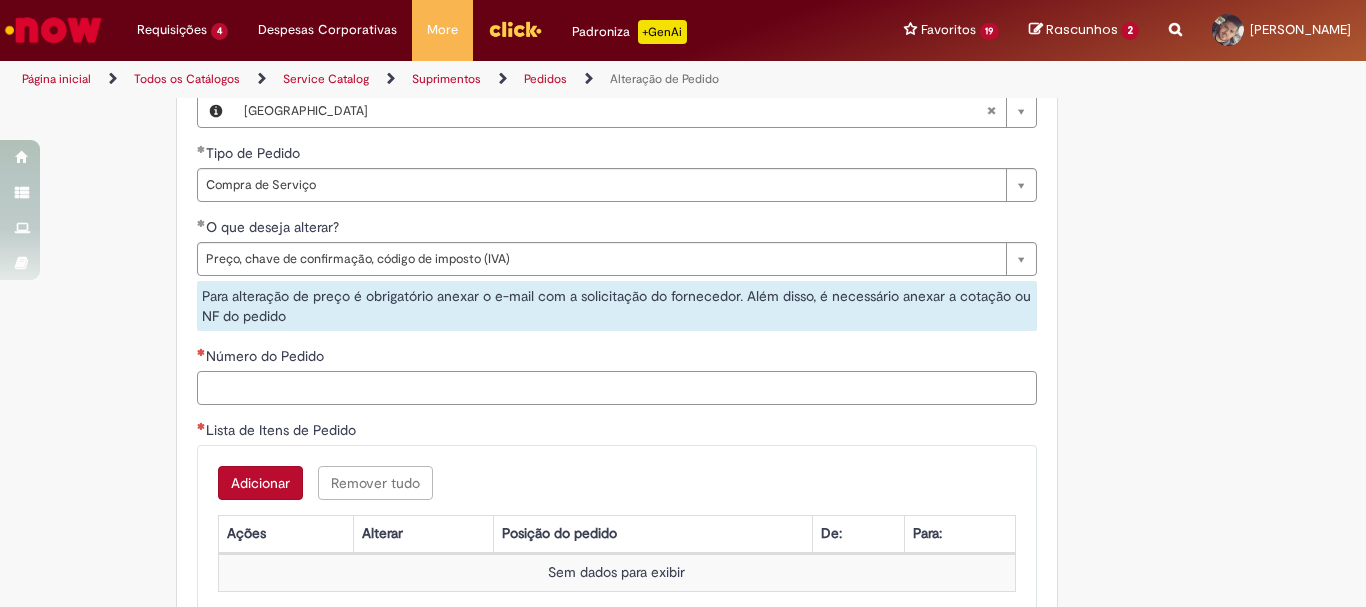 paste on "**********" 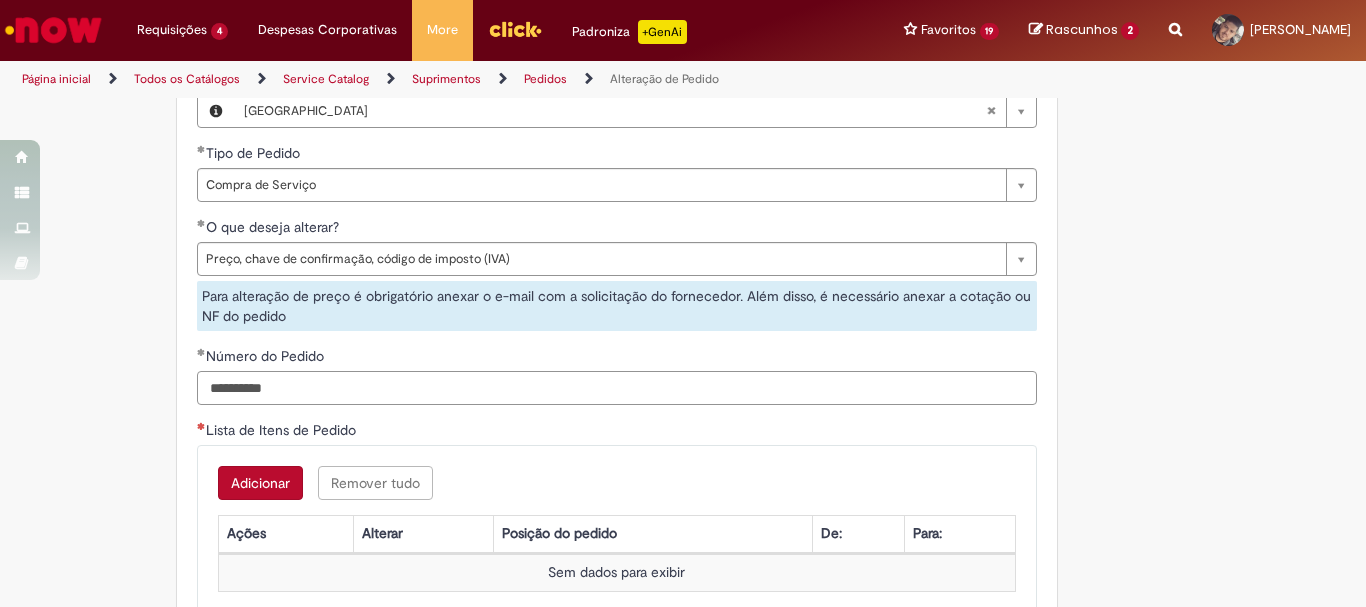 scroll, scrollTop: 1400, scrollLeft: 0, axis: vertical 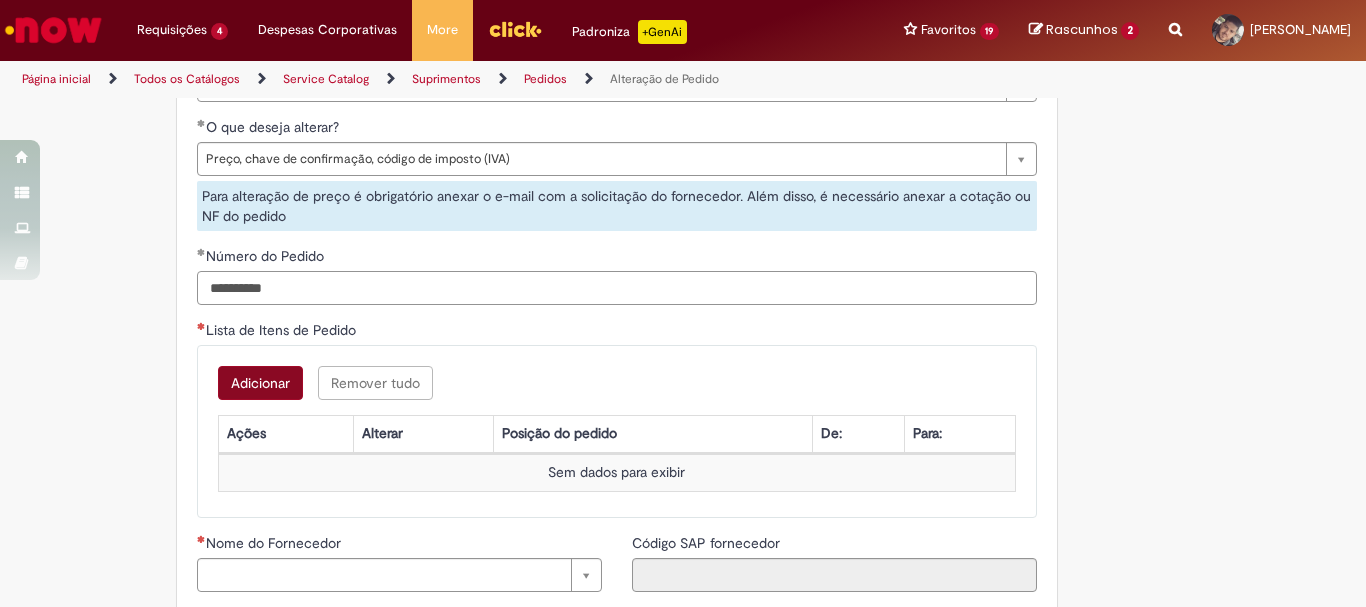 type on "**********" 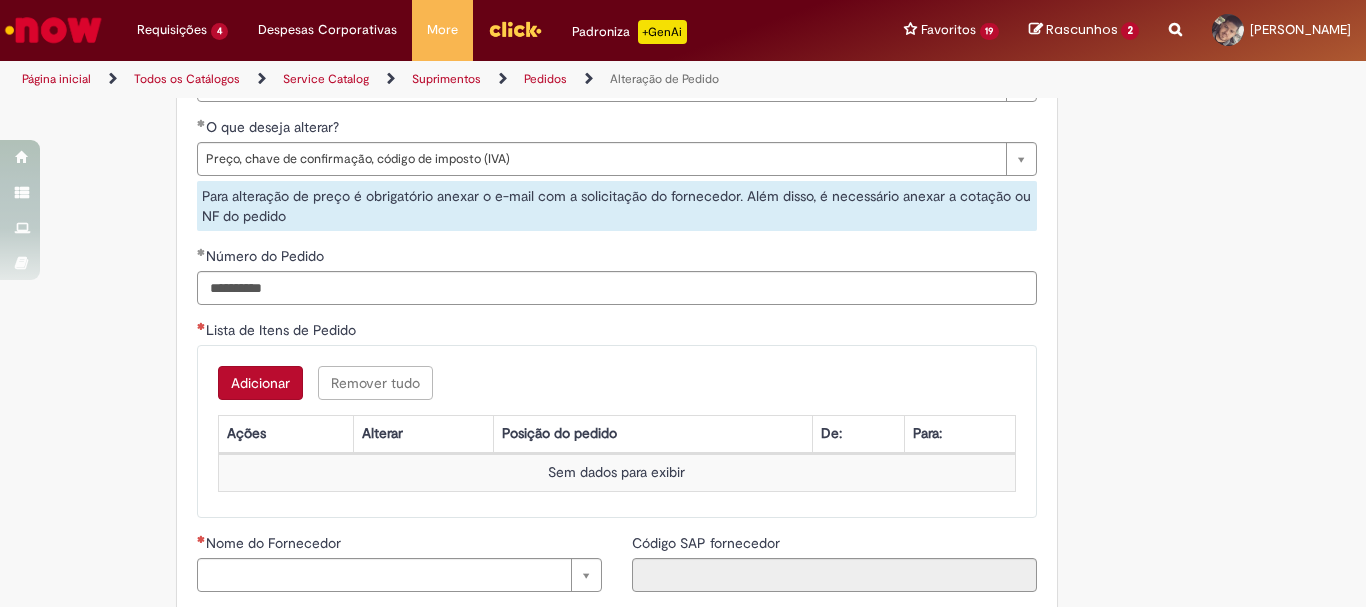 click on "Adicionar" at bounding box center [260, 383] 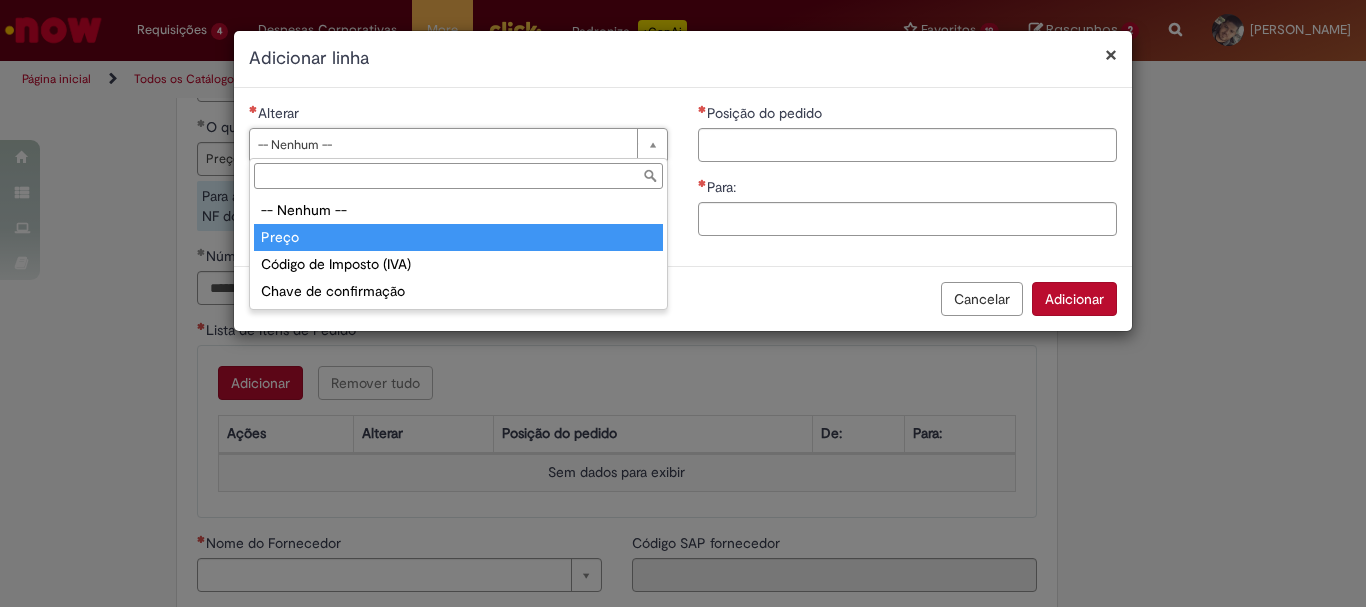 type on "*****" 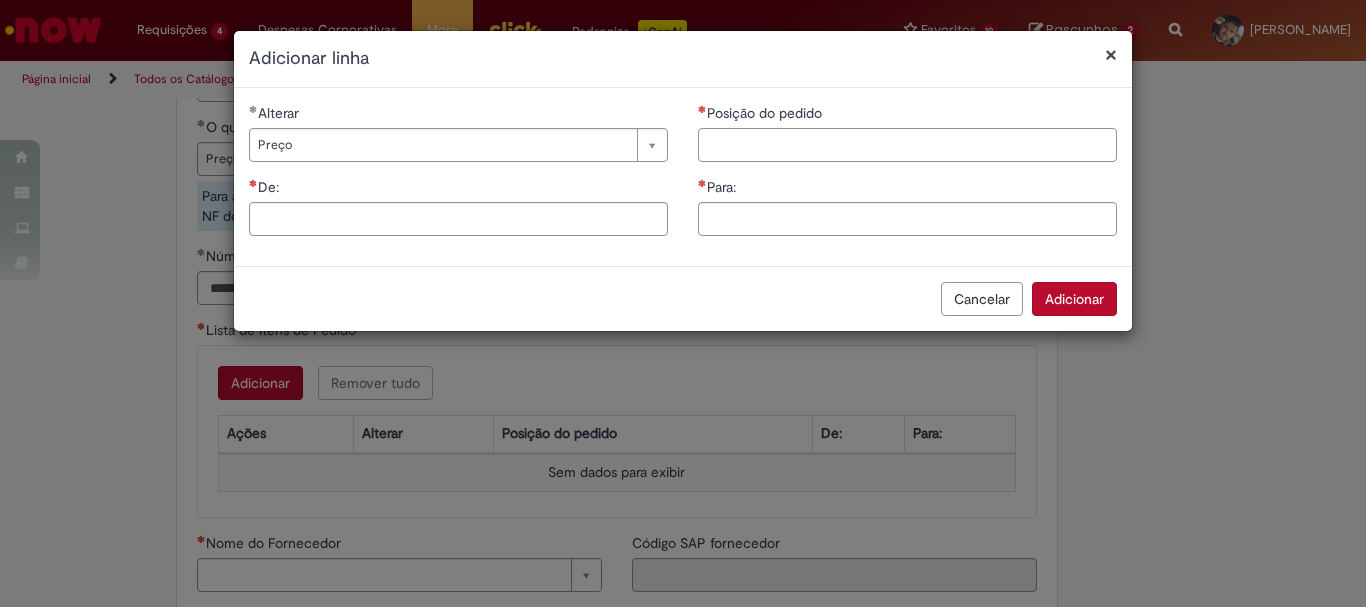 click on "Posição do pedido" at bounding box center (907, 145) 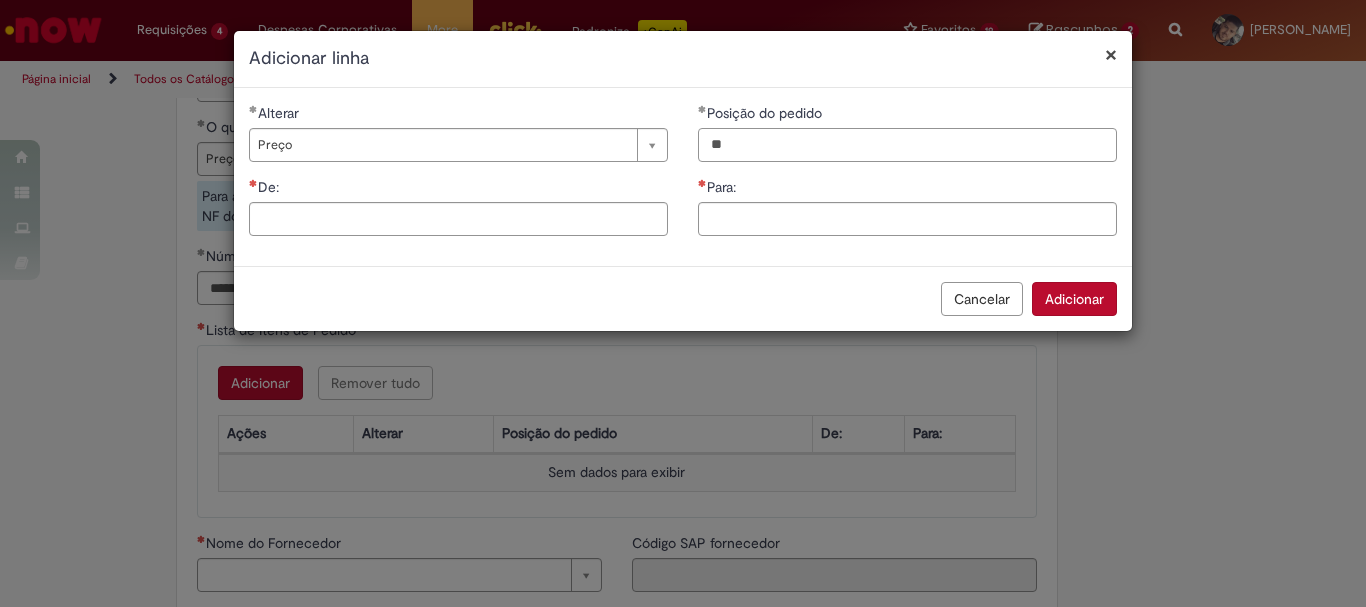 type on "**" 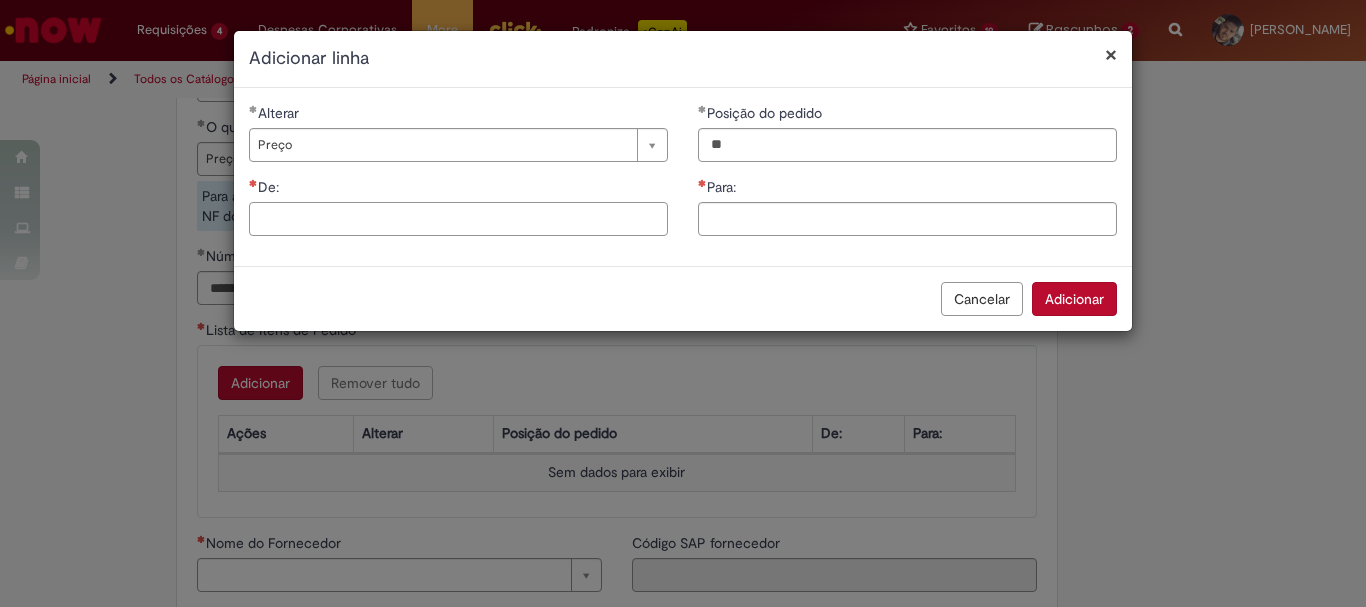 click on "De:" at bounding box center [458, 219] 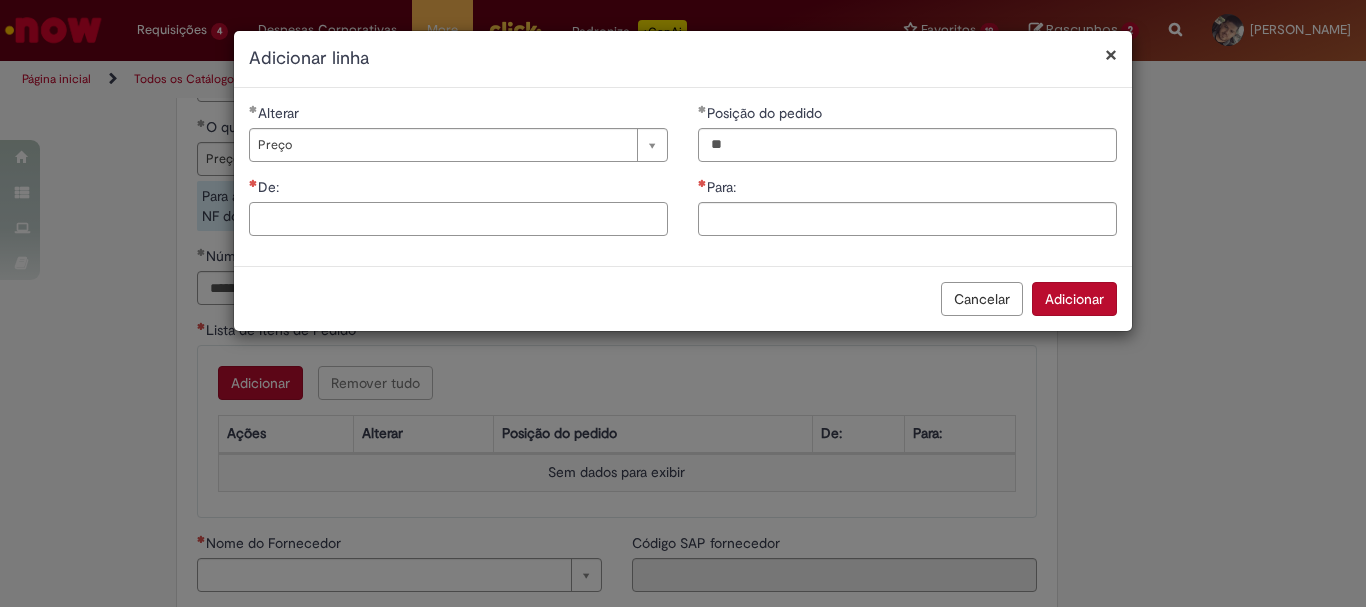paste on "********" 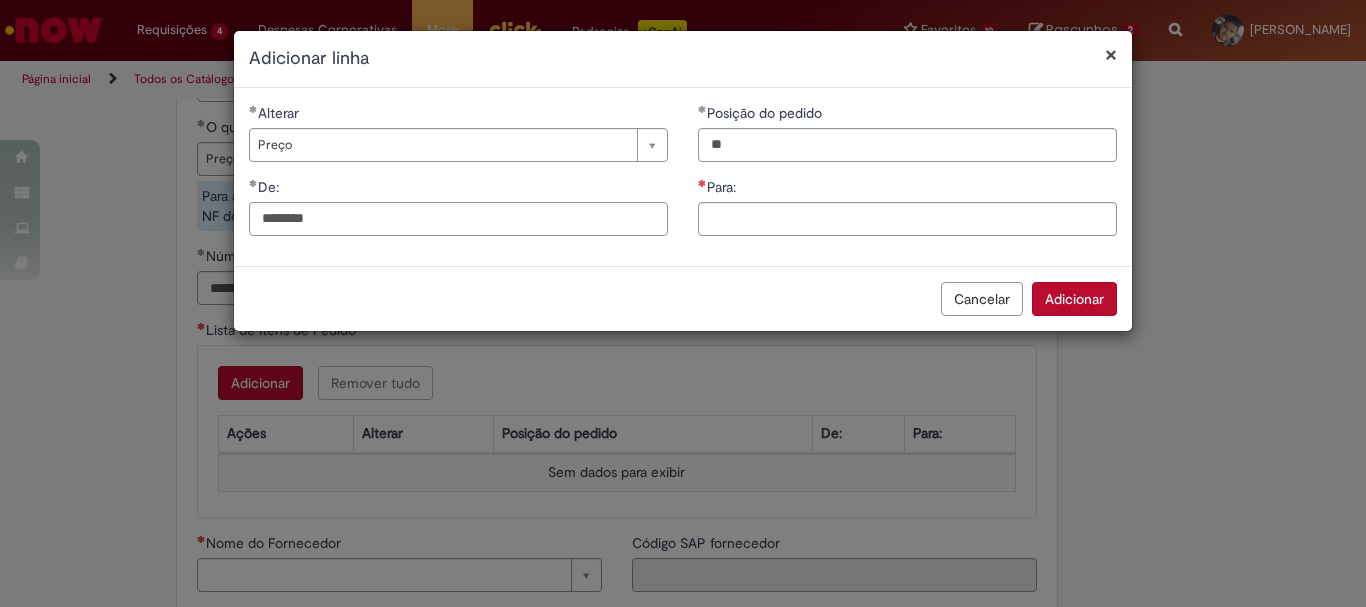 type on "********" 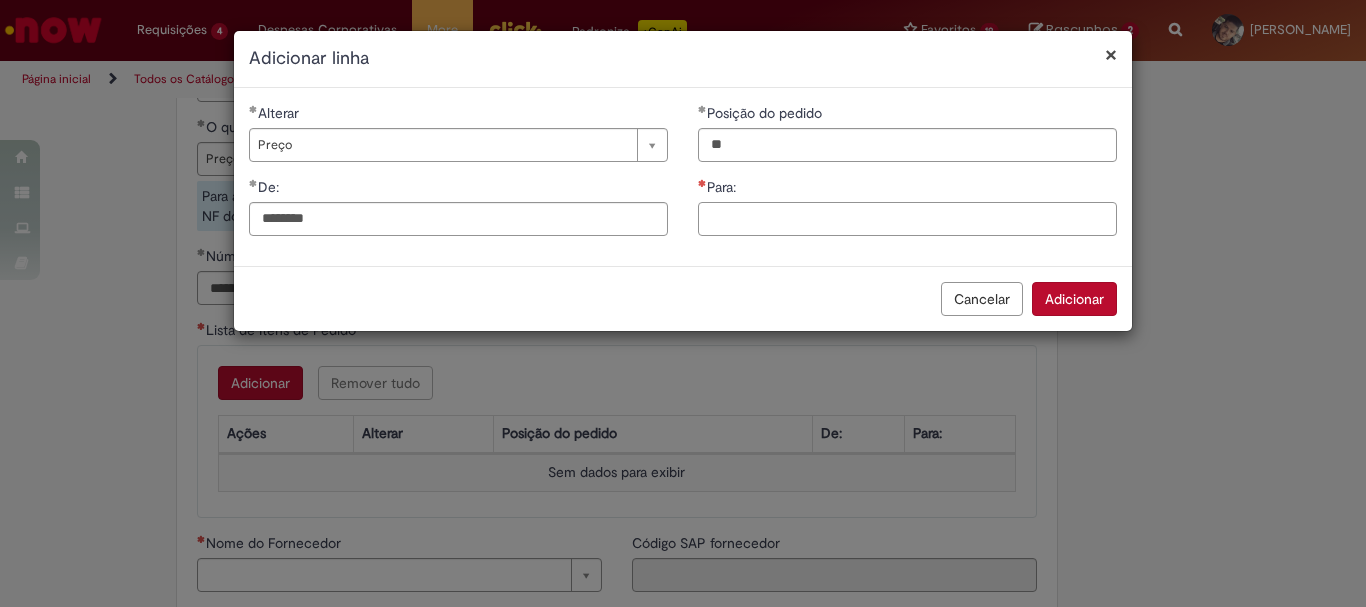 click on "Para:" at bounding box center [907, 219] 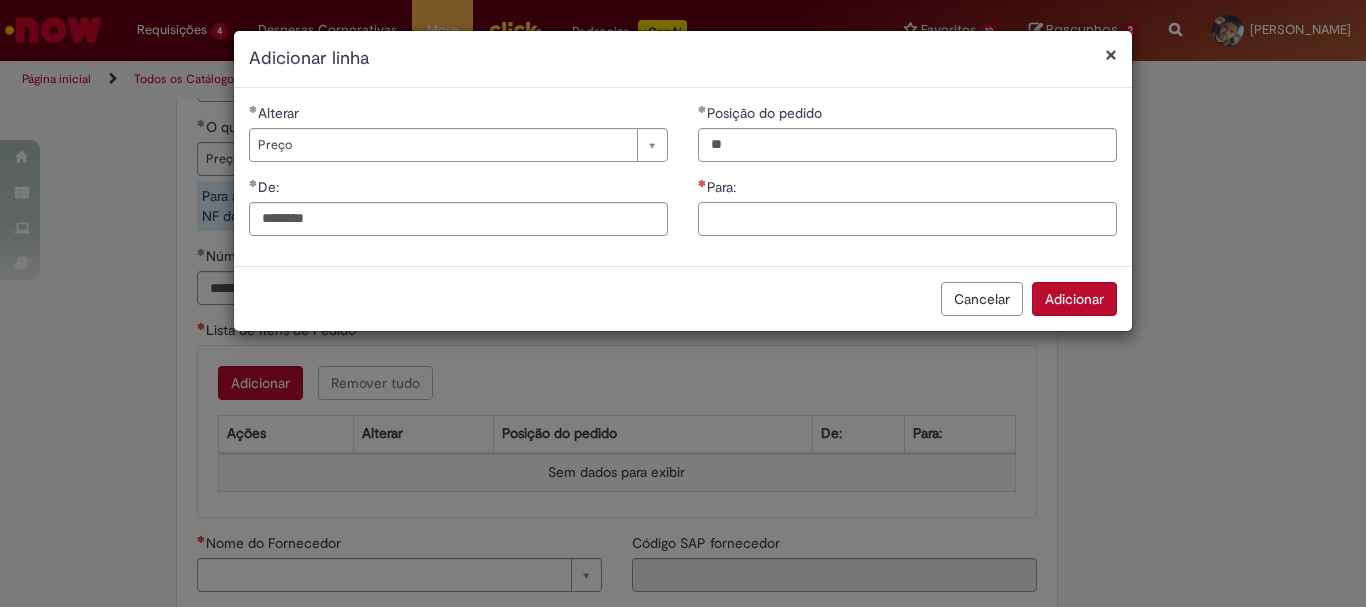 paste on "*********" 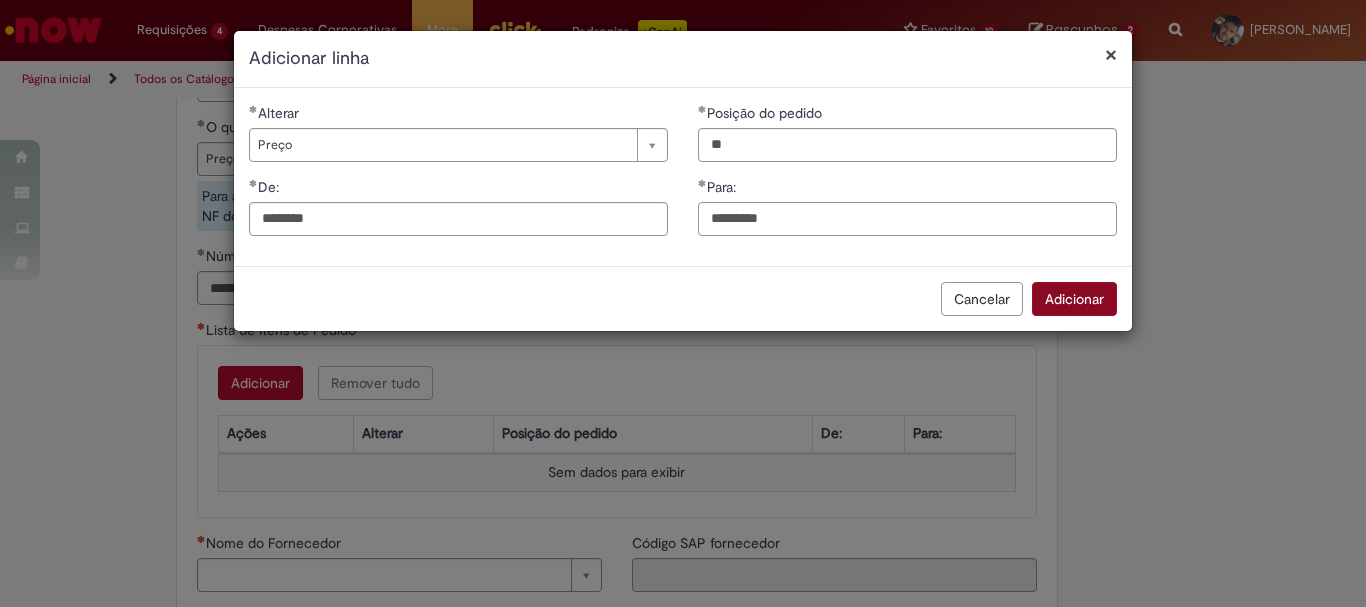 type on "*********" 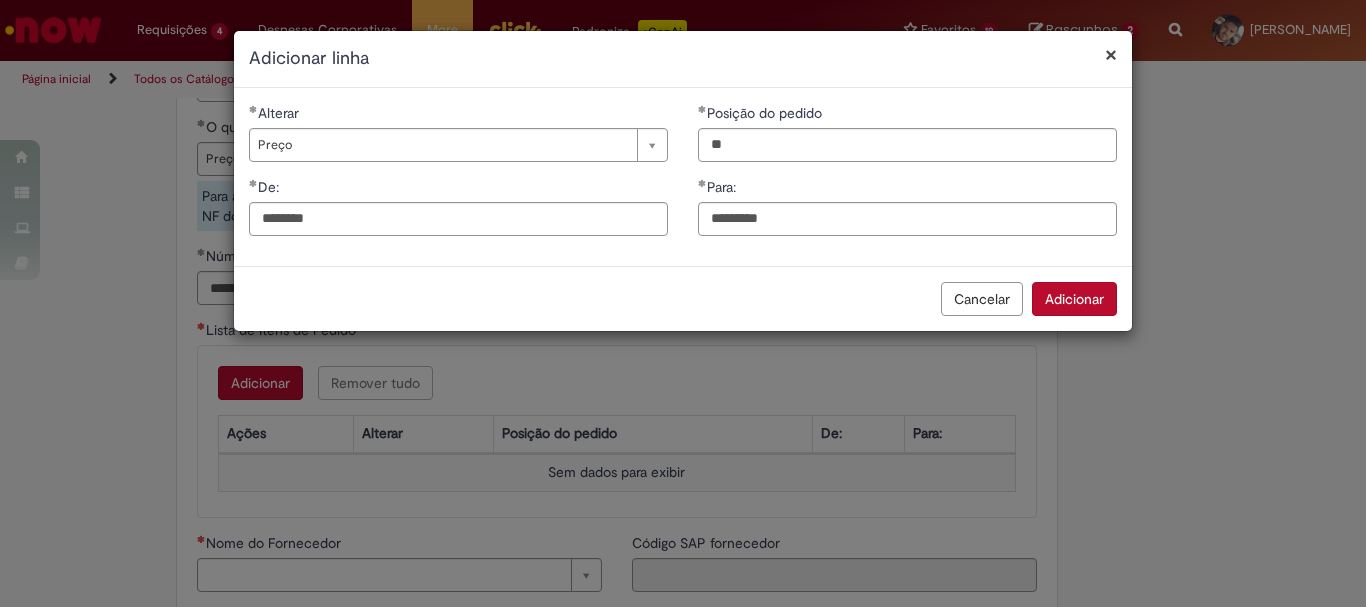 click on "Adicionar" at bounding box center [1074, 299] 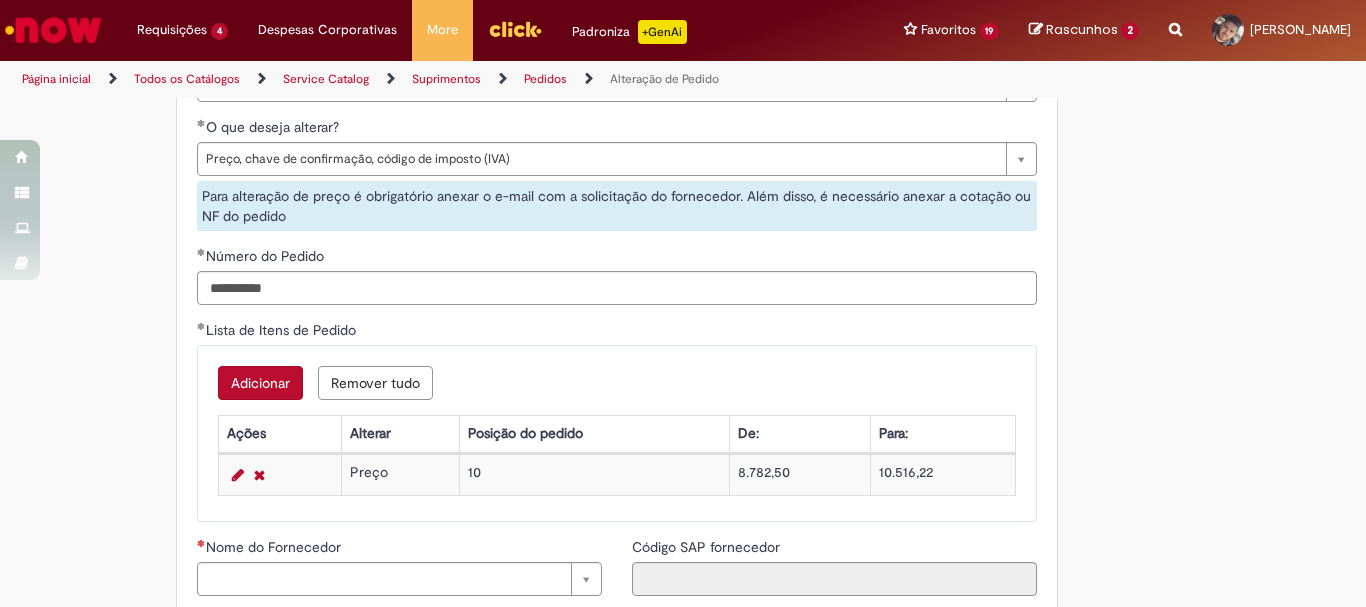 scroll, scrollTop: 1600, scrollLeft: 0, axis: vertical 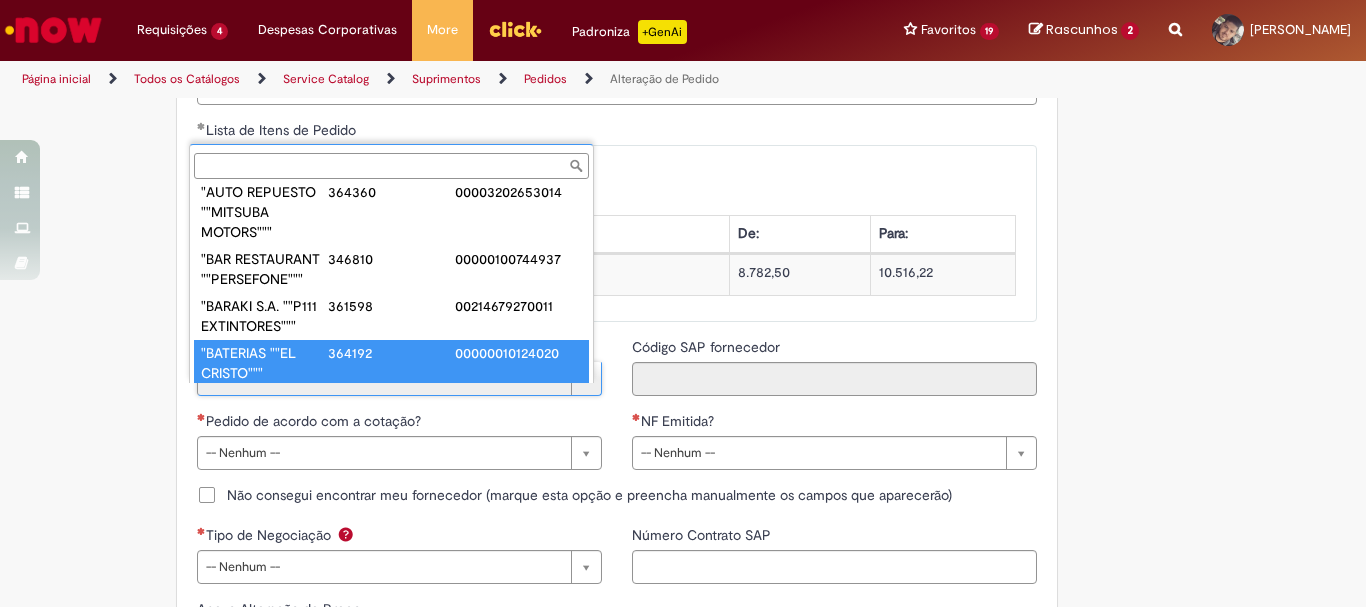 paste on "**********" 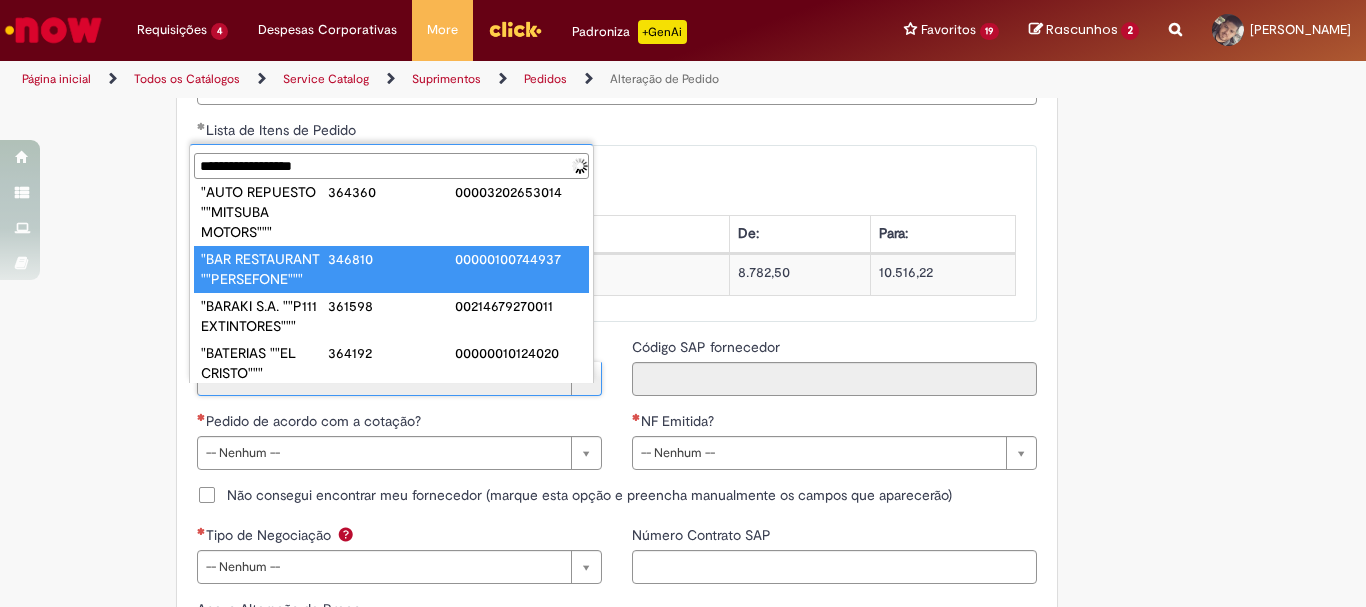 scroll, scrollTop: 0, scrollLeft: 0, axis: both 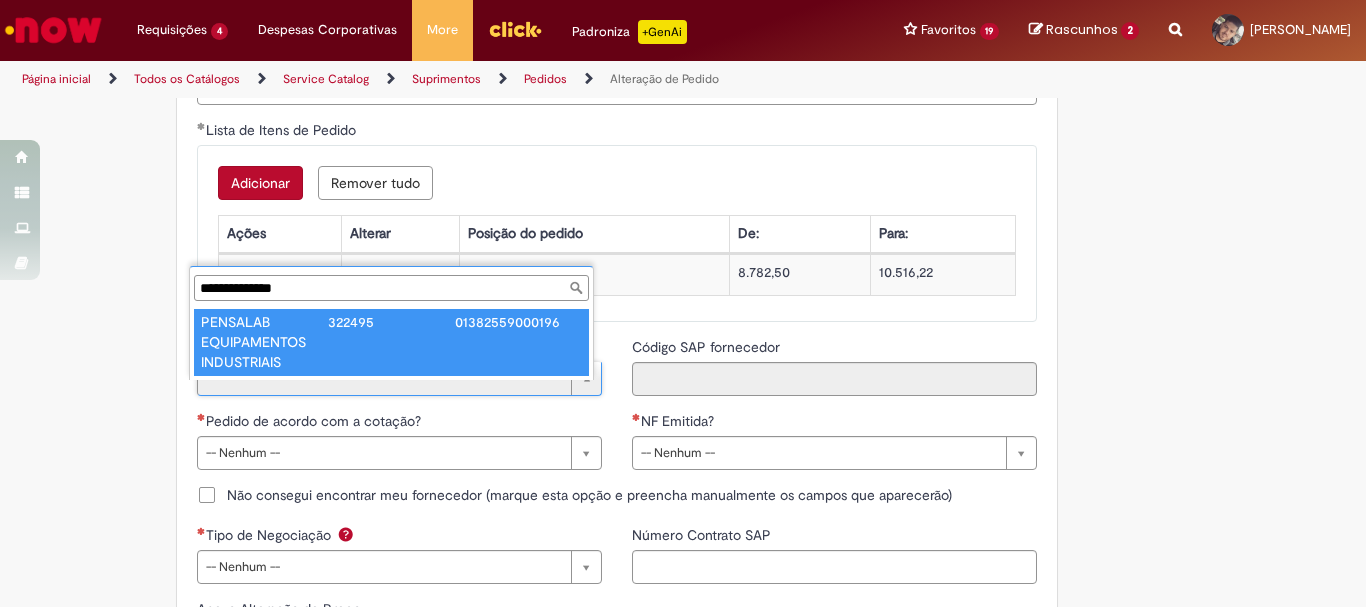type on "**********" 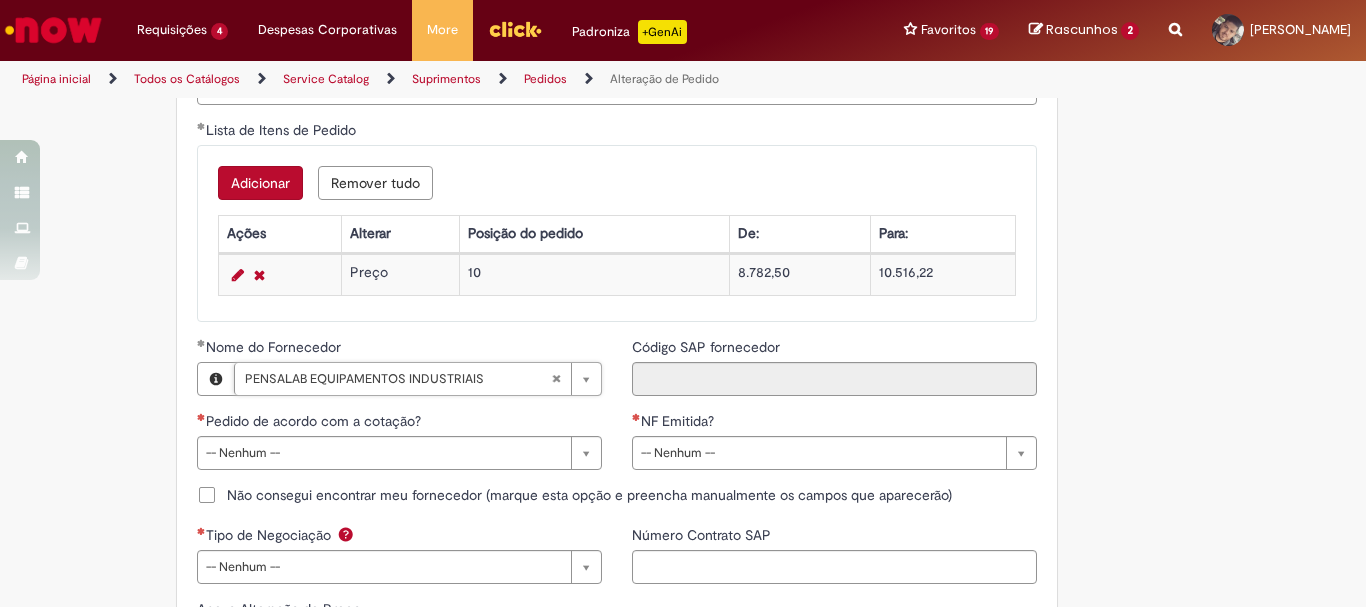 type on "******" 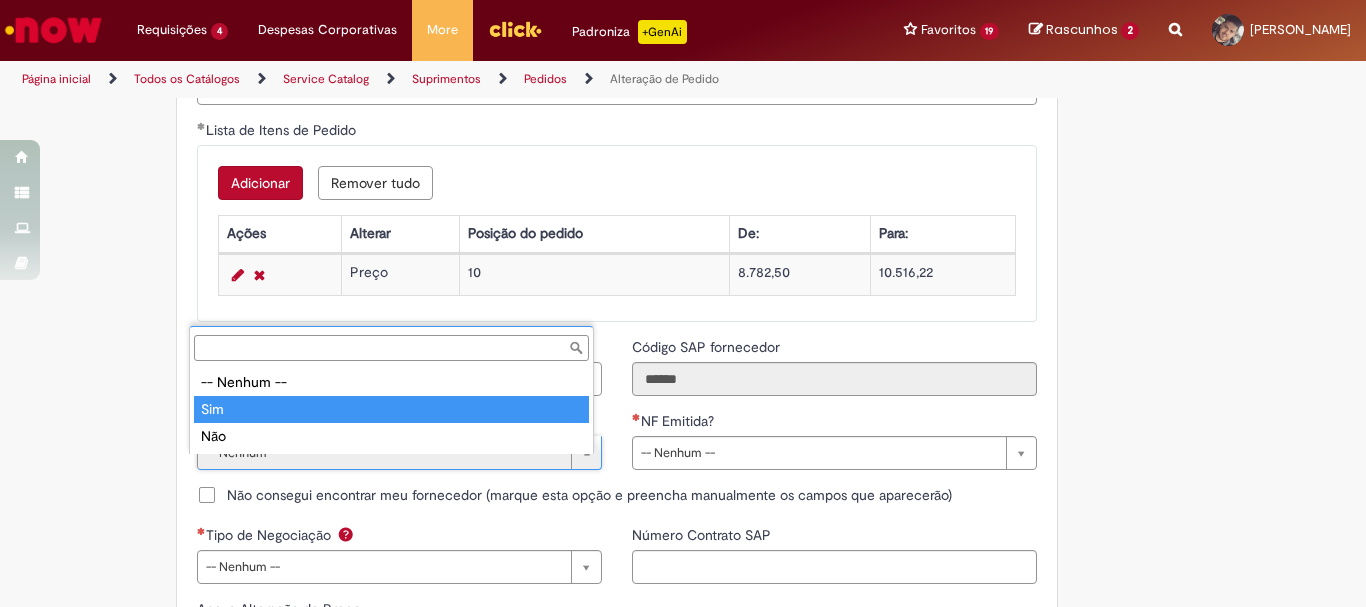 type on "***" 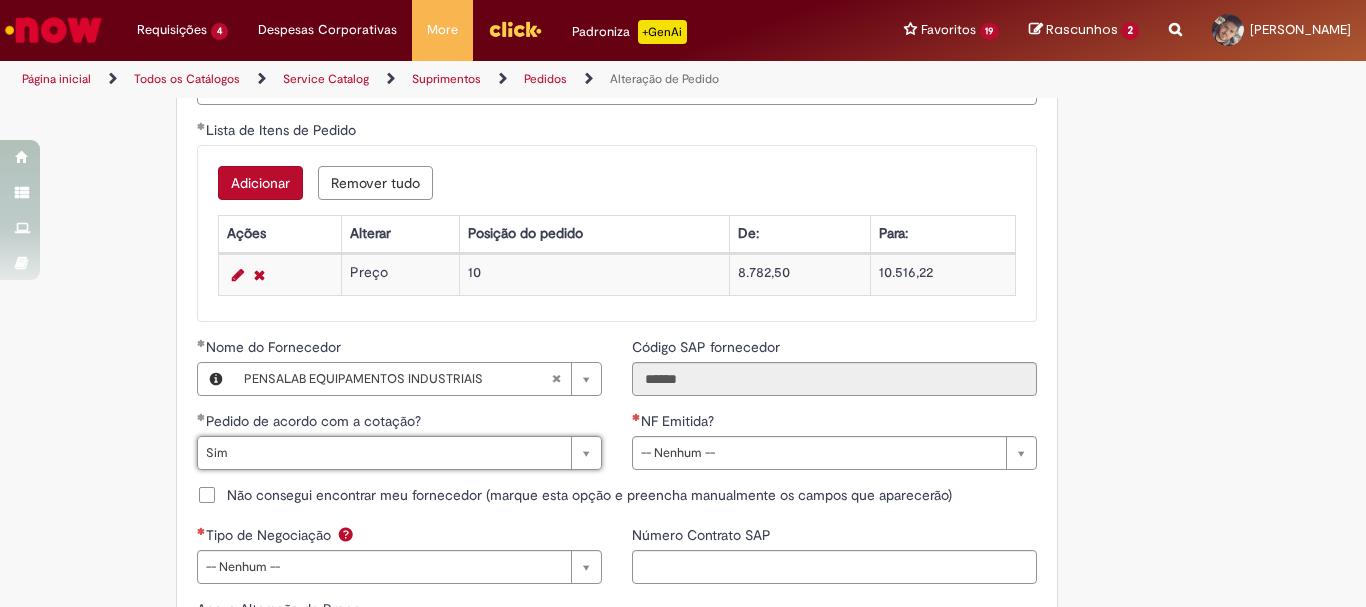 click on "Pedido de acordo com a cotação?" at bounding box center [399, 423] 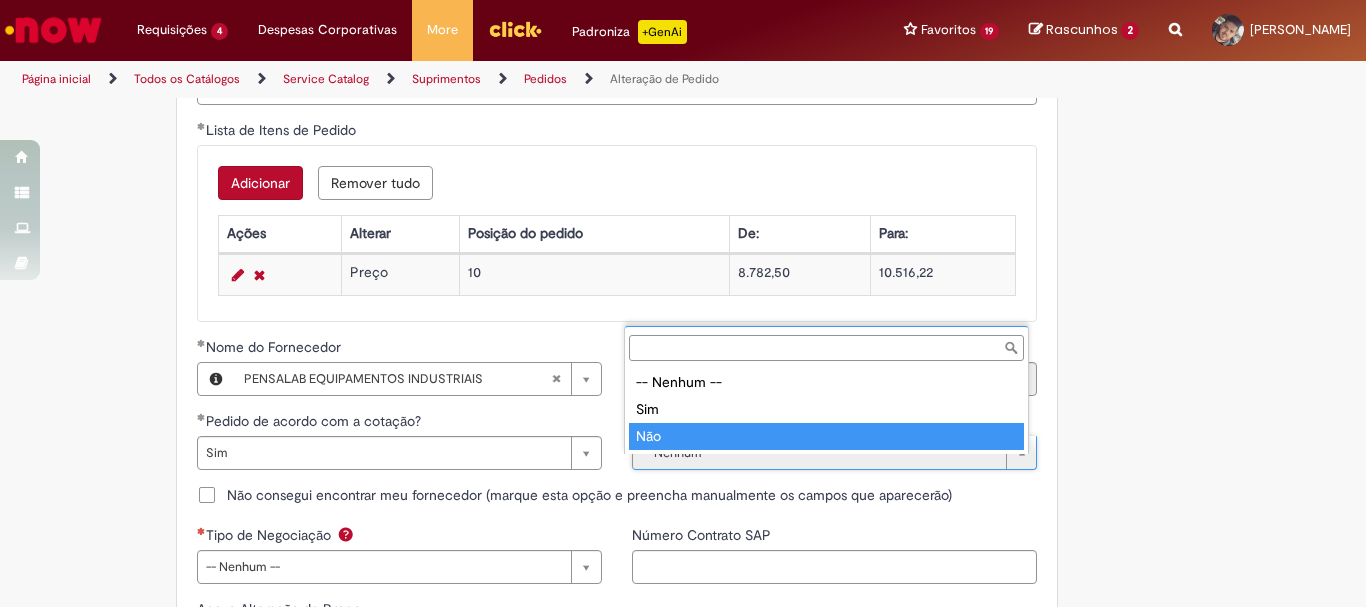 type on "***" 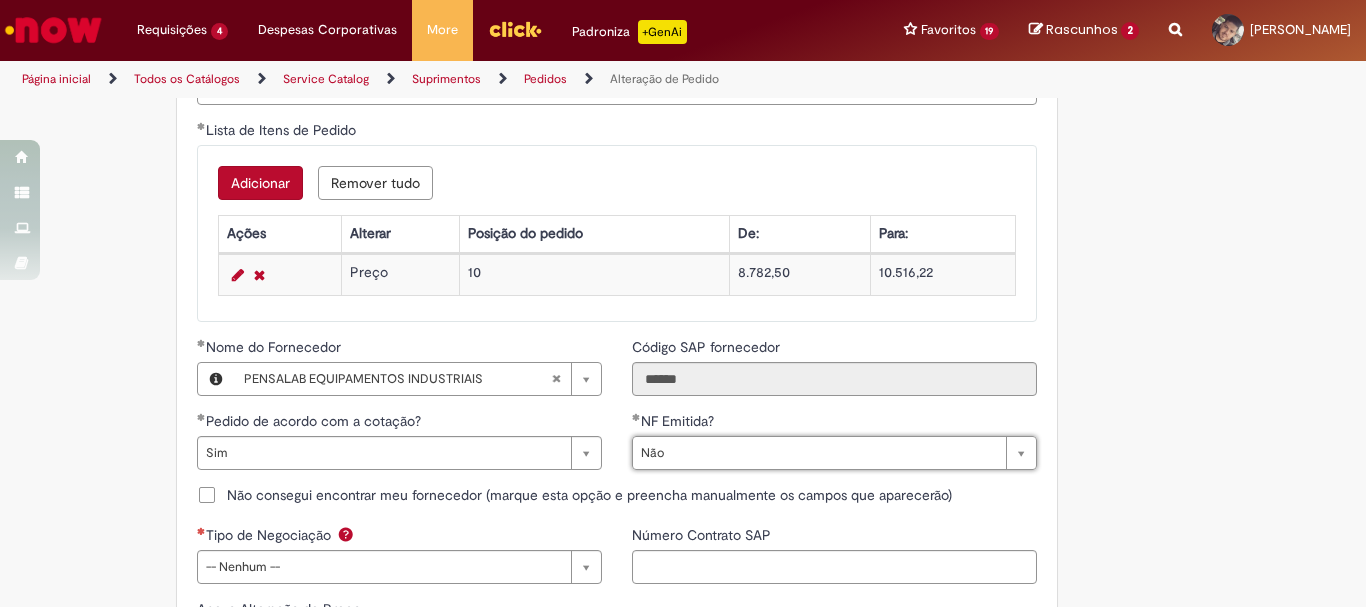 click on "Pedido de acordo com a cotação?" at bounding box center (399, 423) 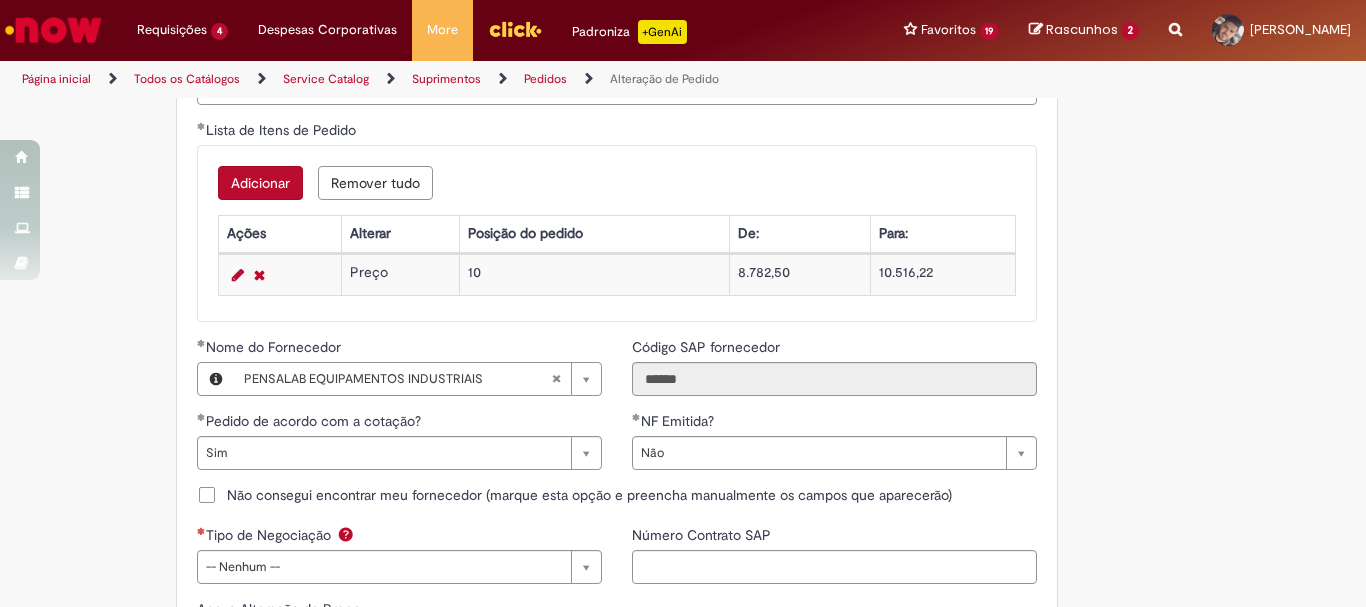 scroll, scrollTop: 1700, scrollLeft: 0, axis: vertical 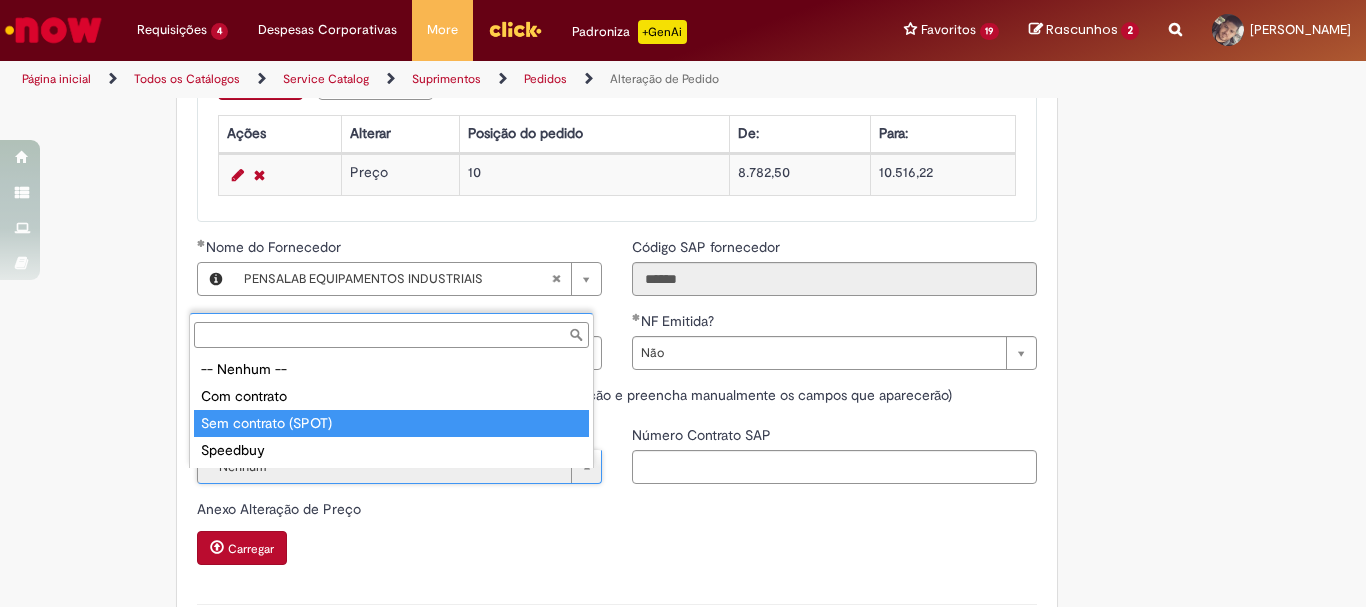 type on "**********" 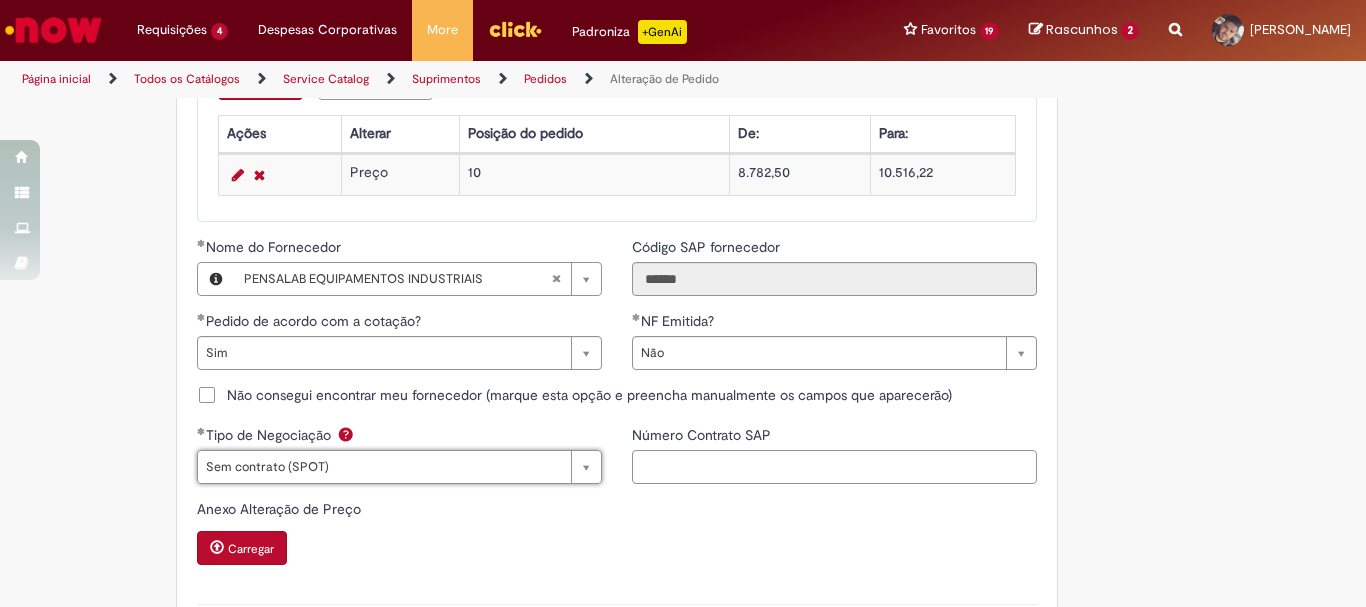 click on "Número Contrato SAP" at bounding box center [834, 467] 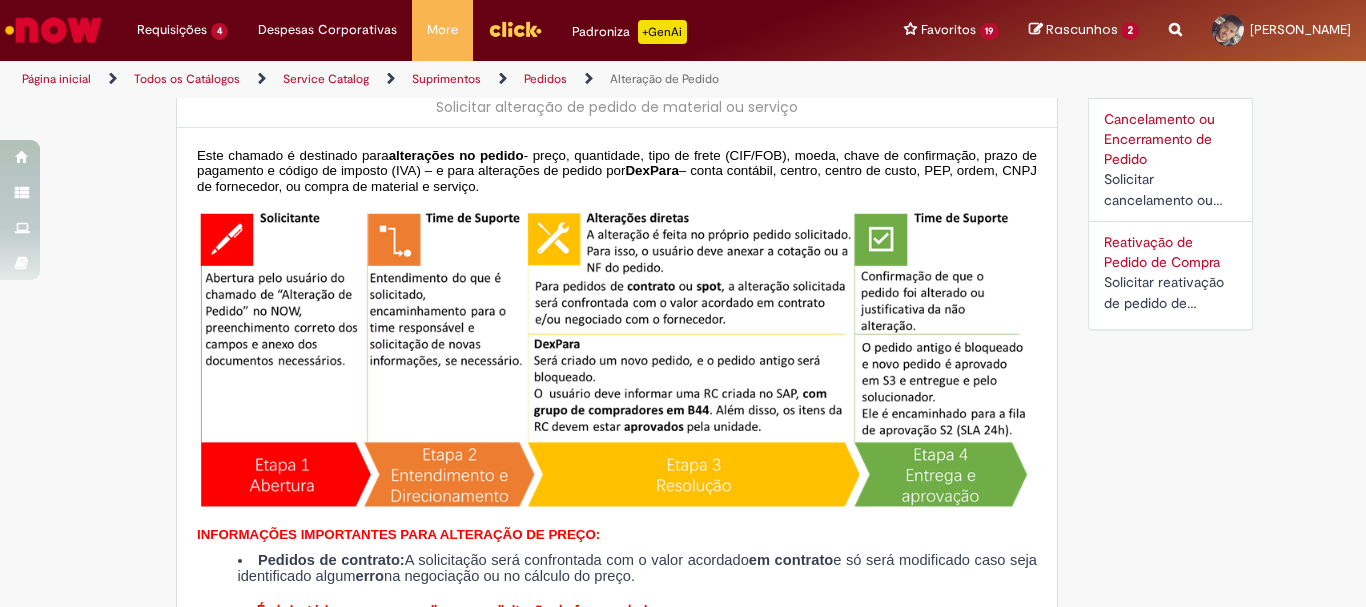 scroll, scrollTop: 0, scrollLeft: 0, axis: both 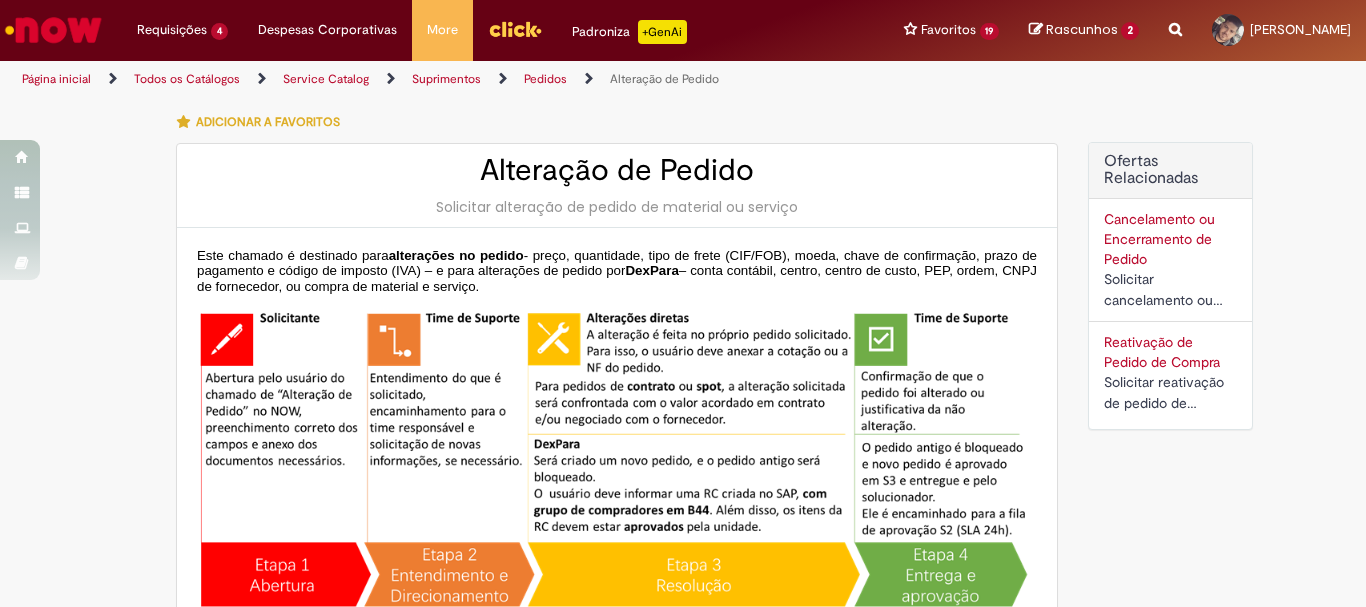 click at bounding box center [1175, 18] 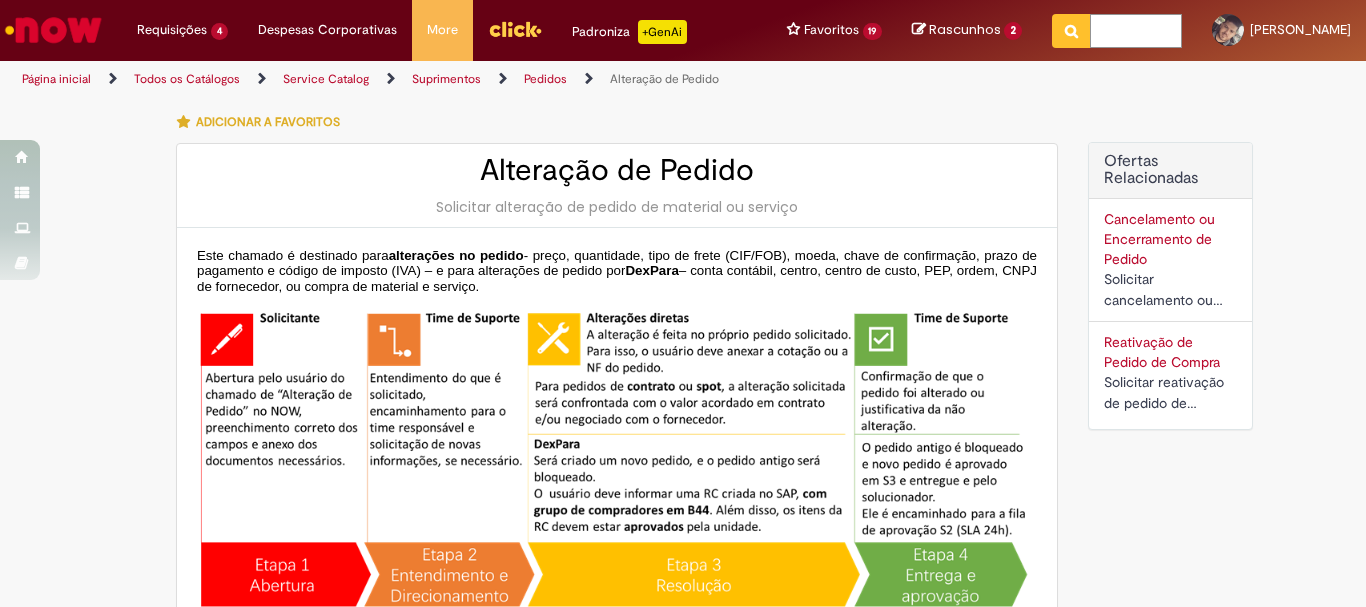 click at bounding box center [1136, 31] 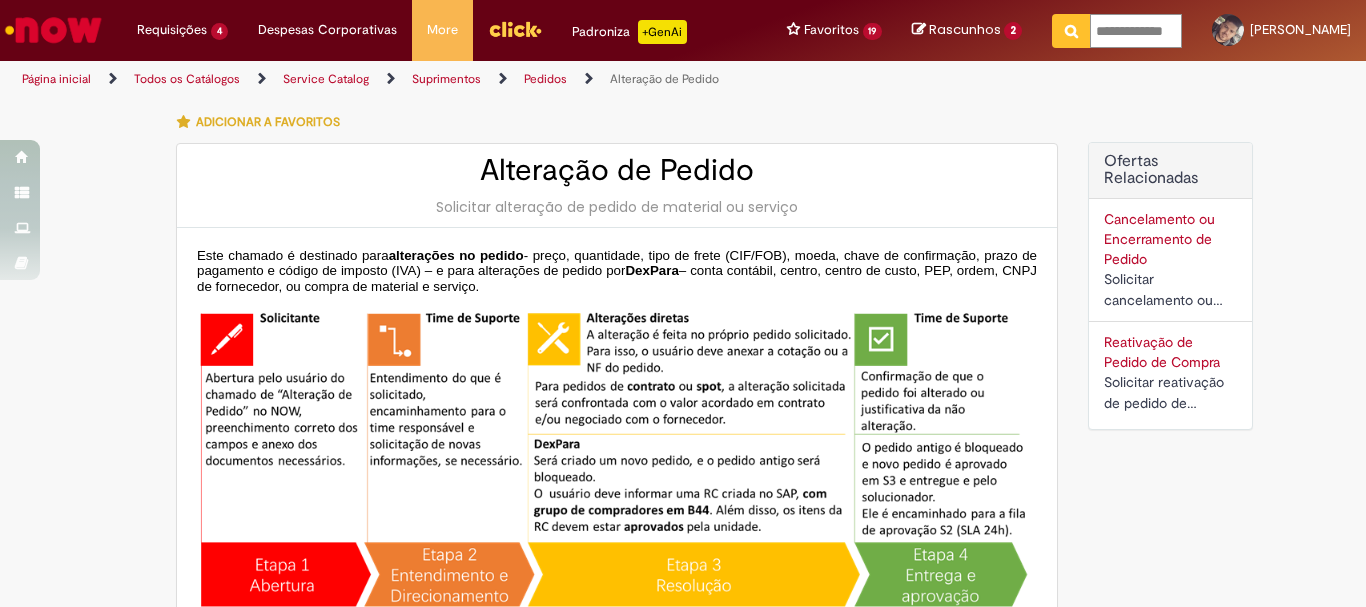 scroll, scrollTop: 0, scrollLeft: 4, axis: horizontal 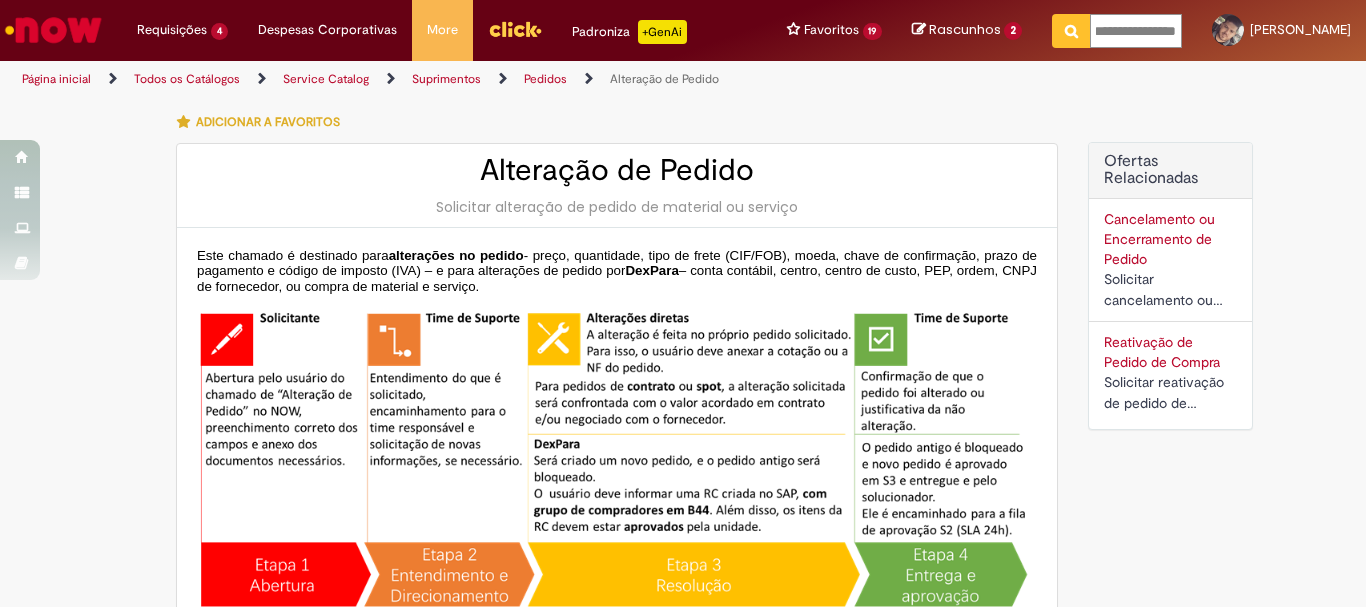 type on "**********" 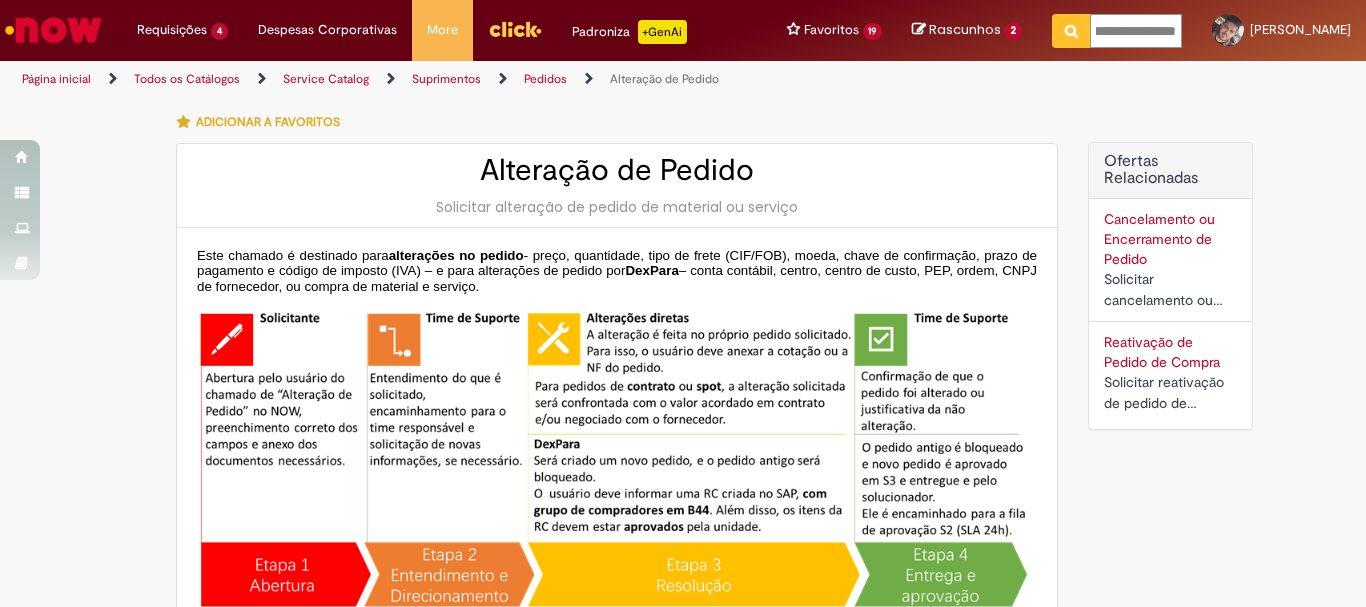scroll, scrollTop: 0, scrollLeft: 31, axis: horizontal 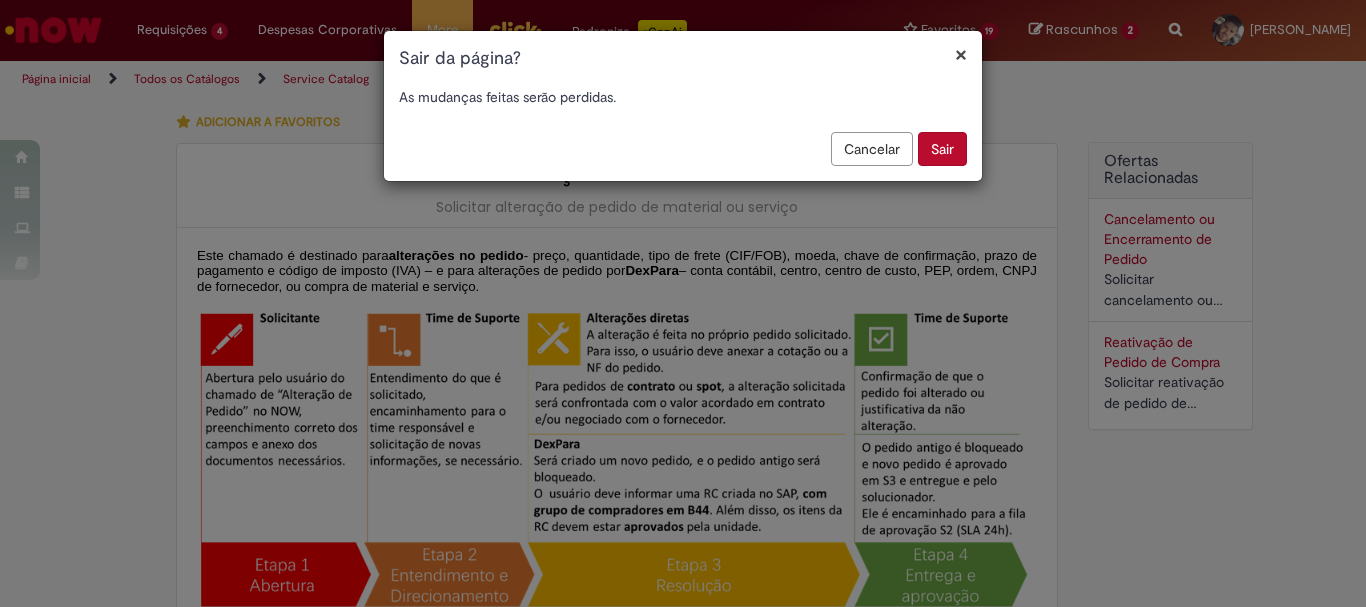 click on "Sair" at bounding box center (942, 149) 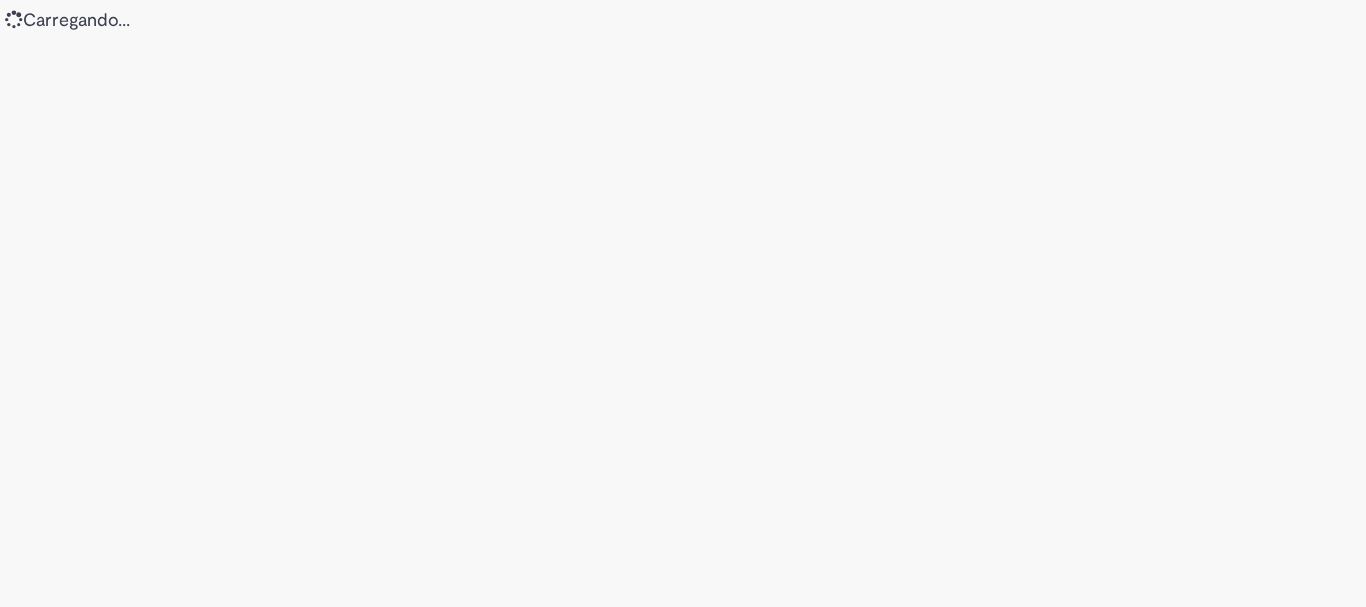 scroll, scrollTop: 0, scrollLeft: 0, axis: both 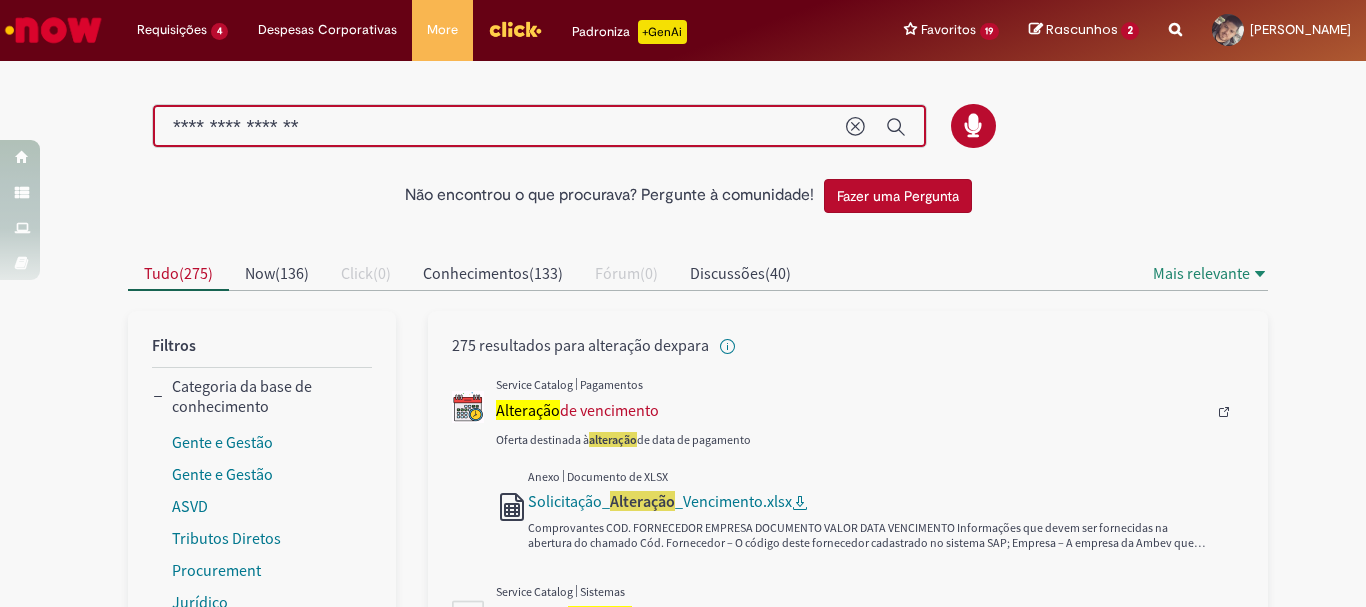 drag, startPoint x: 250, startPoint y: 128, endPoint x: 94, endPoint y: 142, distance: 156.62694 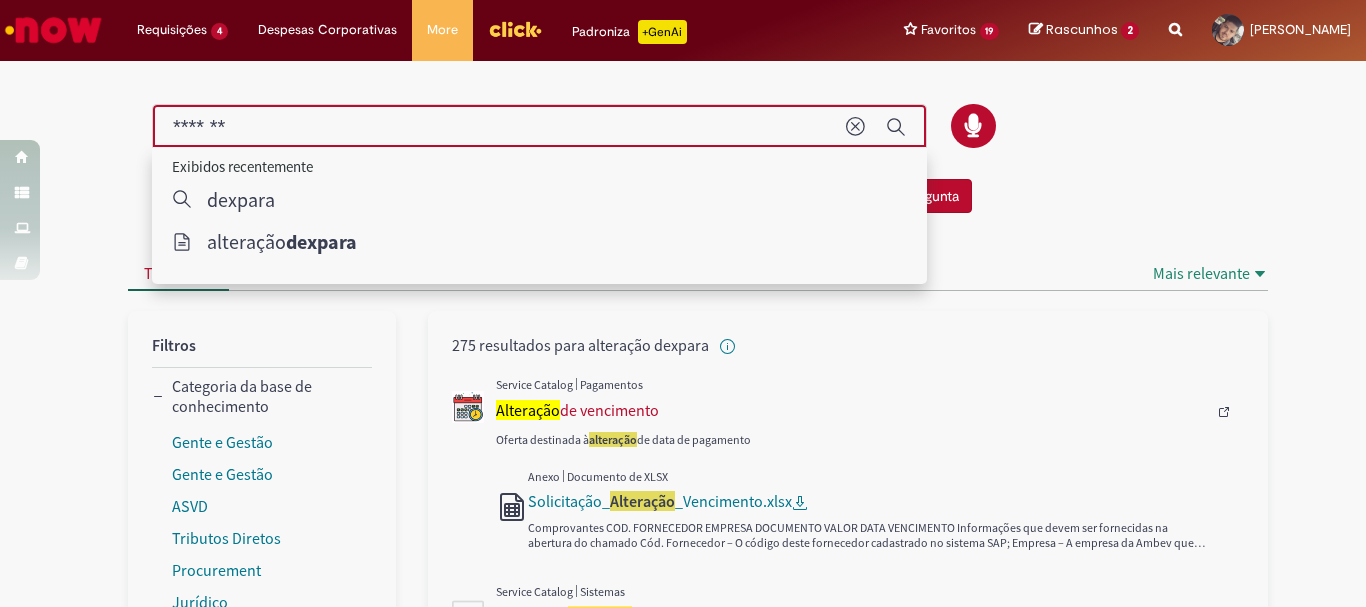 type on "*******" 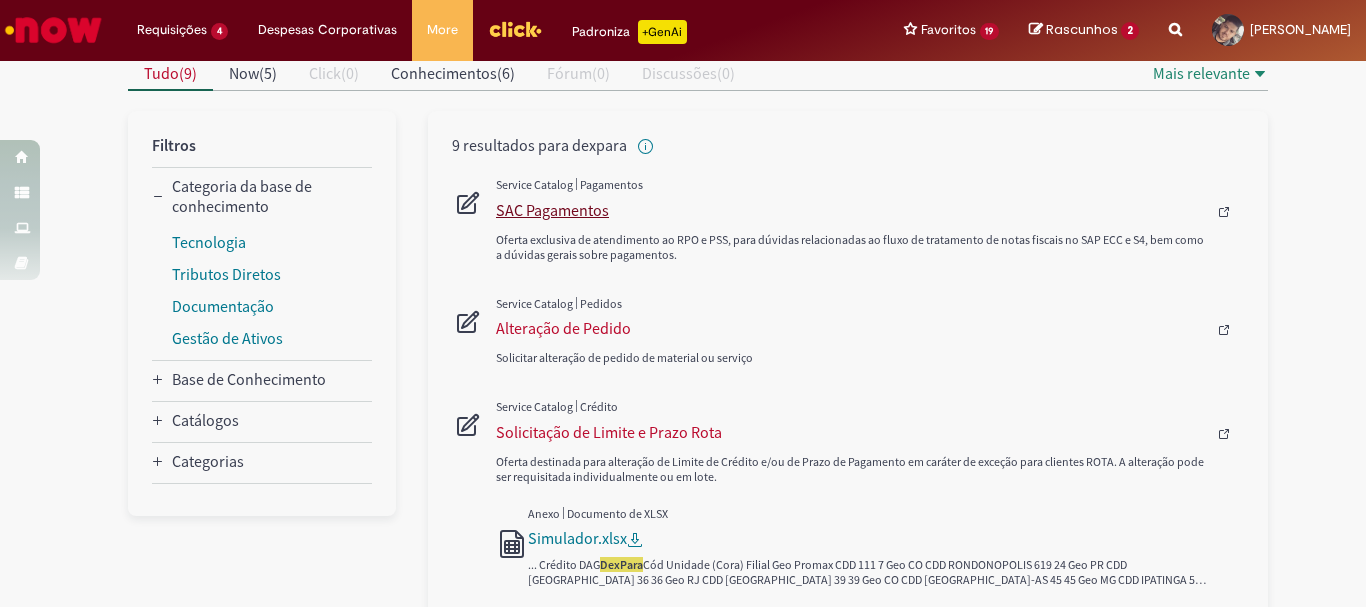 scroll, scrollTop: 300, scrollLeft: 0, axis: vertical 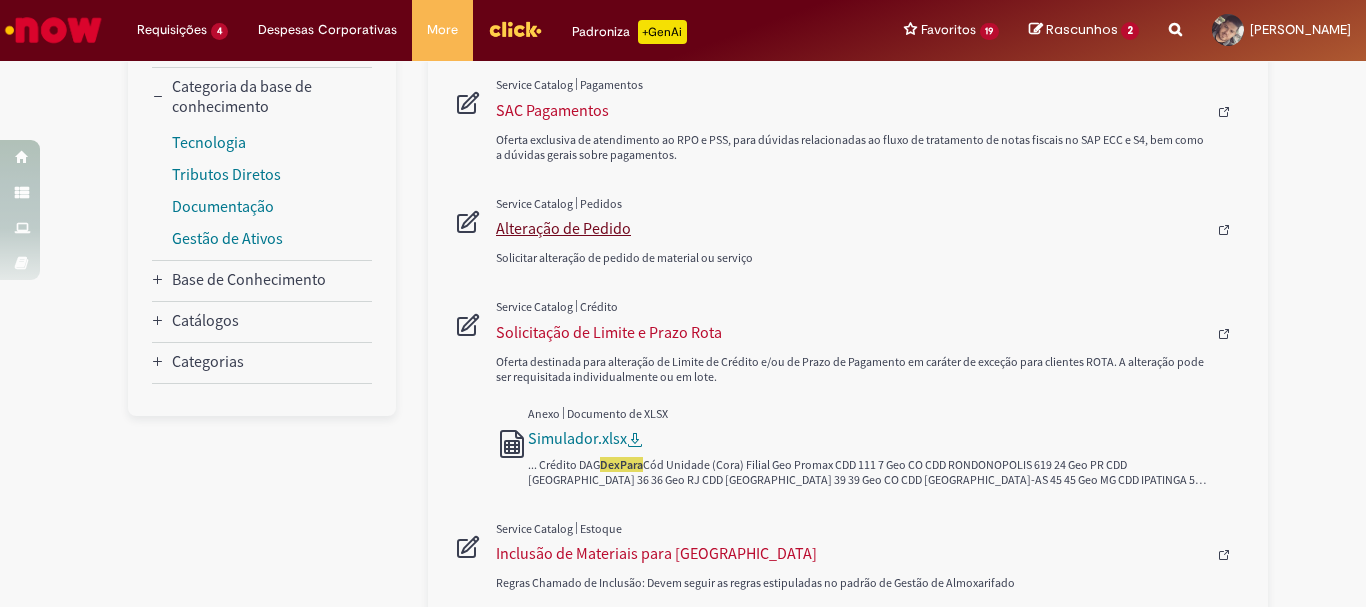 click on "Alteração de Pedido" at bounding box center [851, 228] 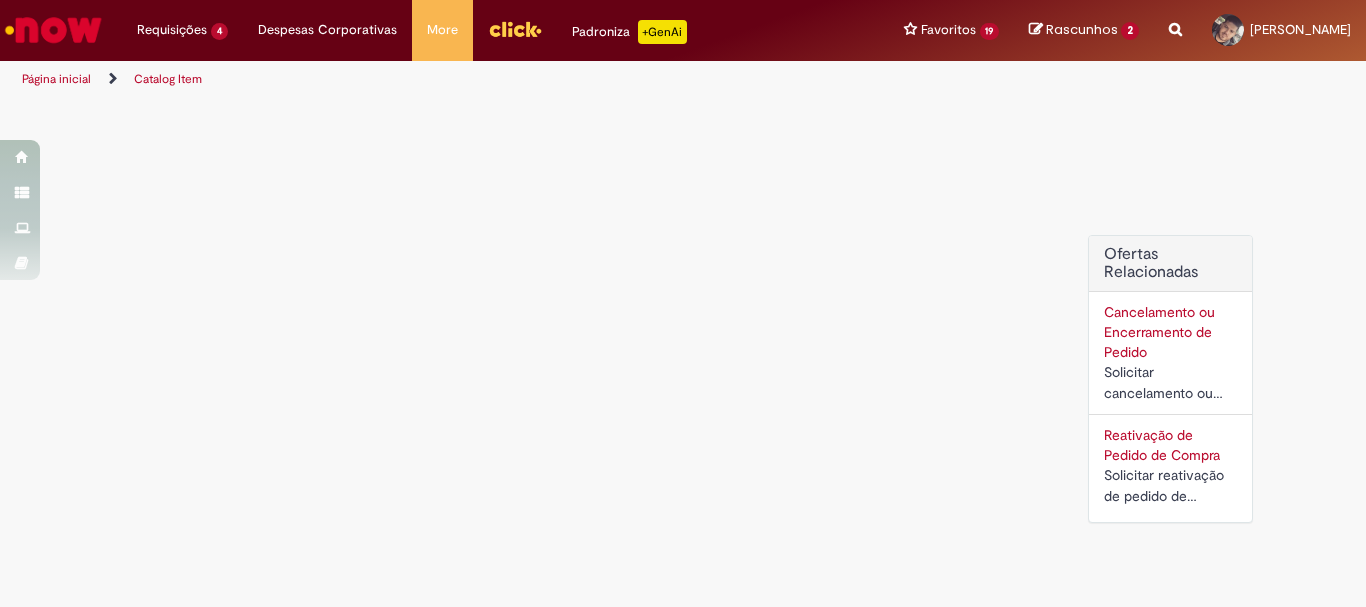scroll, scrollTop: 0, scrollLeft: 0, axis: both 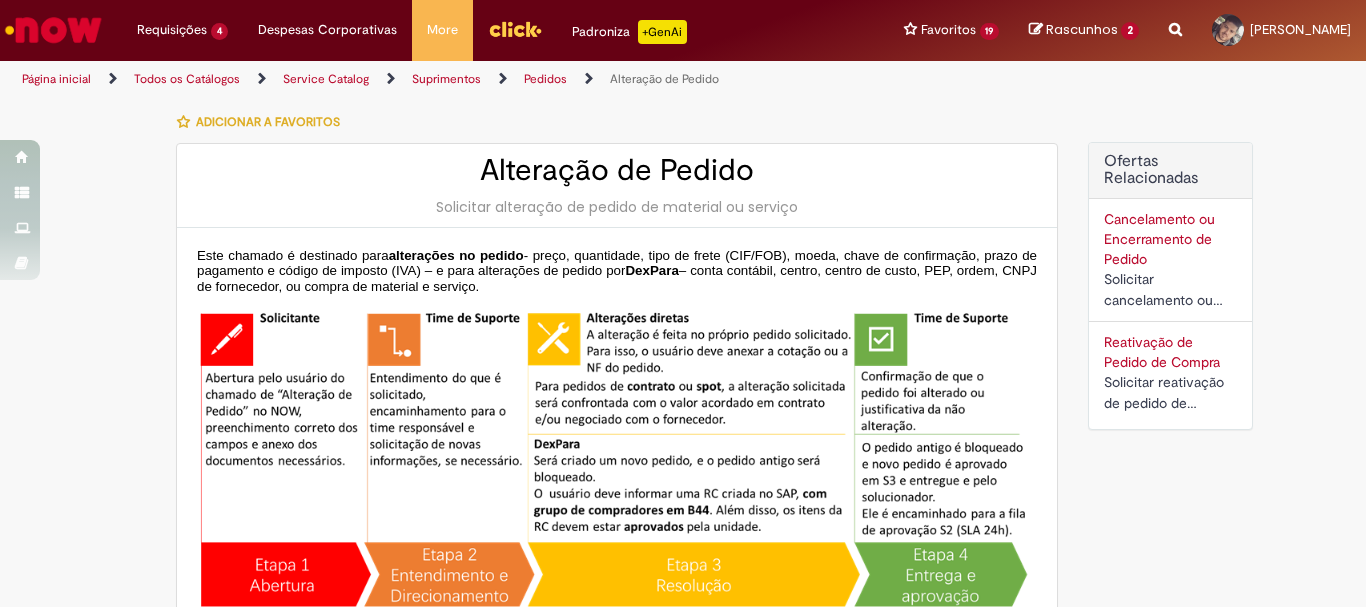 type on "********" 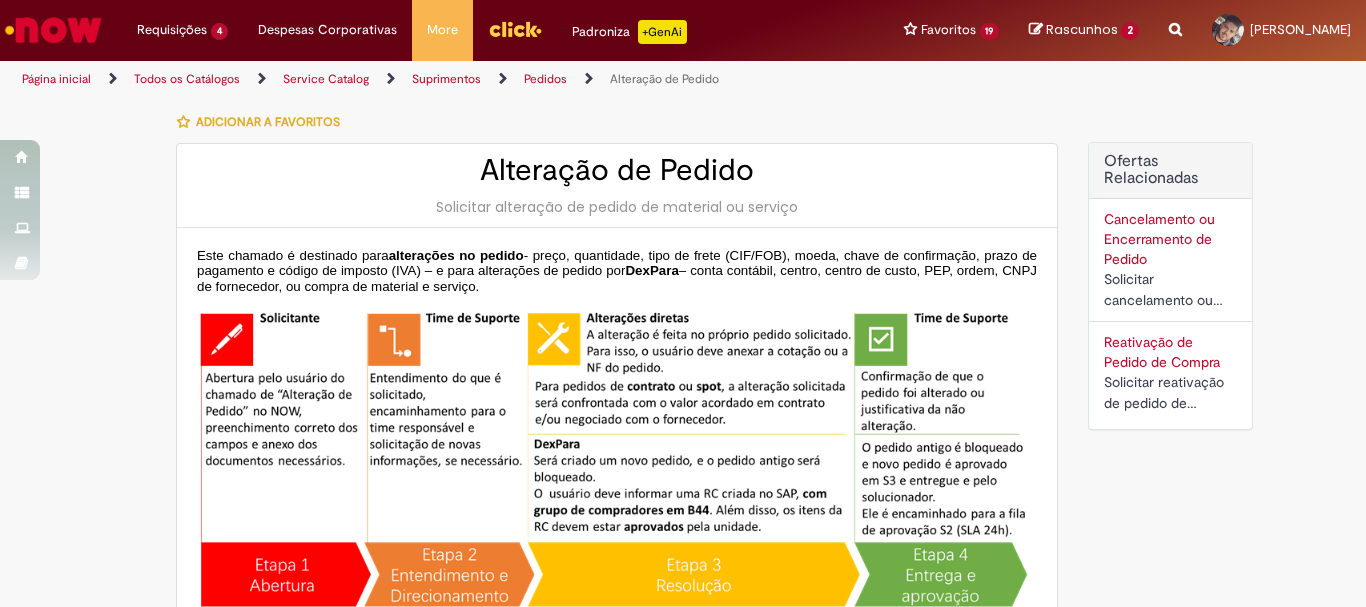 type on "**********" 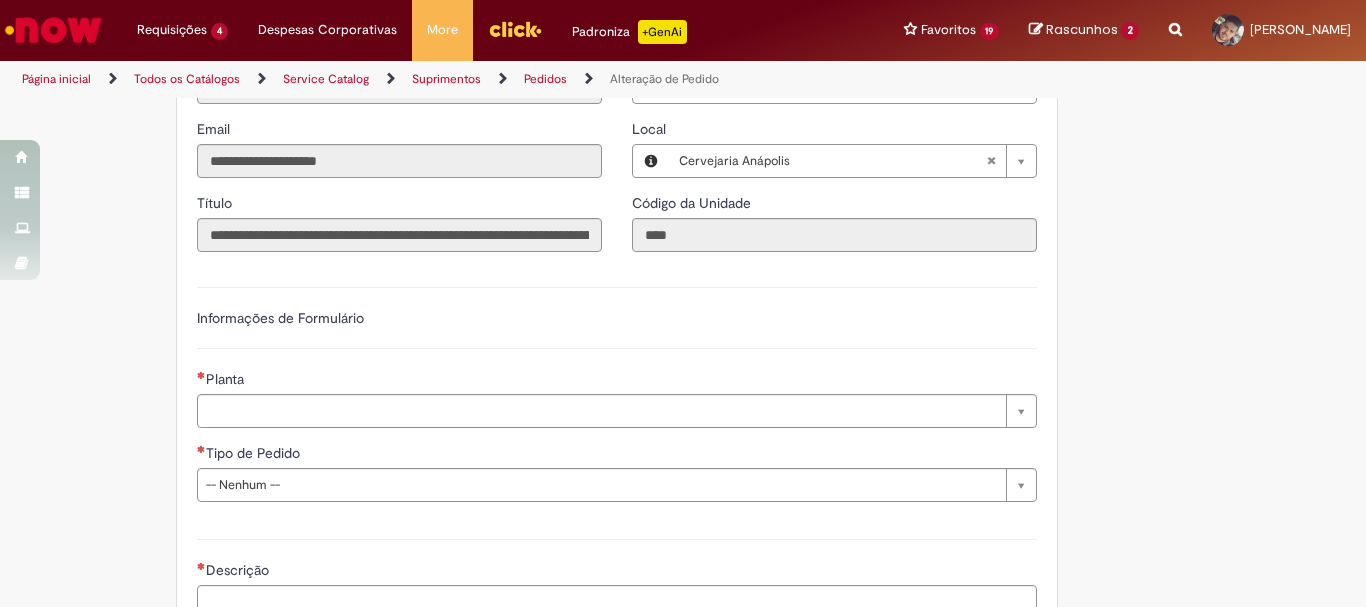 scroll, scrollTop: 1100, scrollLeft: 0, axis: vertical 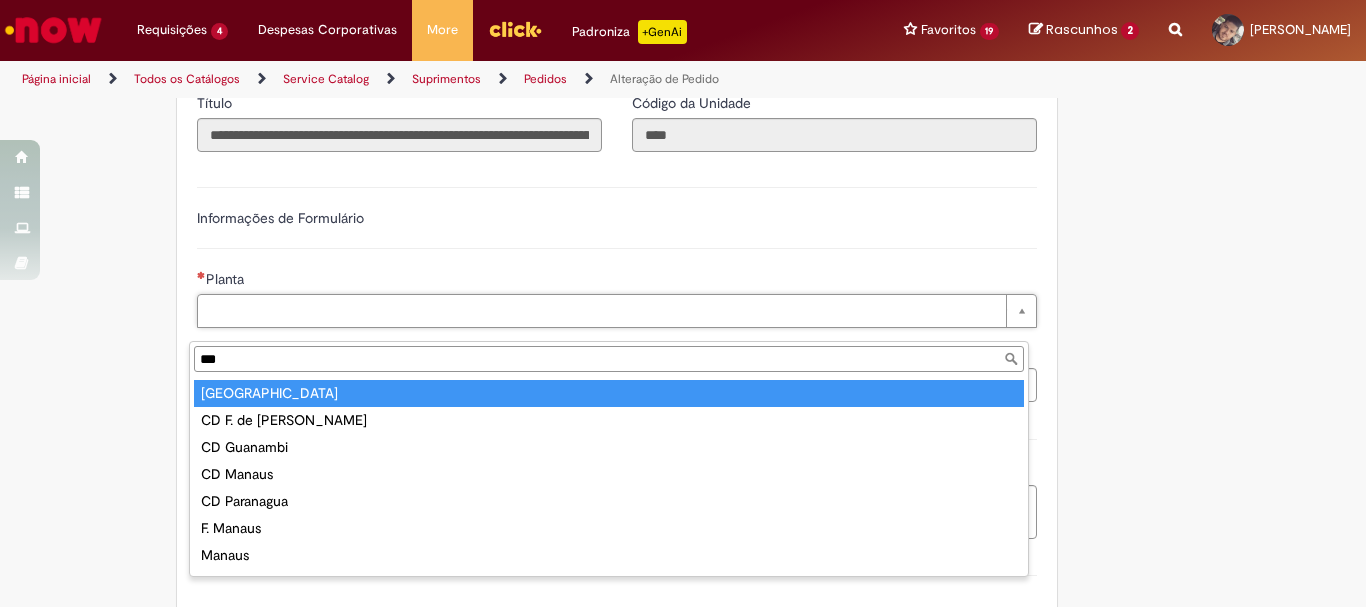 type on "***" 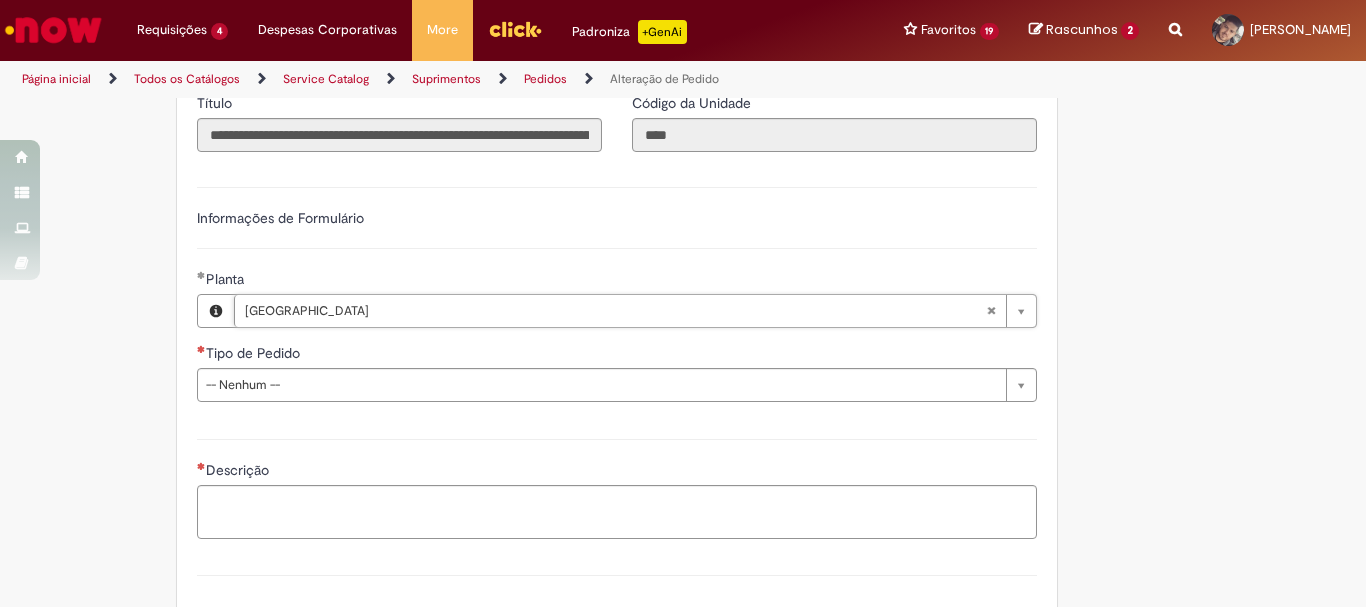 scroll, scrollTop: 1200, scrollLeft: 0, axis: vertical 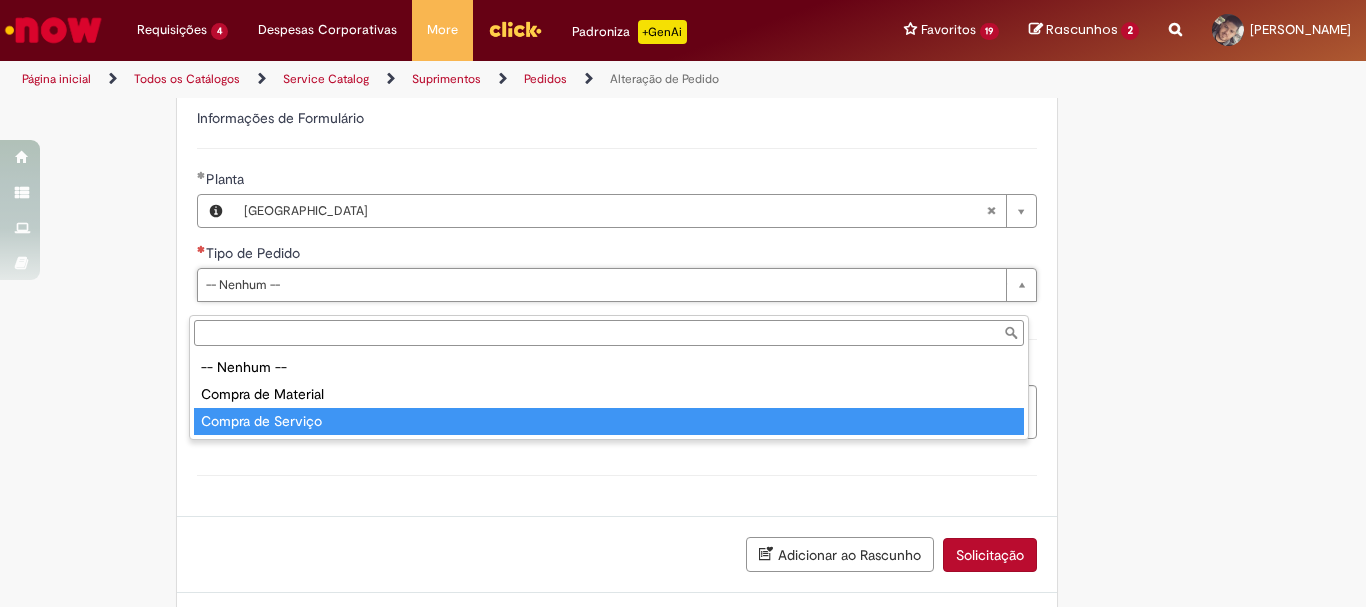 type on "**********" 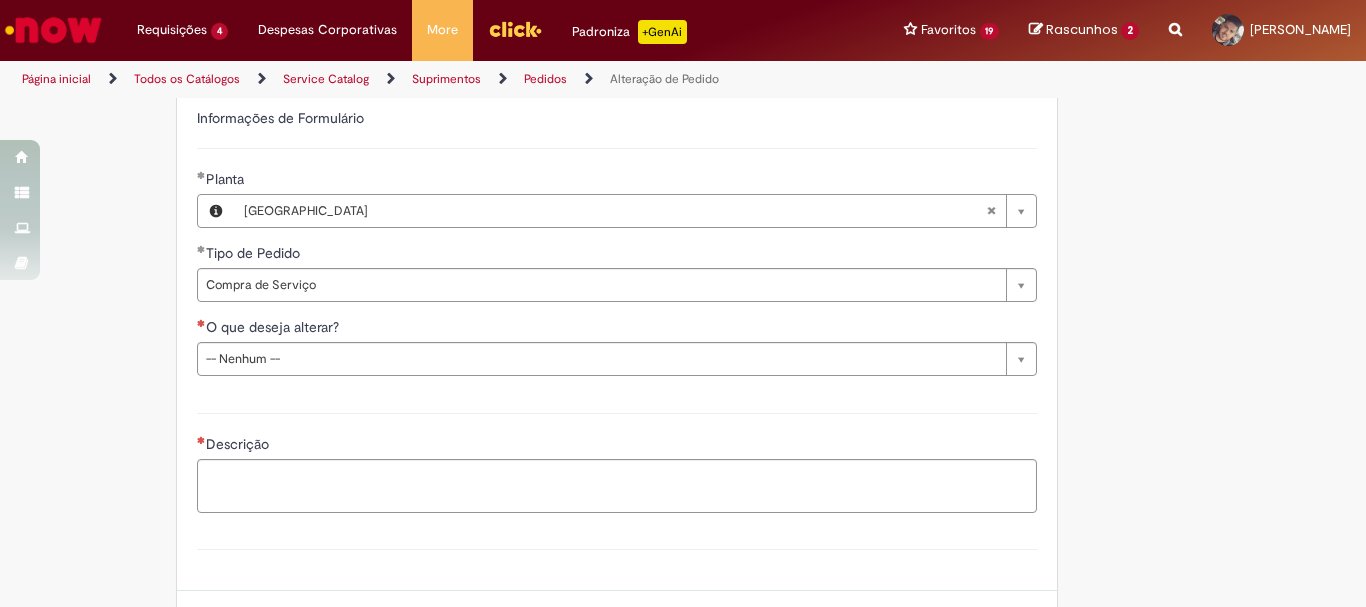 click on "Descrição" at bounding box center [617, 460] 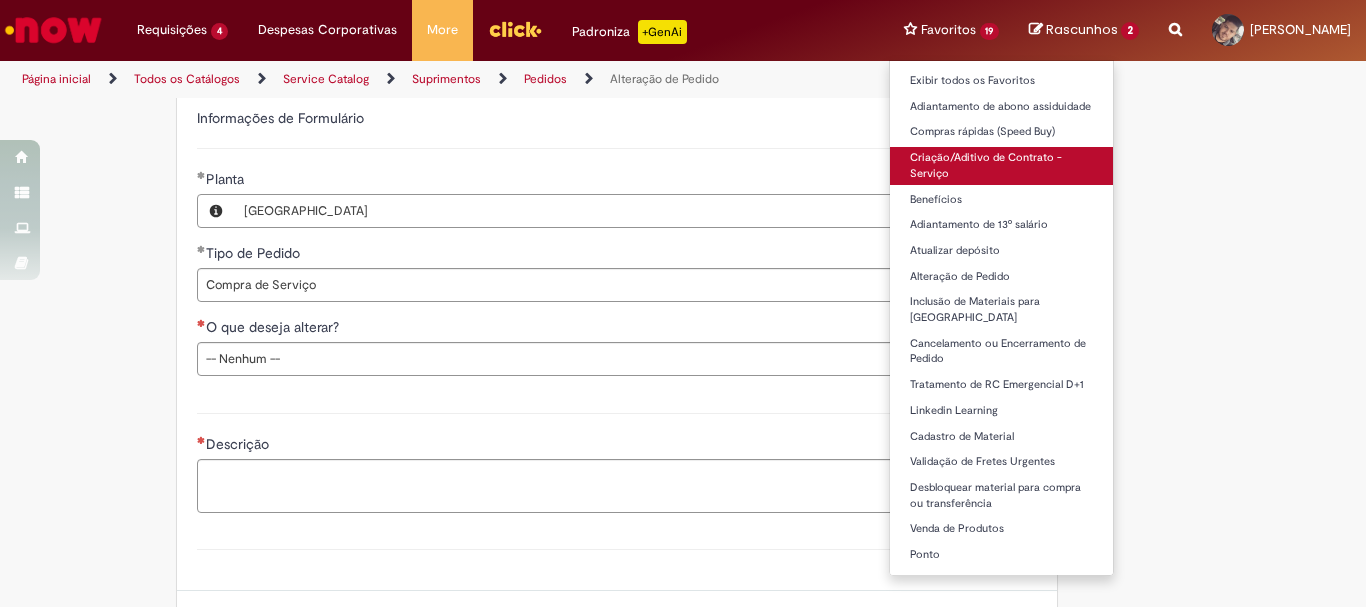scroll, scrollTop: 57, scrollLeft: 0, axis: vertical 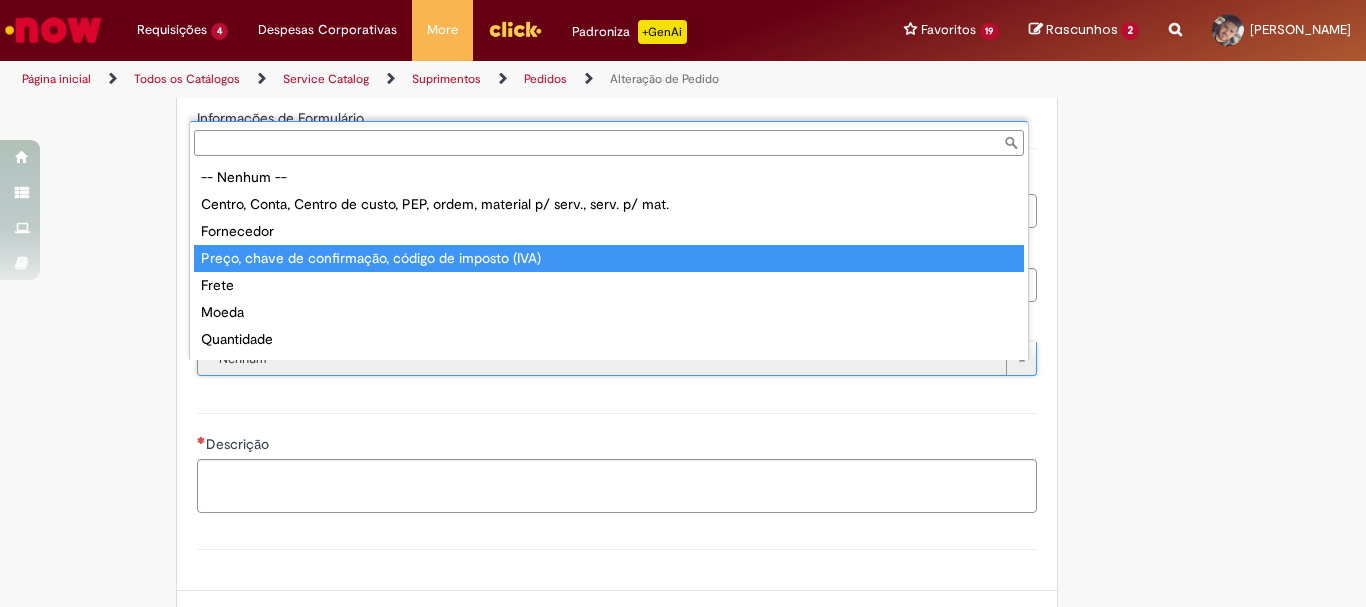 type on "**********" 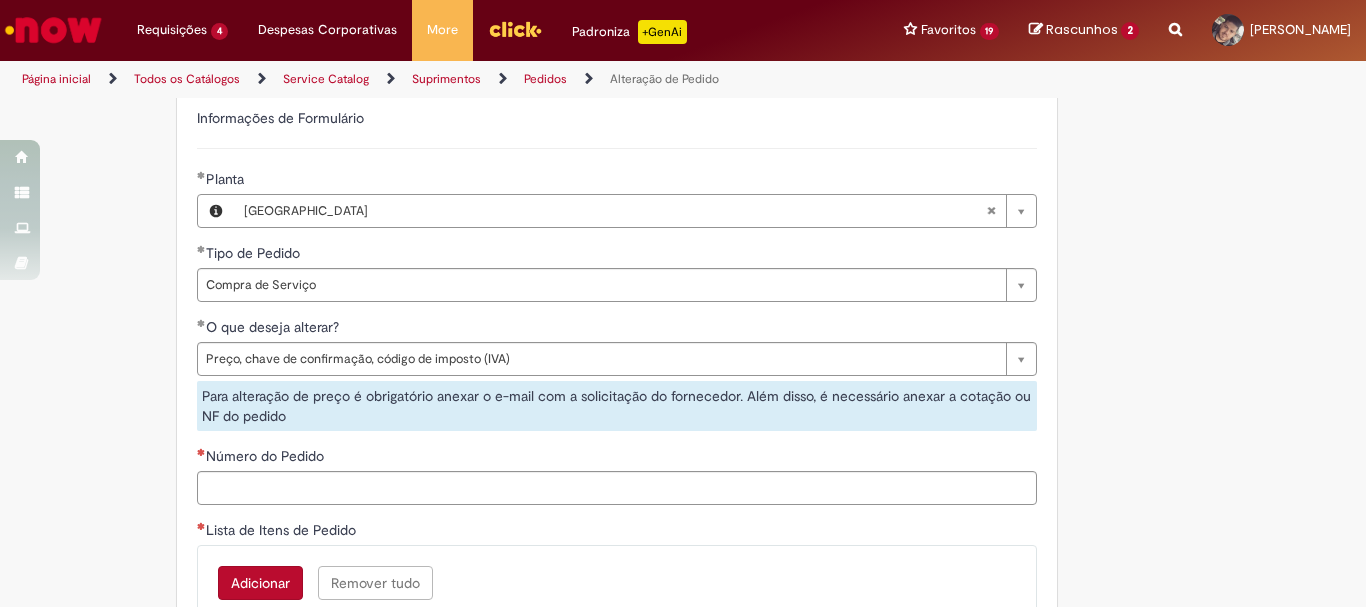 click on "Número do Pedido" at bounding box center (617, 458) 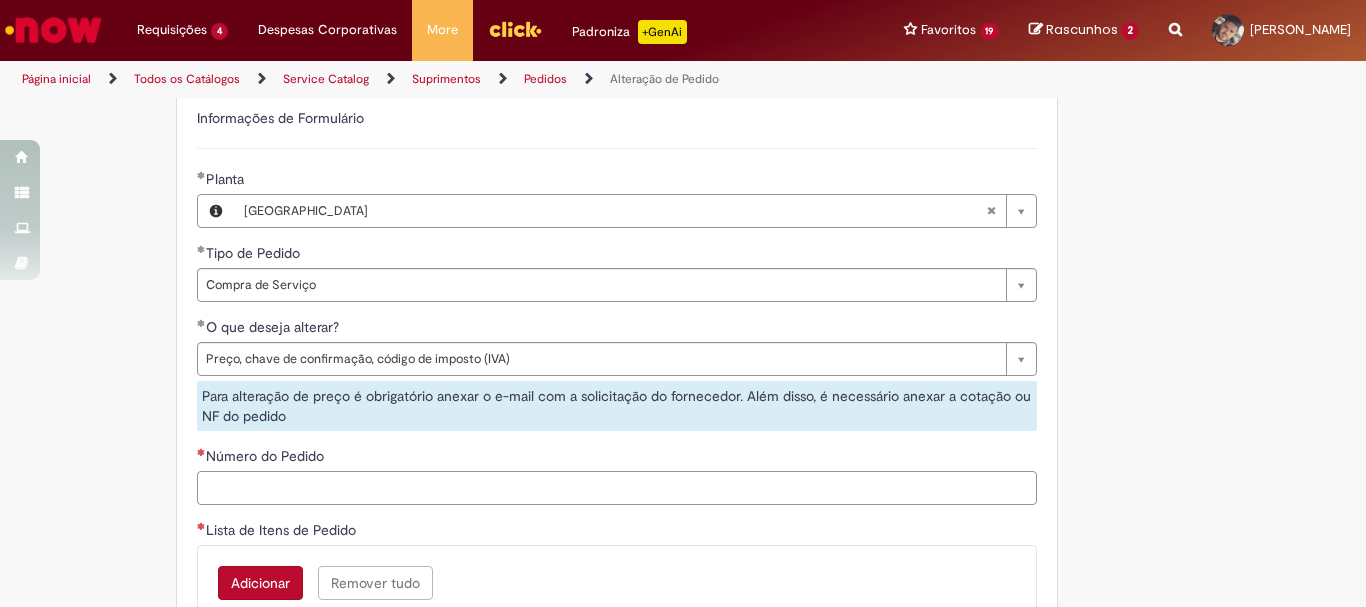 click on "Número do Pedido" at bounding box center (617, 488) 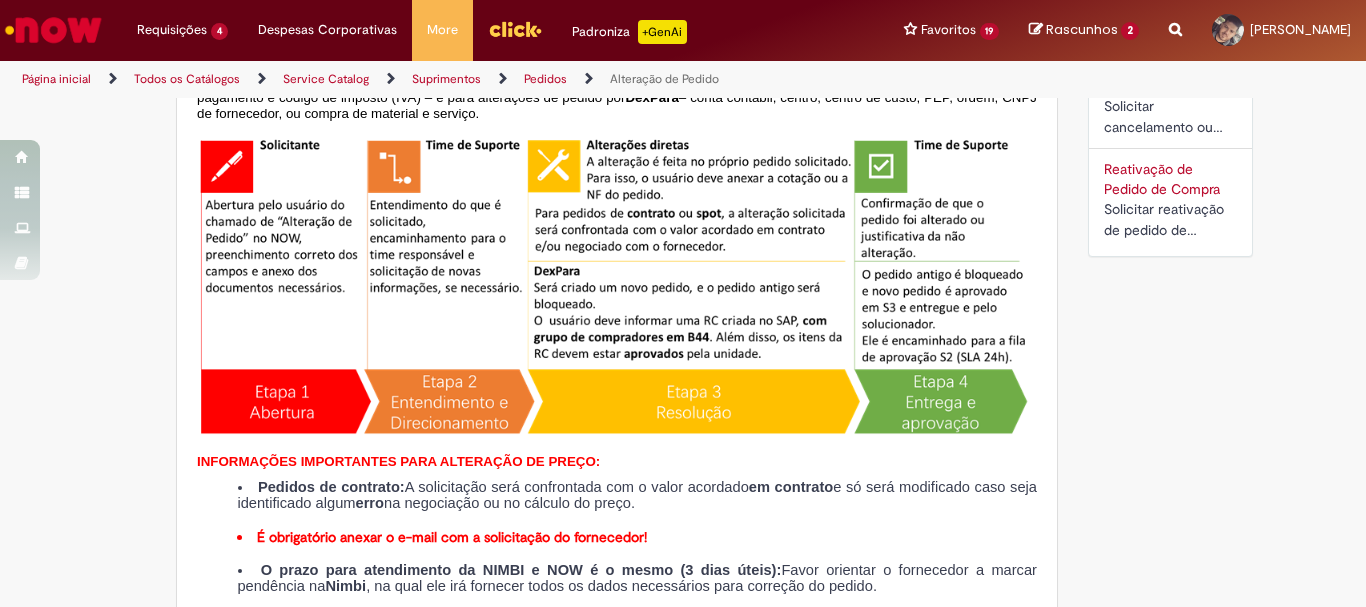 scroll, scrollTop: 0, scrollLeft: 0, axis: both 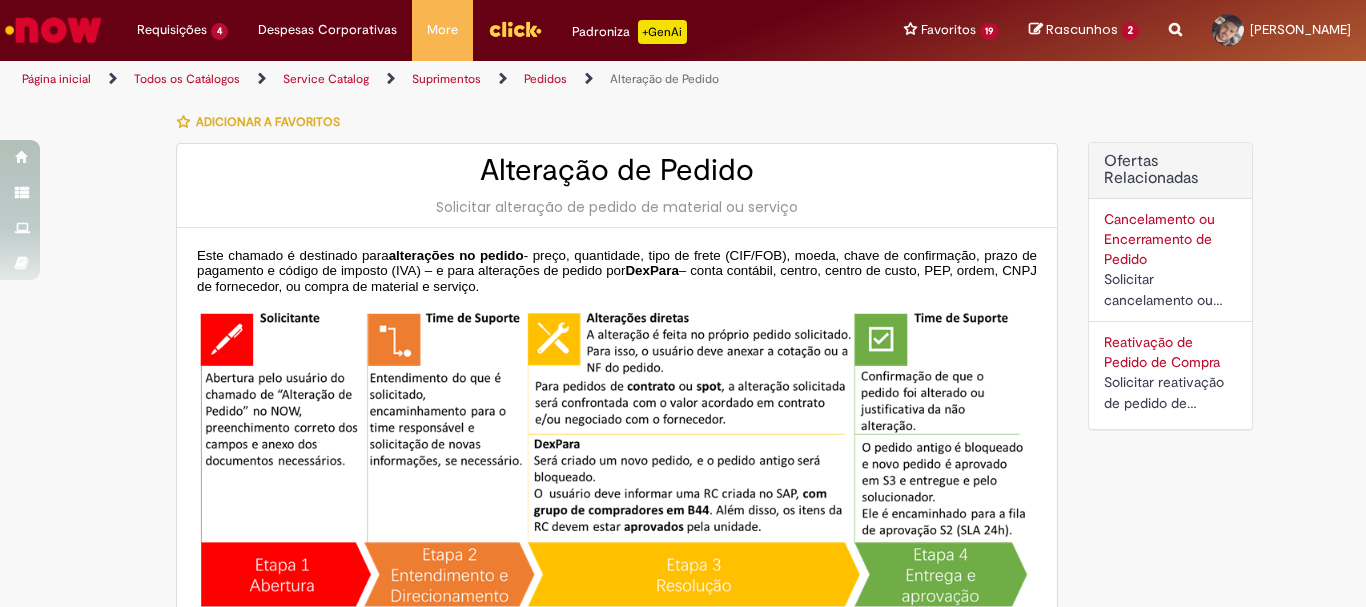 click at bounding box center (53, 30) 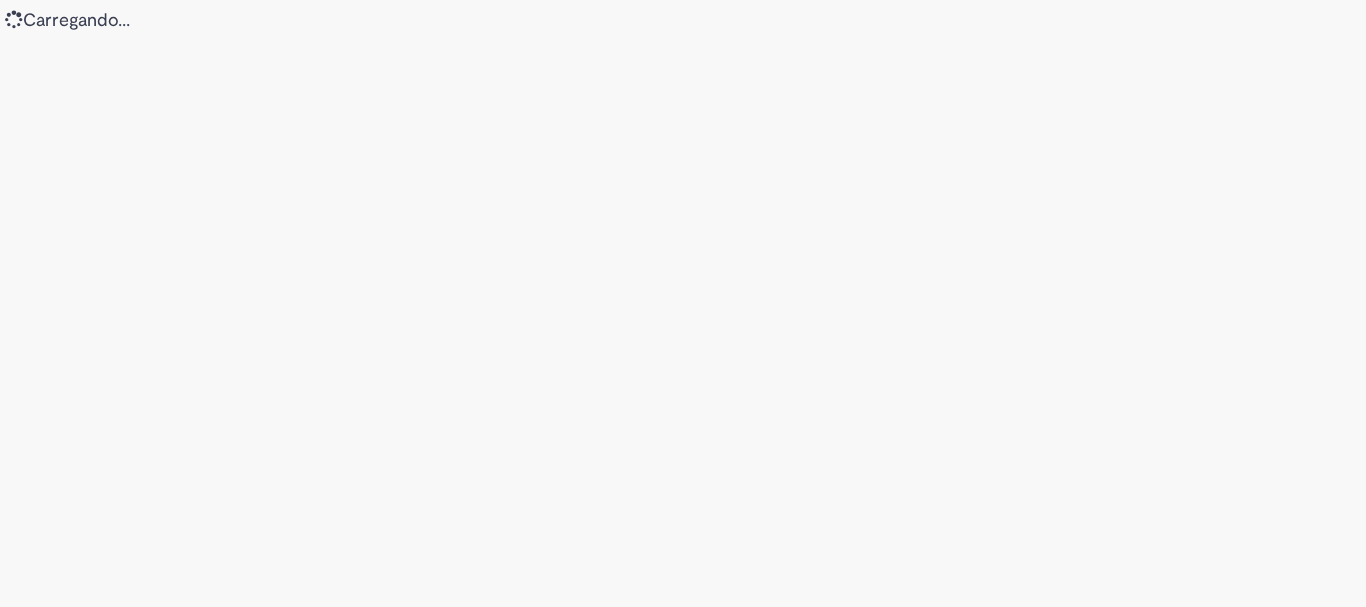 scroll, scrollTop: 0, scrollLeft: 0, axis: both 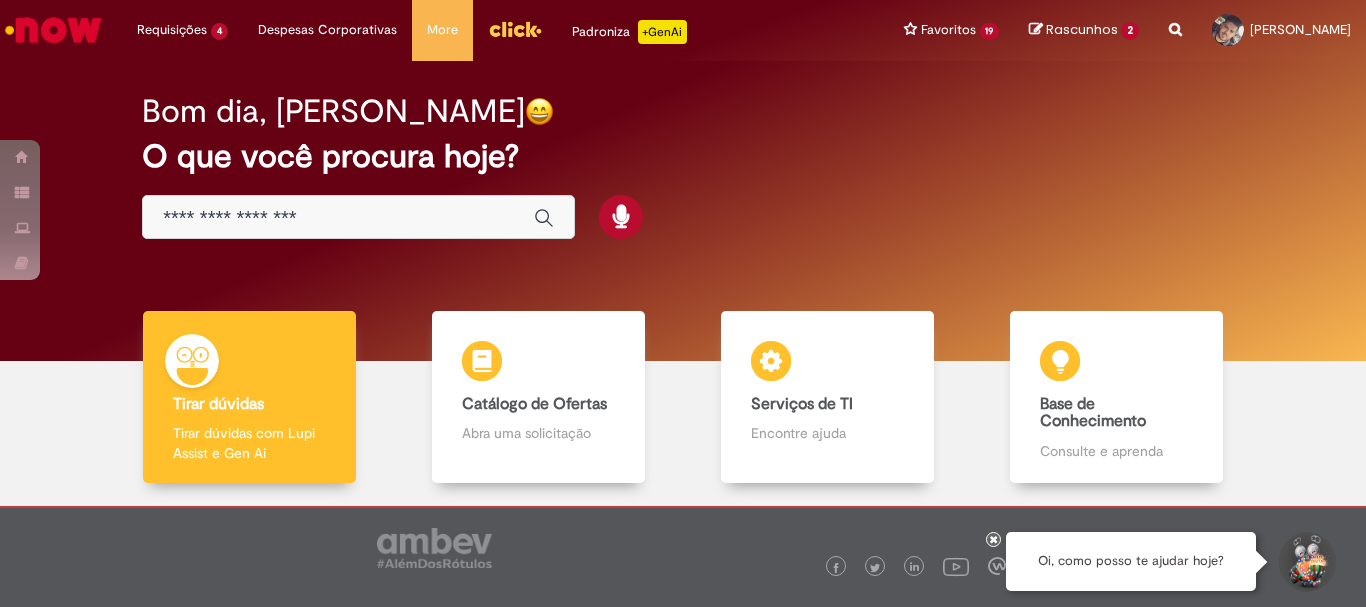 click at bounding box center [338, 218] 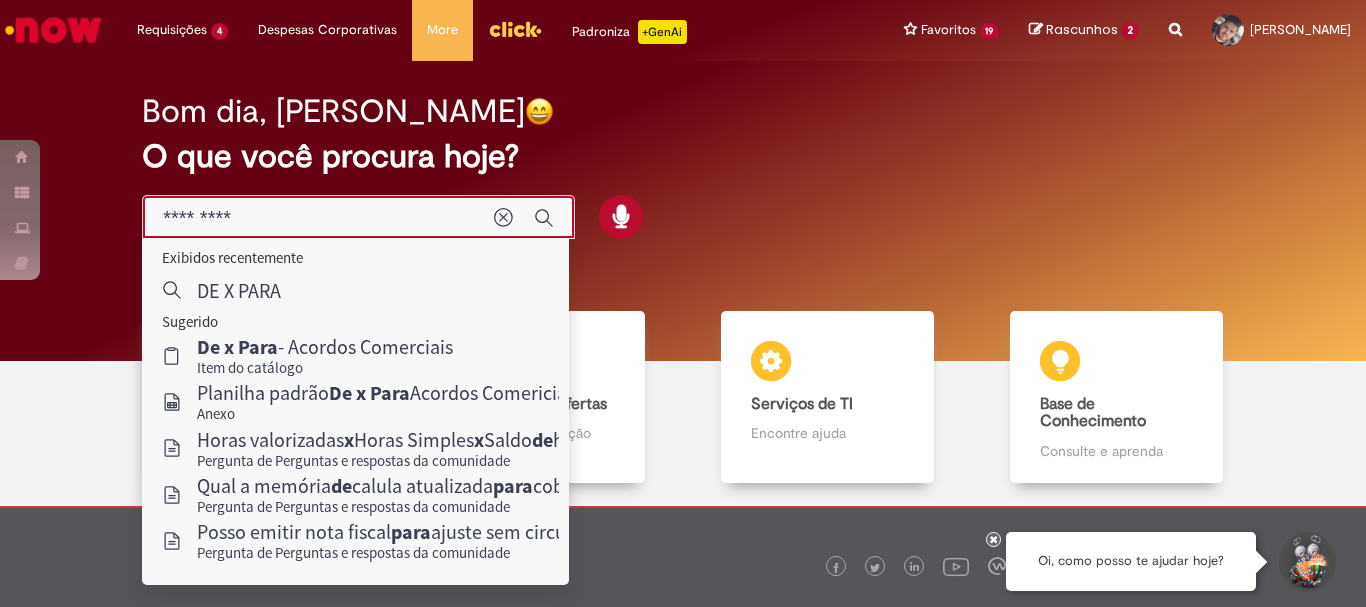 type on "*********" 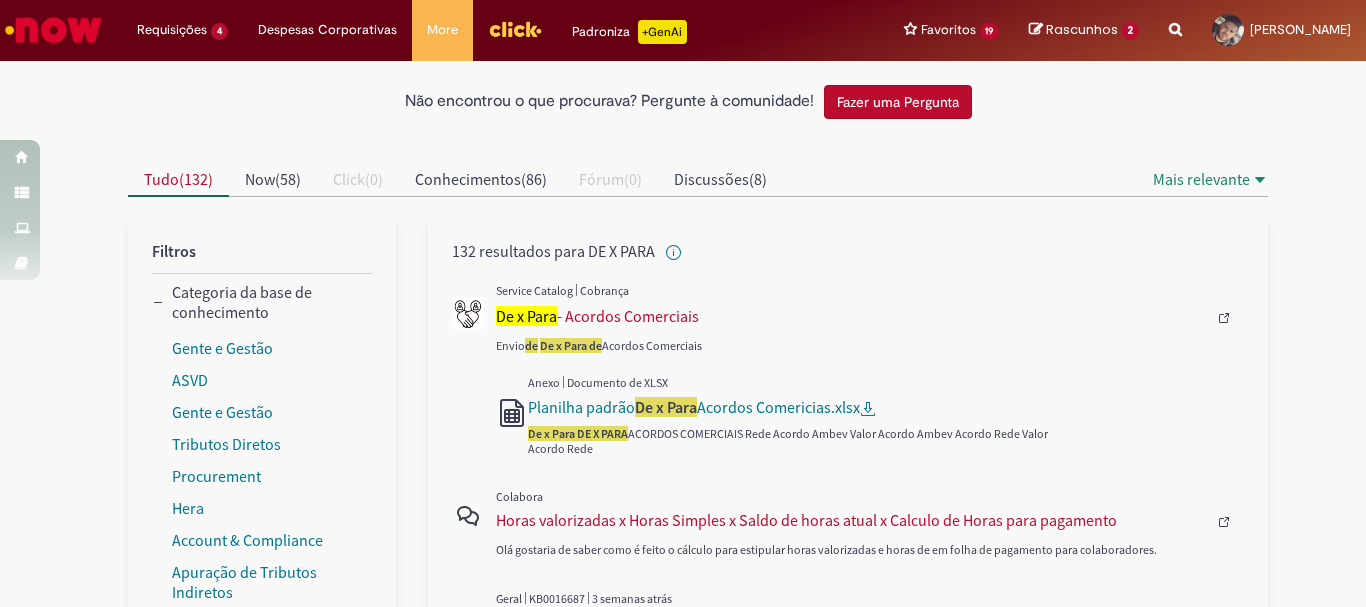 scroll, scrollTop: 0, scrollLeft: 0, axis: both 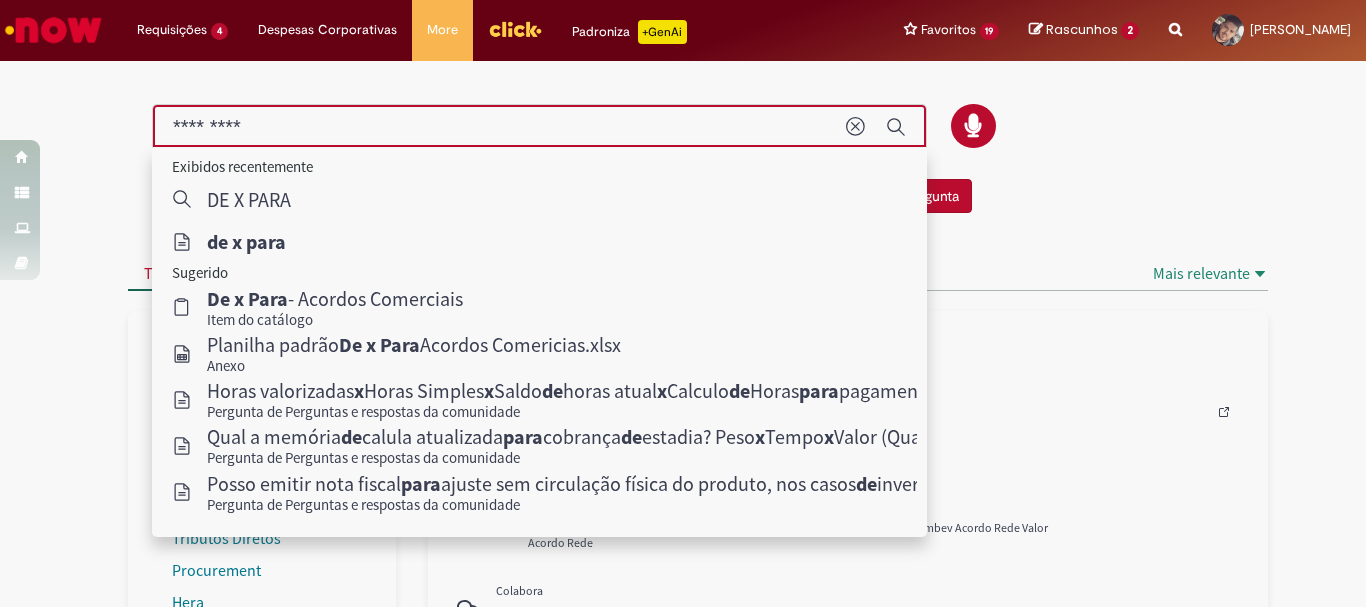 drag, startPoint x: 283, startPoint y: 122, endPoint x: 126, endPoint y: 133, distance: 157.38487 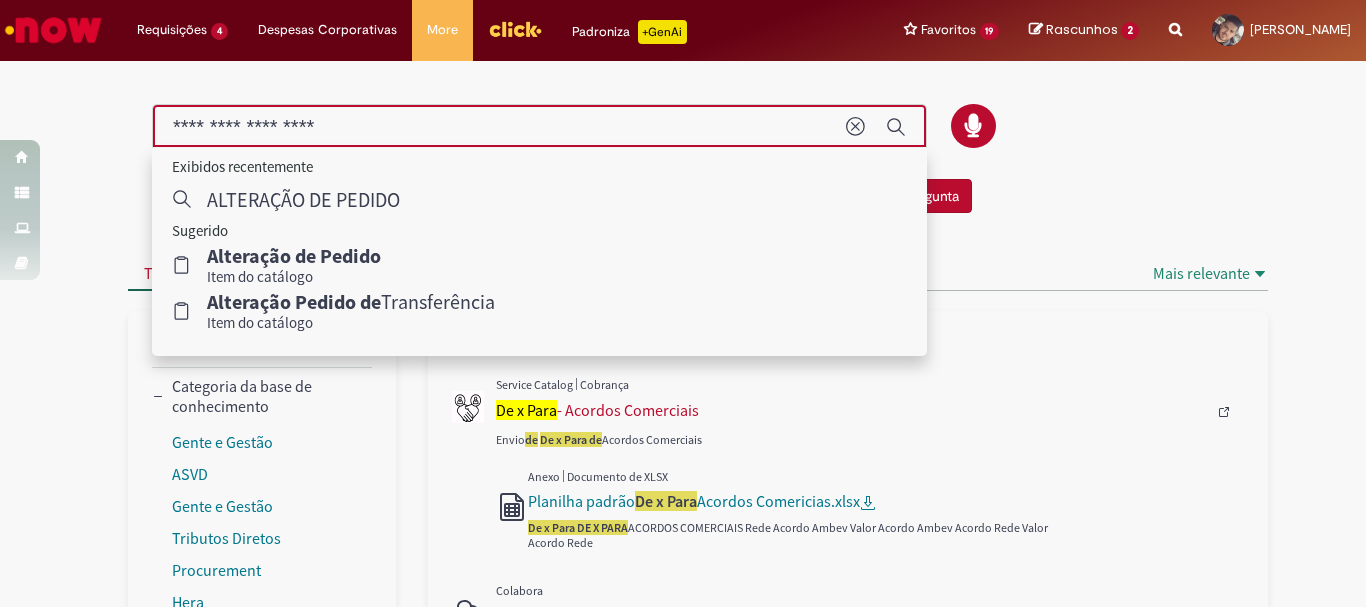 type on "**********" 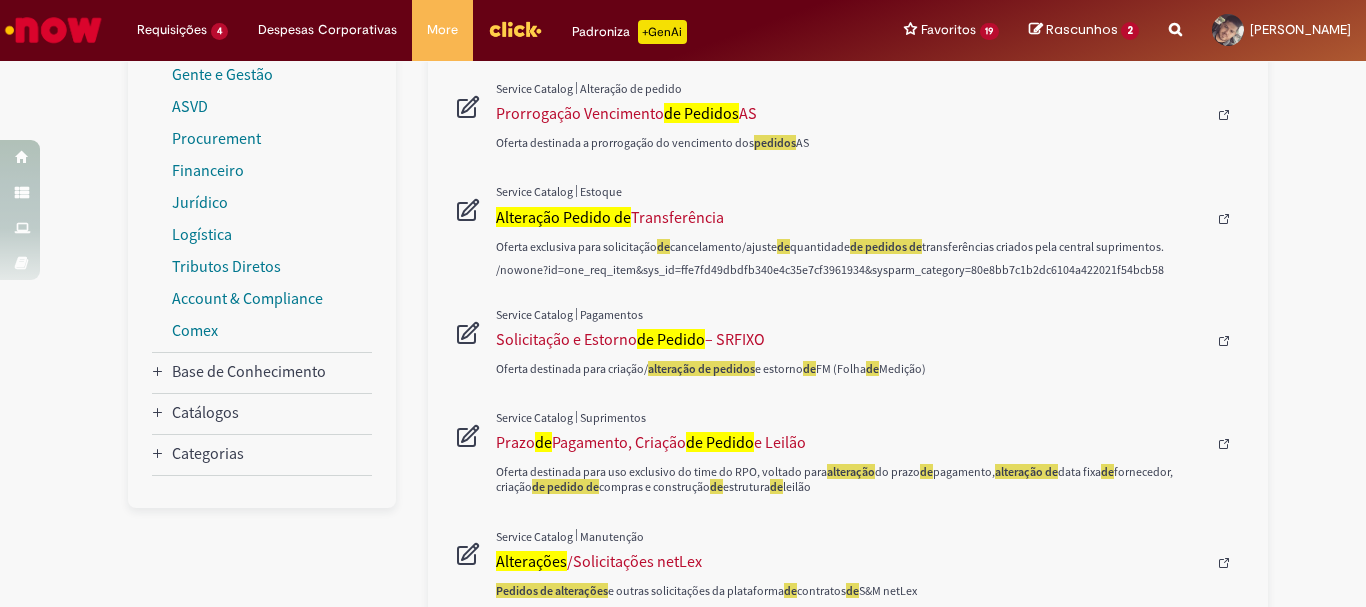 scroll, scrollTop: 0, scrollLeft: 0, axis: both 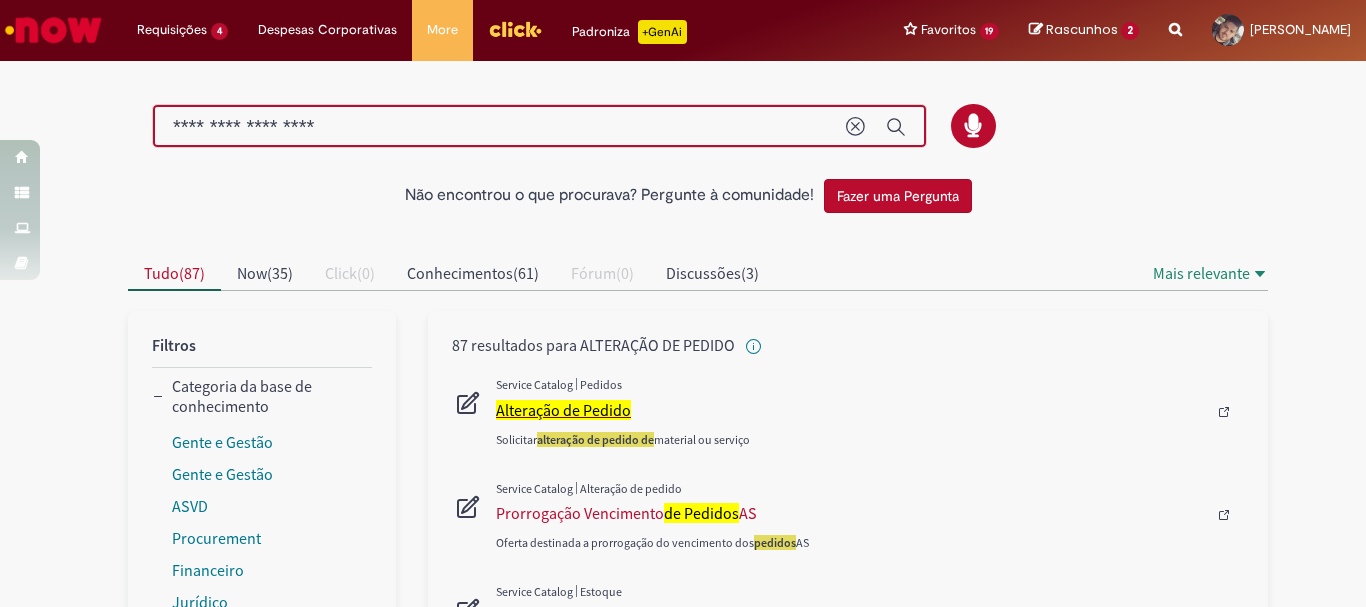 click on "Alteração de Pedido" at bounding box center (563, 410) 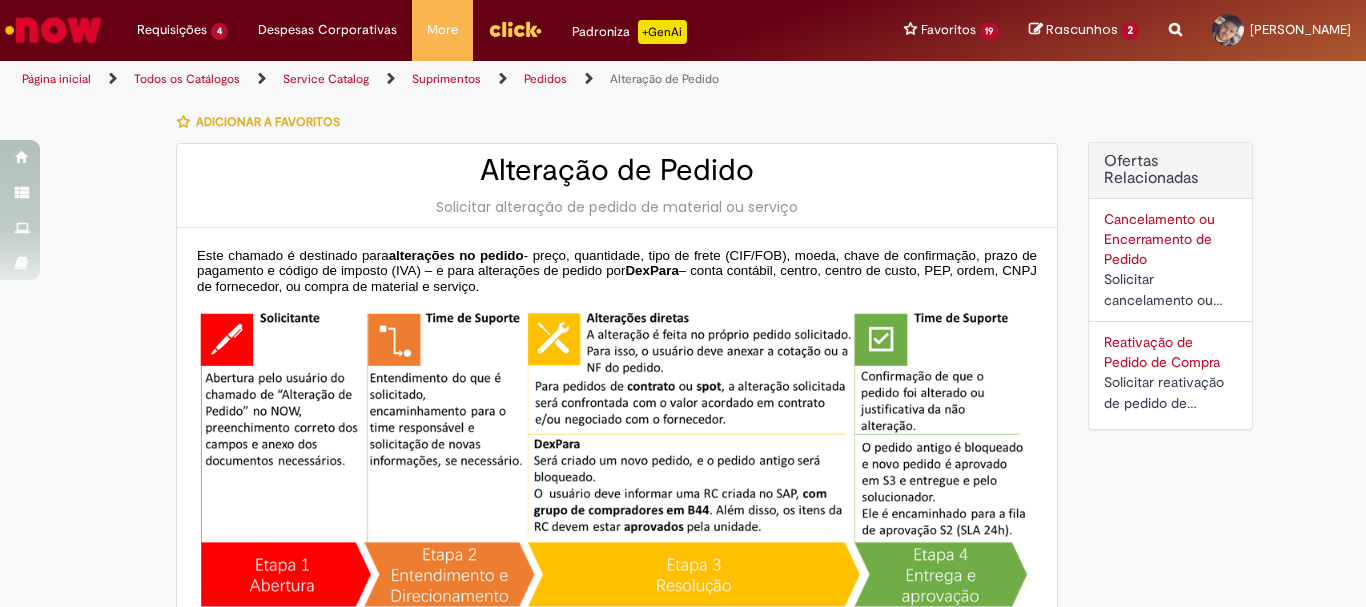 type on "********" 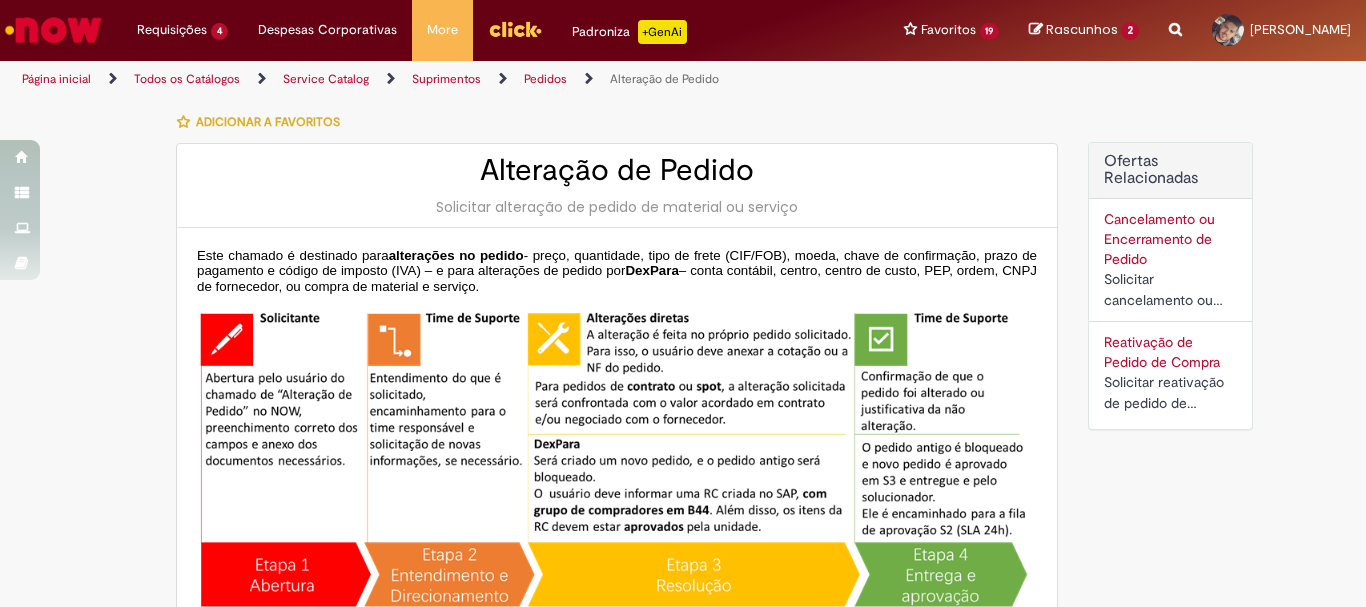 type on "**********" 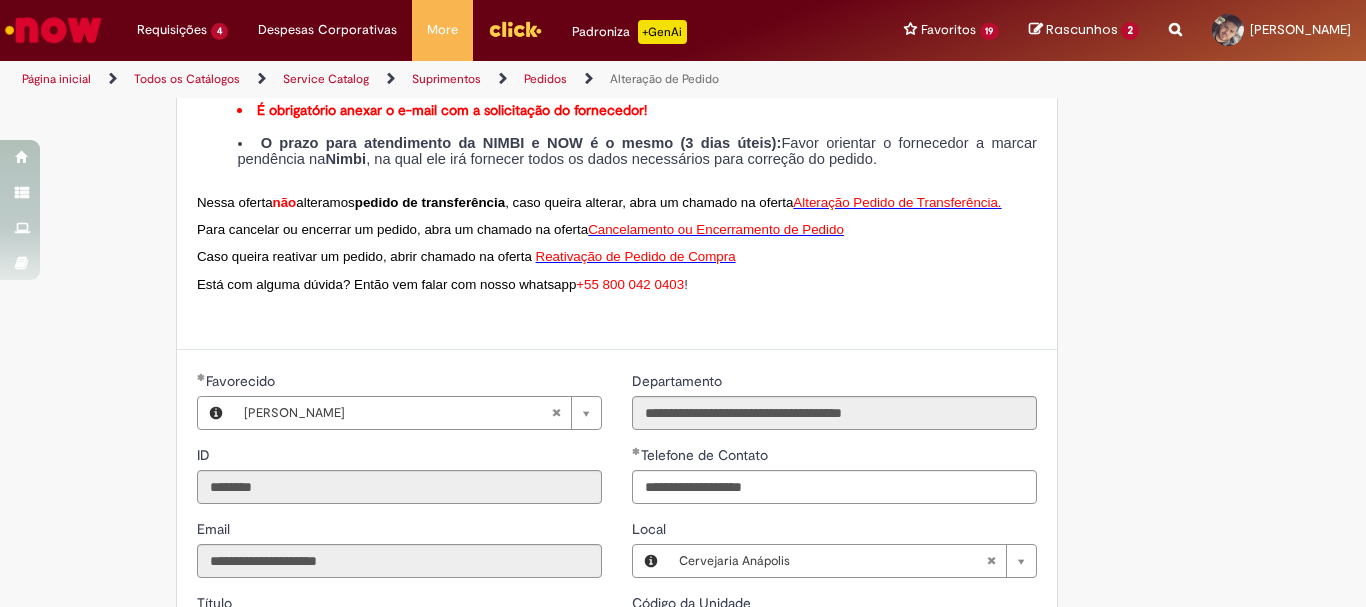 scroll, scrollTop: 900, scrollLeft: 0, axis: vertical 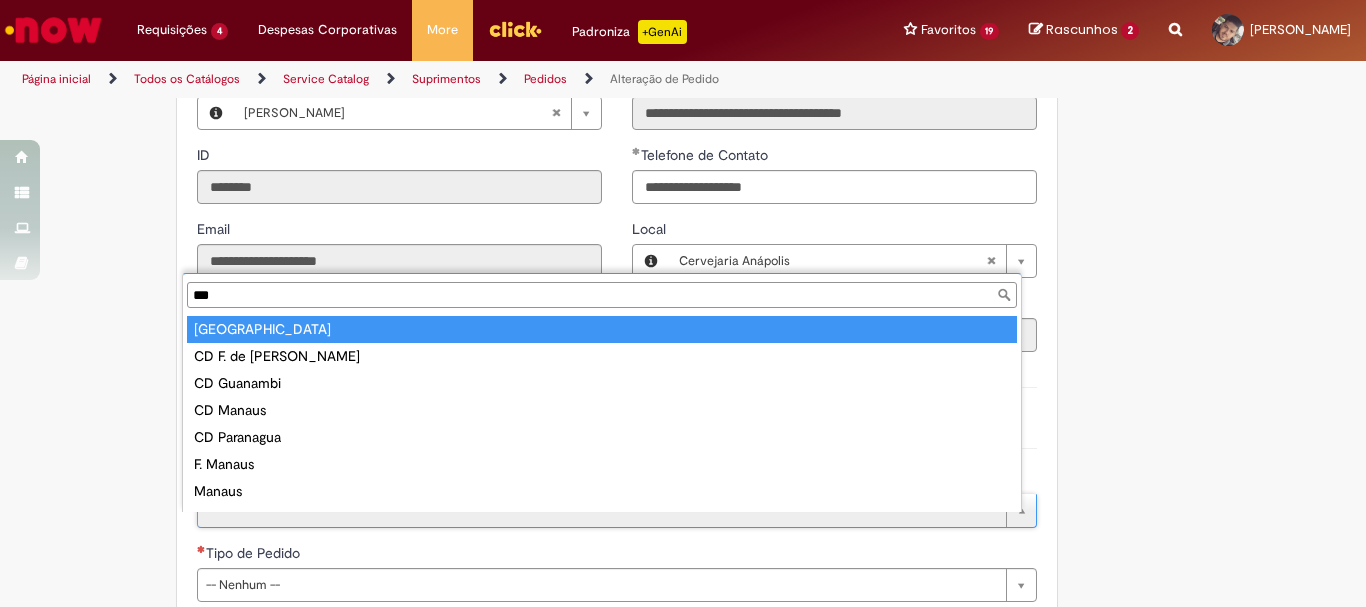 type on "***" 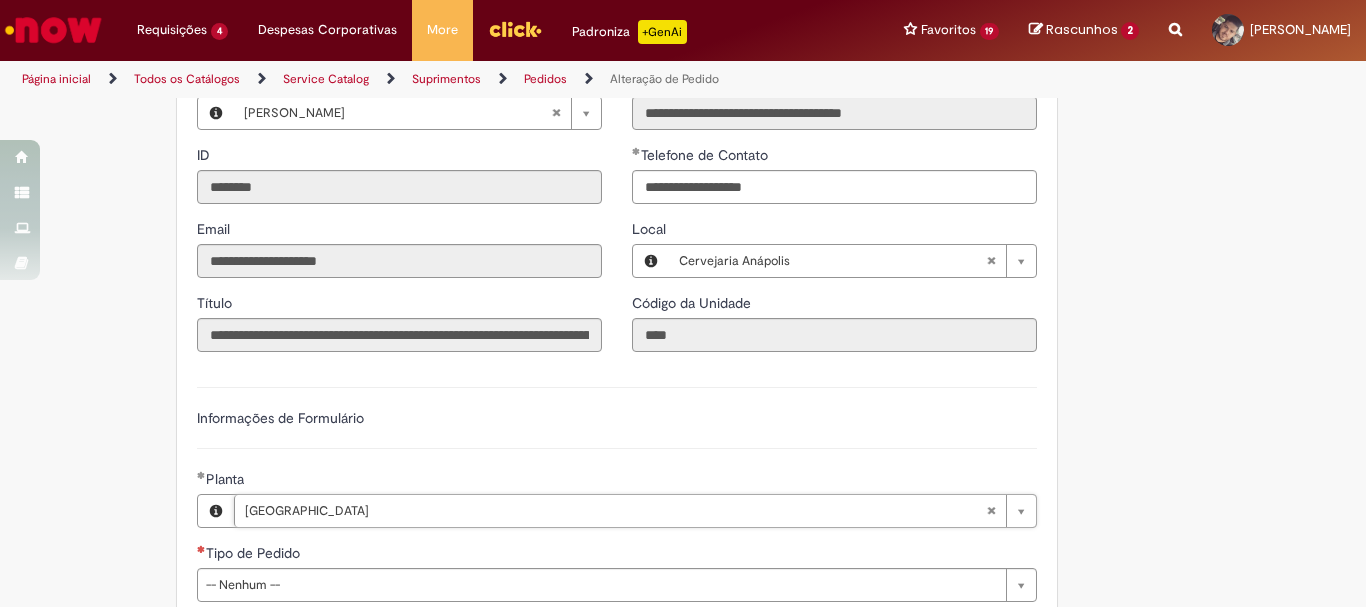 scroll, scrollTop: 1100, scrollLeft: 0, axis: vertical 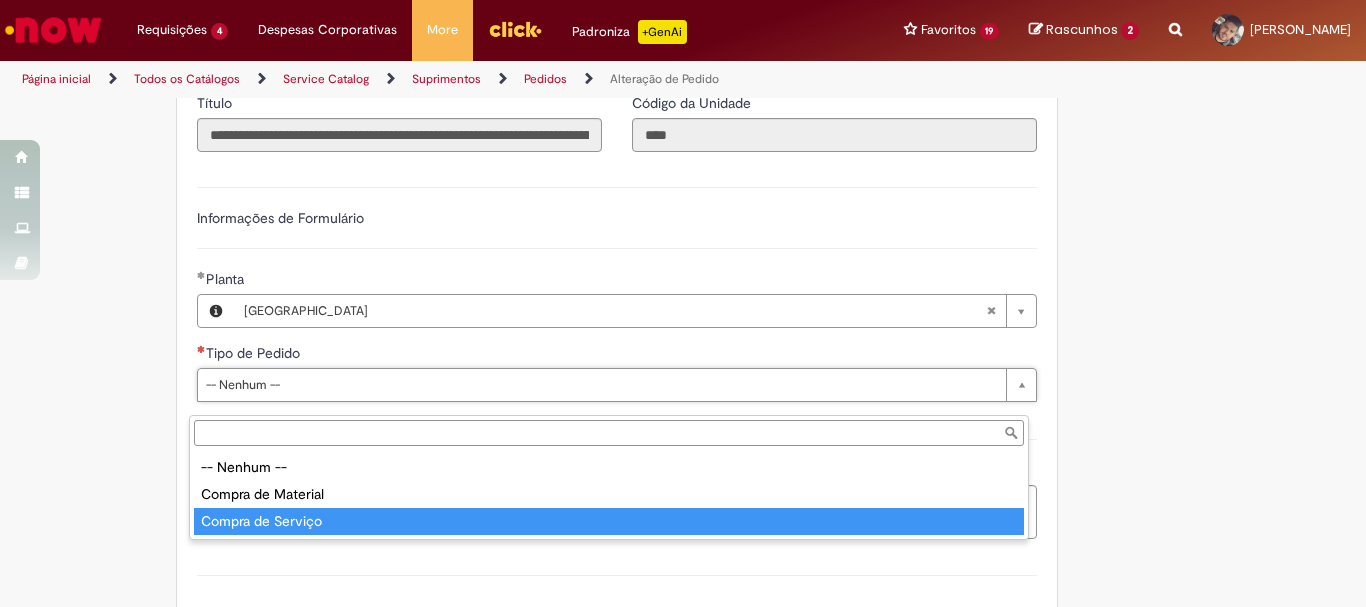 type on "**********" 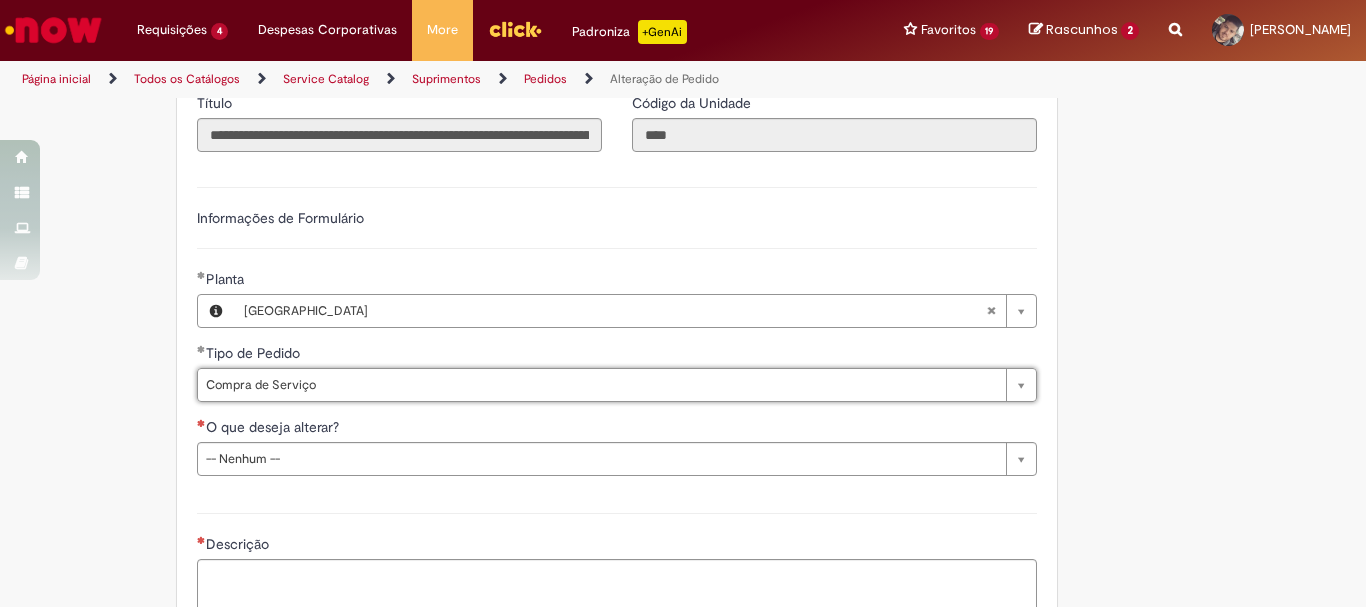 click on "Descrição" at bounding box center (617, 560) 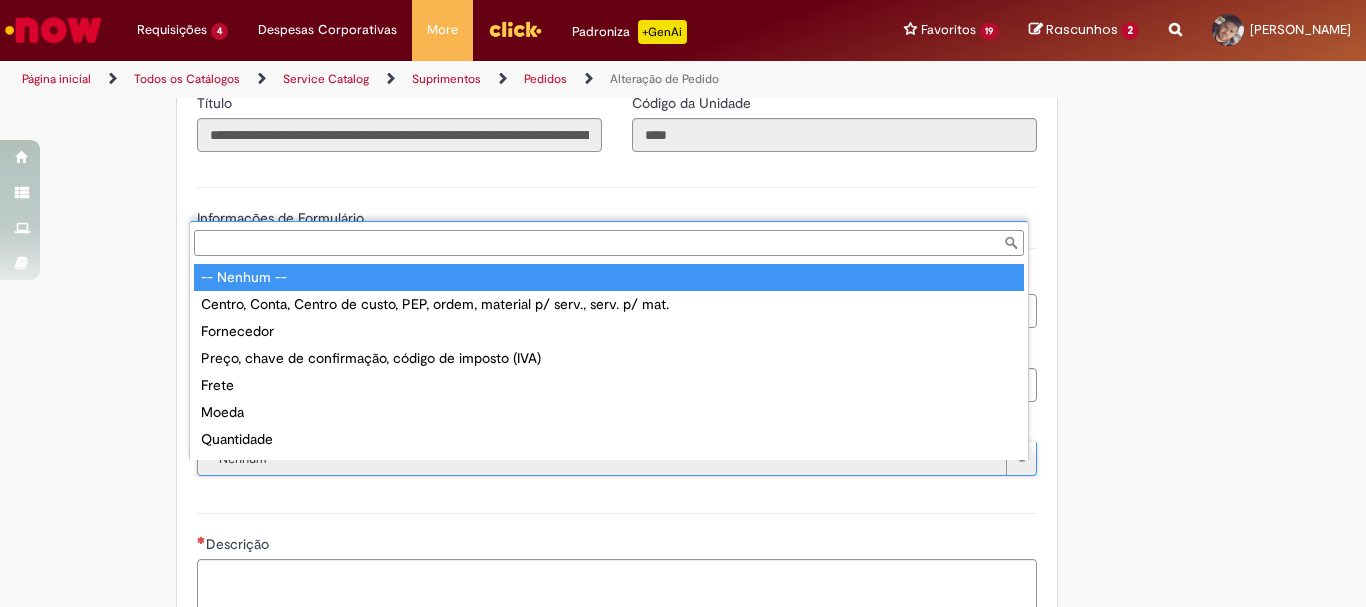 scroll, scrollTop: 16, scrollLeft: 0, axis: vertical 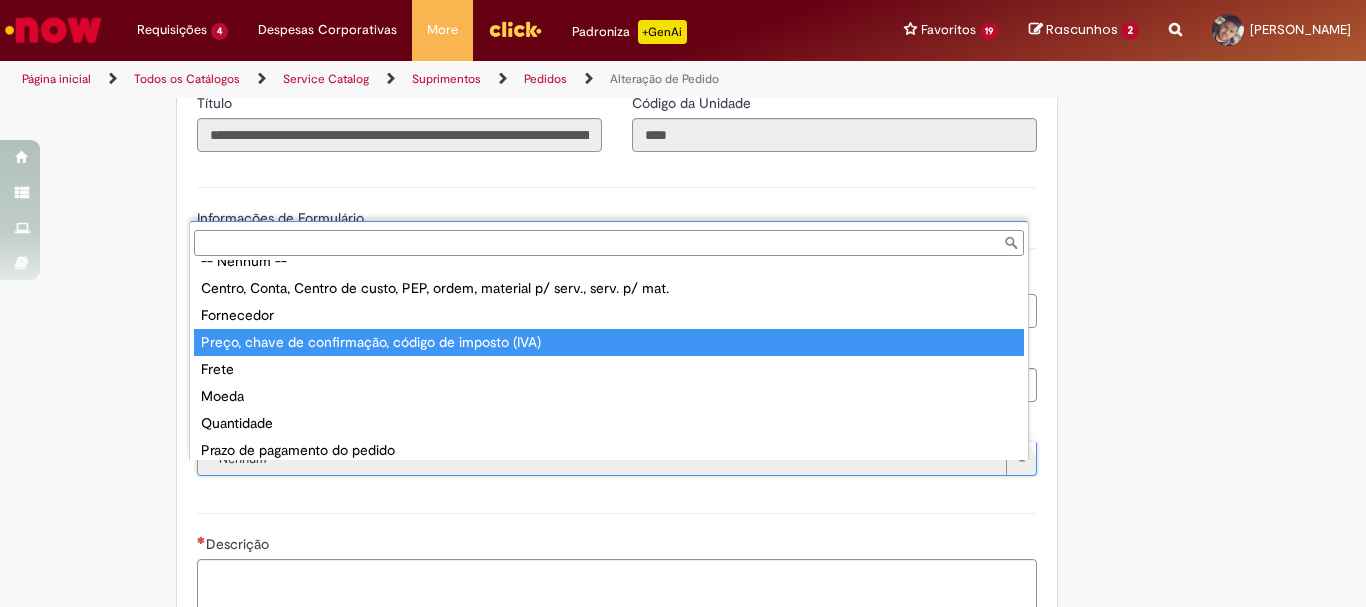 type on "**********" 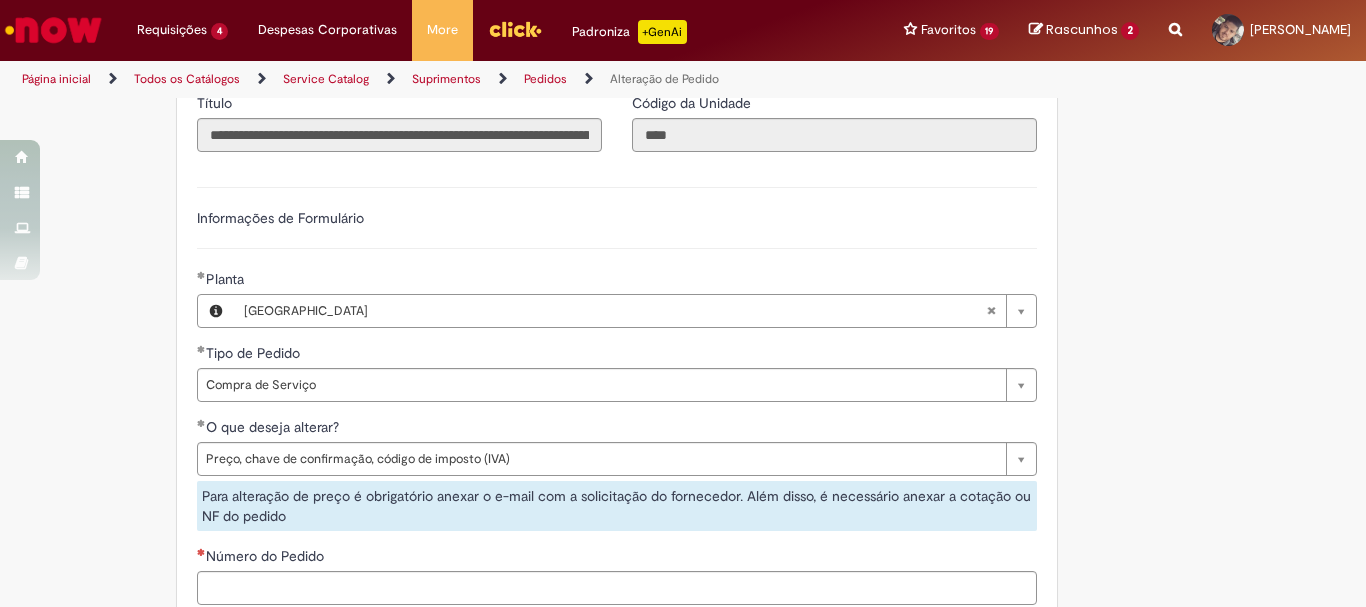 click on "Número do Pedido" at bounding box center [617, 558] 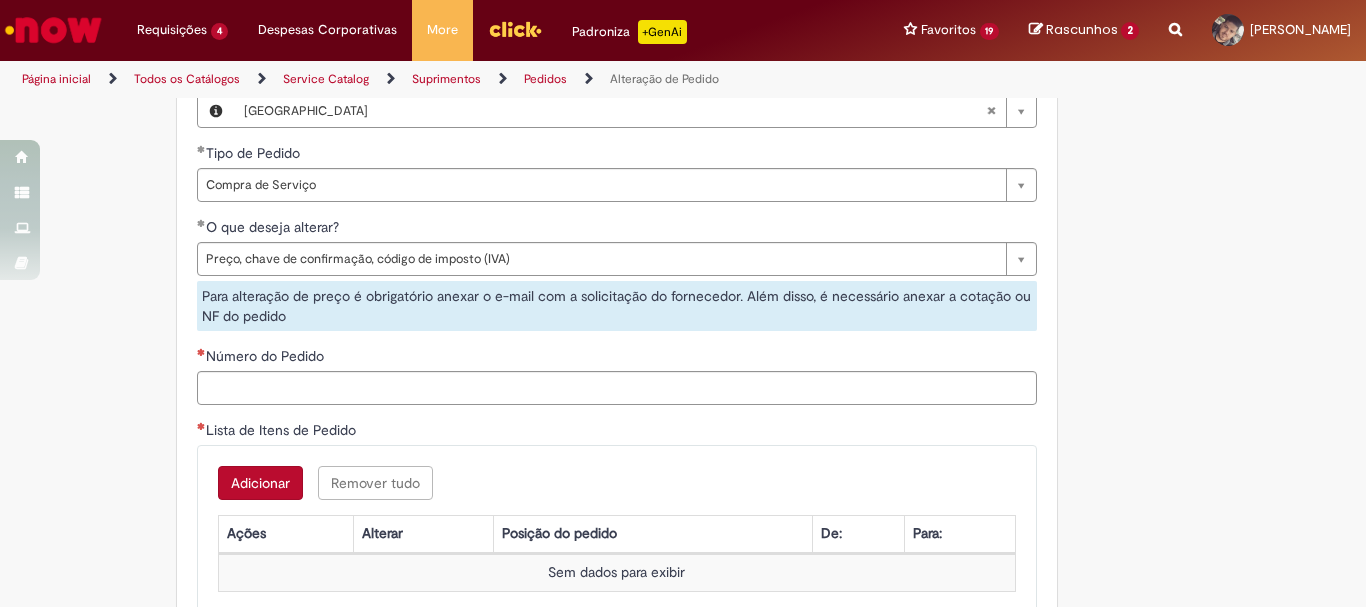 scroll, scrollTop: 1400, scrollLeft: 0, axis: vertical 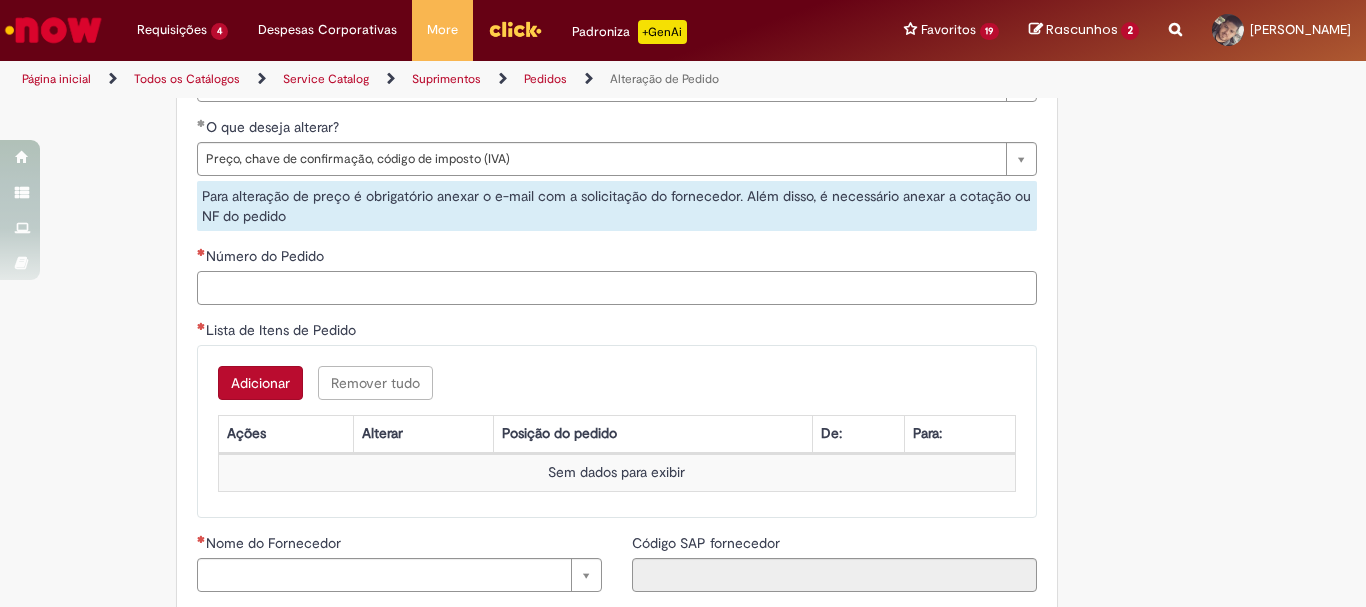 click on "Número do Pedido" at bounding box center (617, 288) 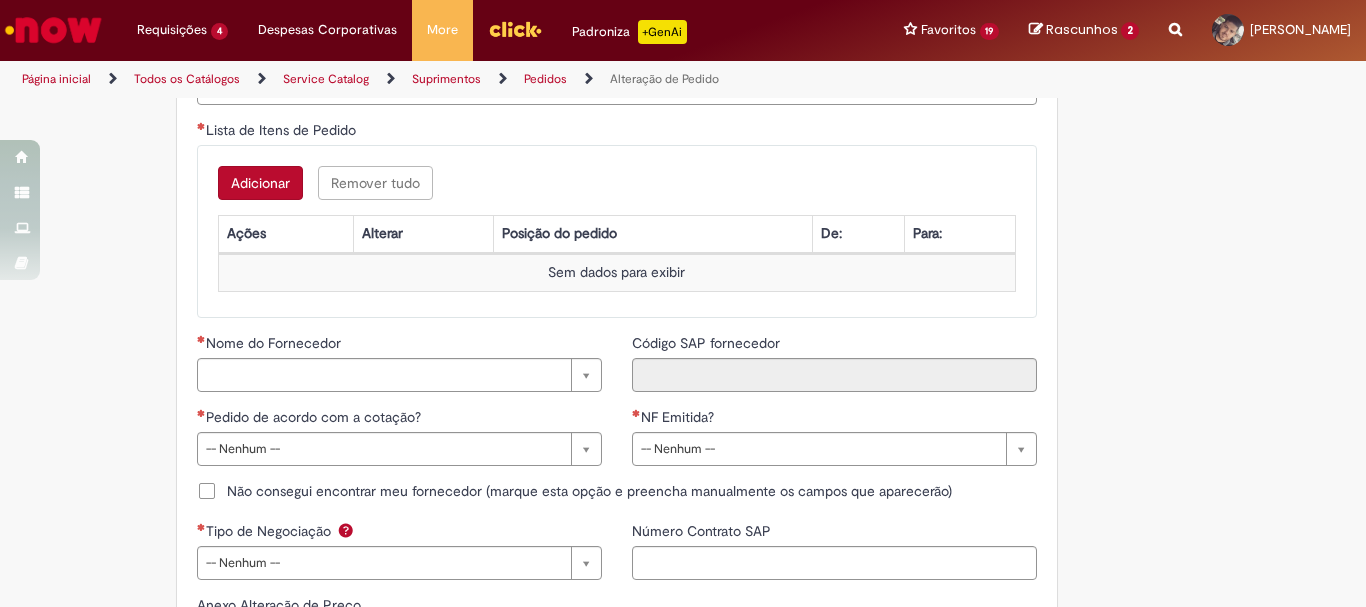 scroll, scrollTop: 1500, scrollLeft: 0, axis: vertical 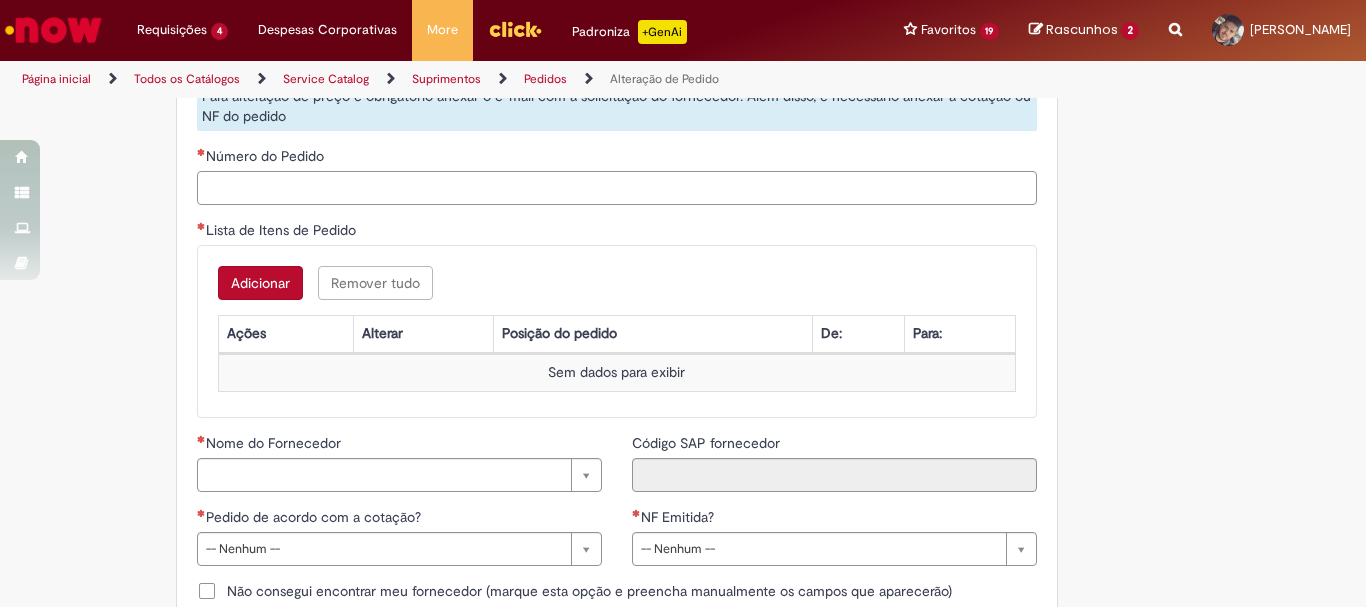 paste on "**********" 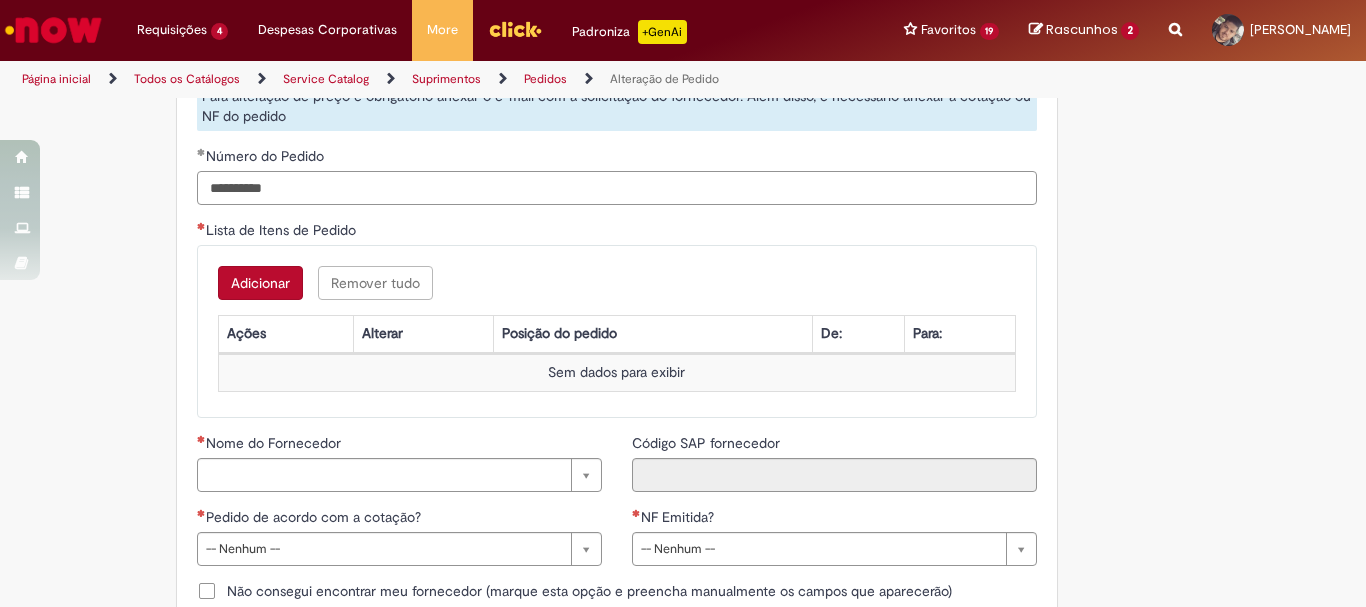 scroll, scrollTop: 1600, scrollLeft: 0, axis: vertical 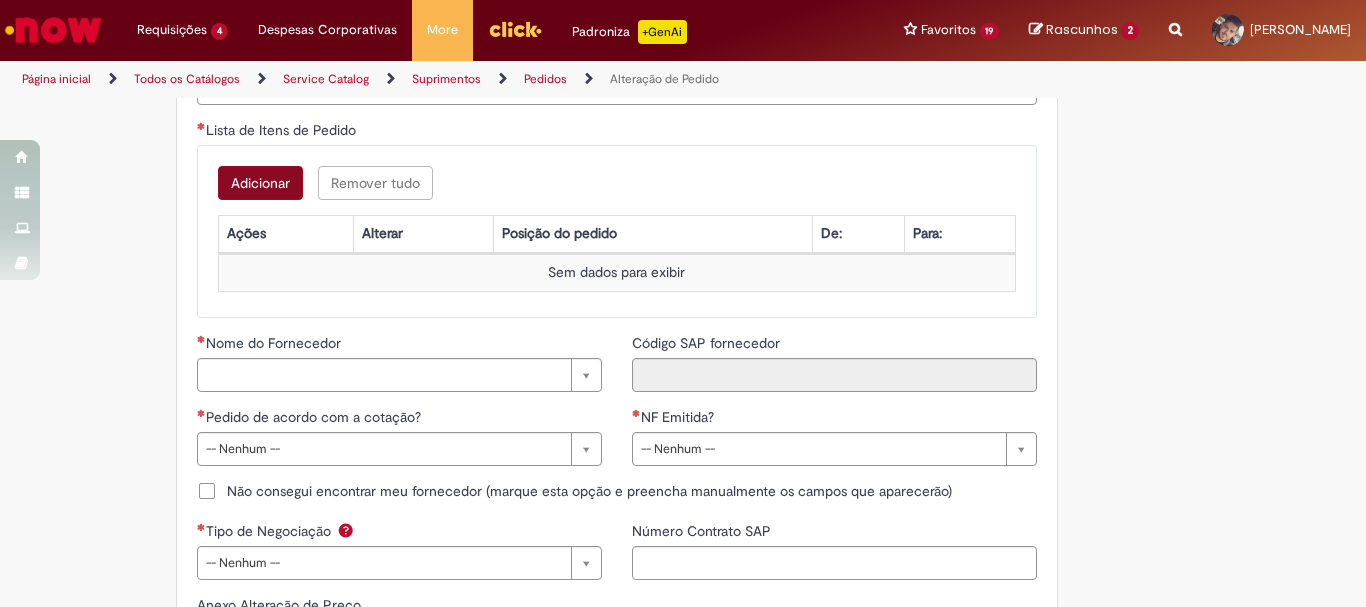 type on "**********" 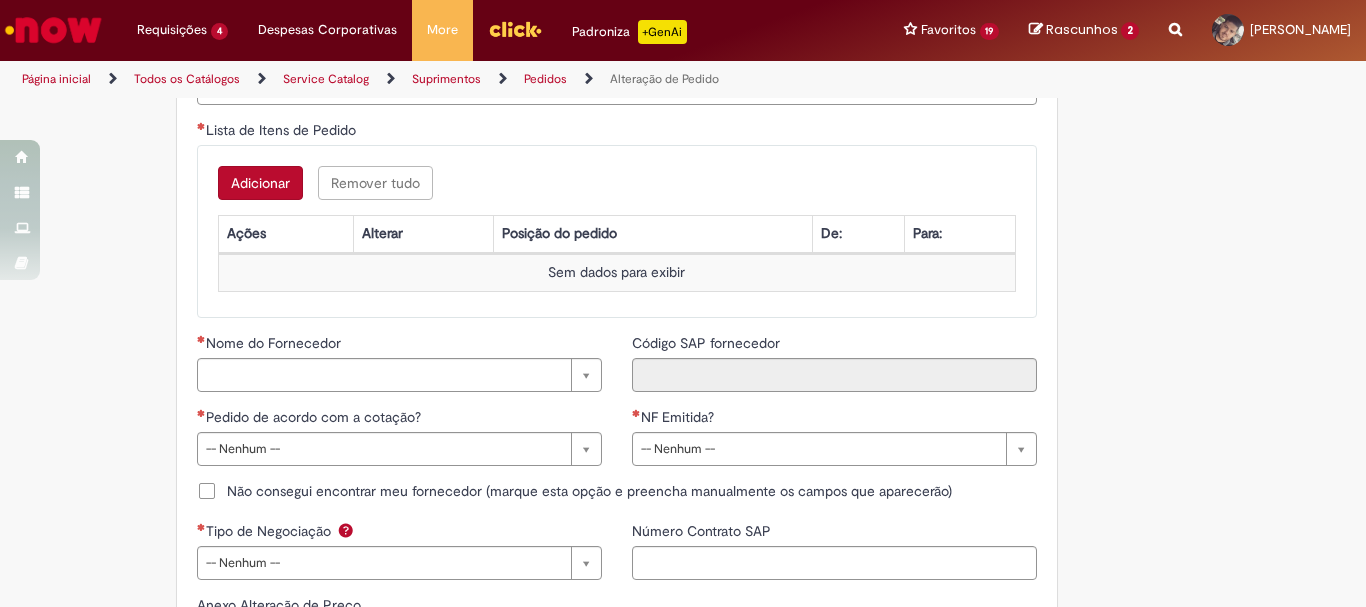 click on "Adicionar" at bounding box center [260, 183] 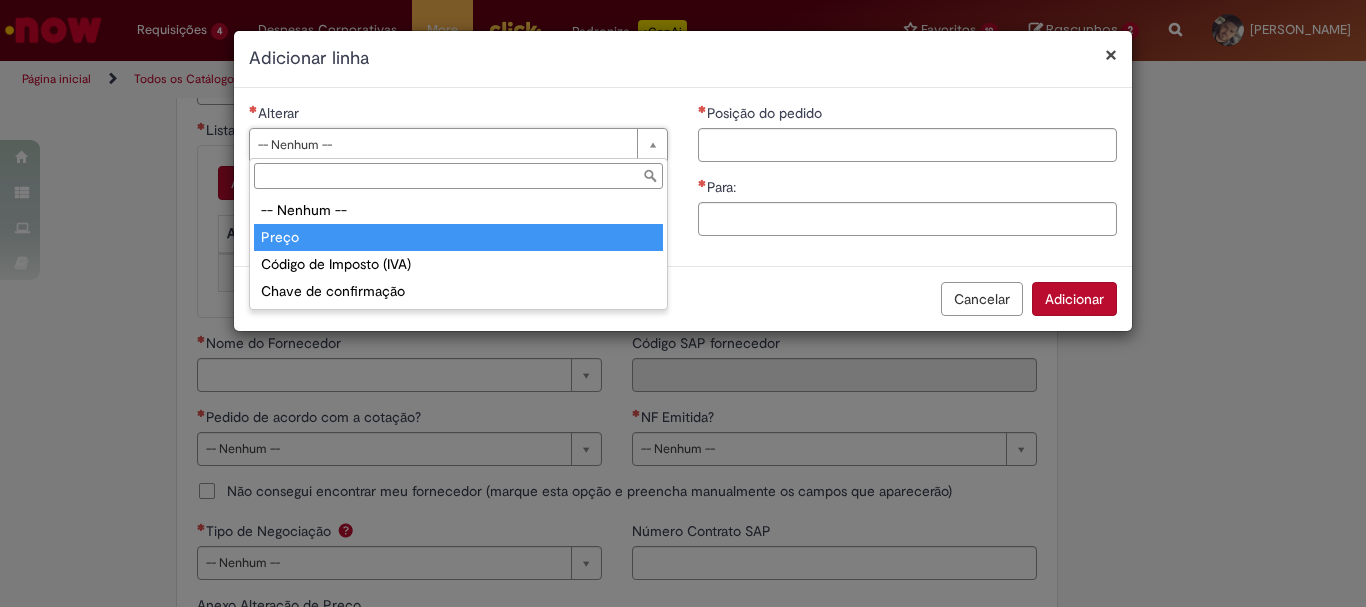 type on "*****" 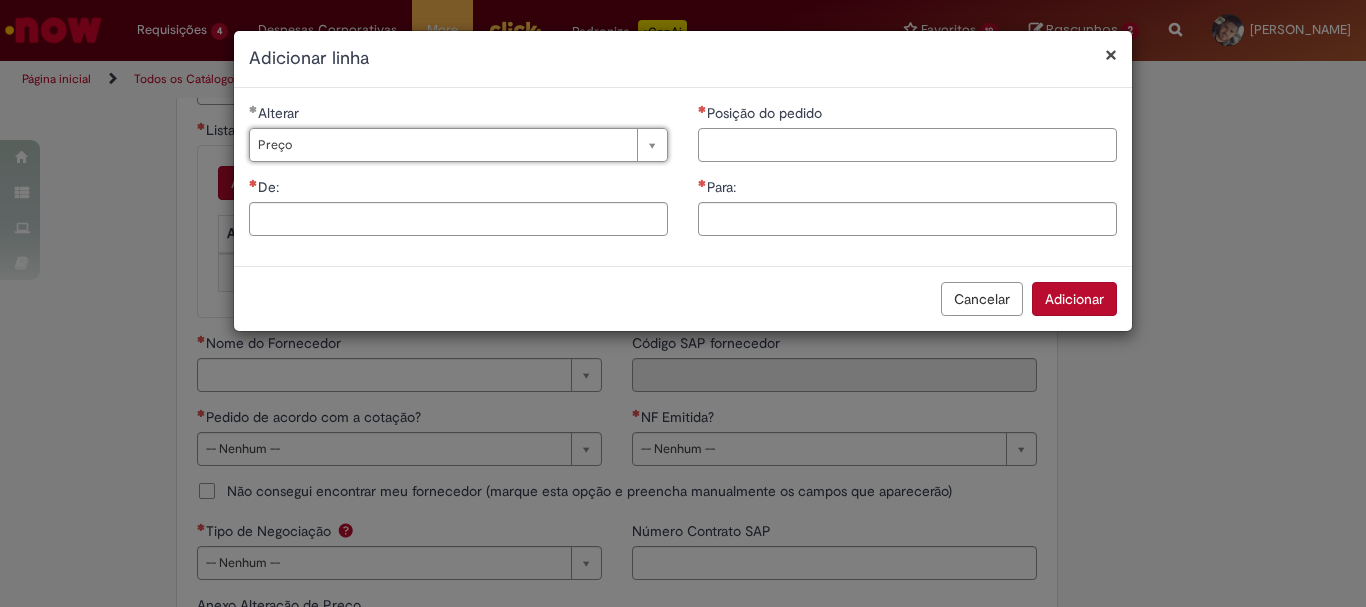 click on "Posição do pedido" at bounding box center (907, 145) 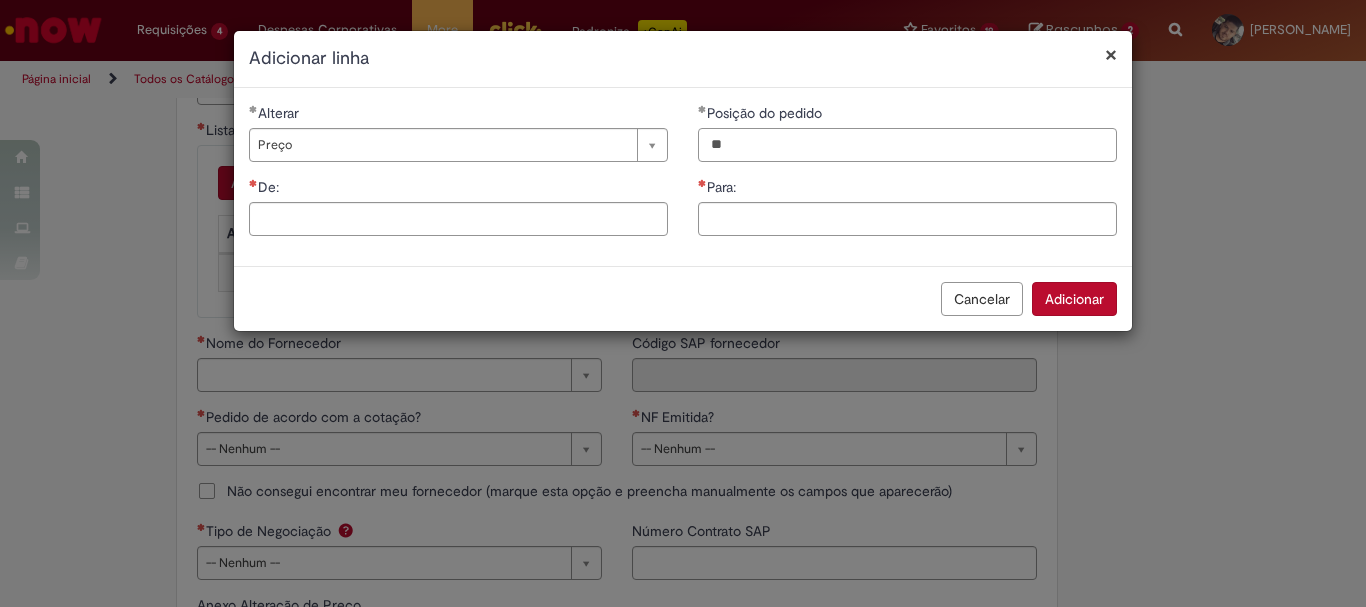 type on "**" 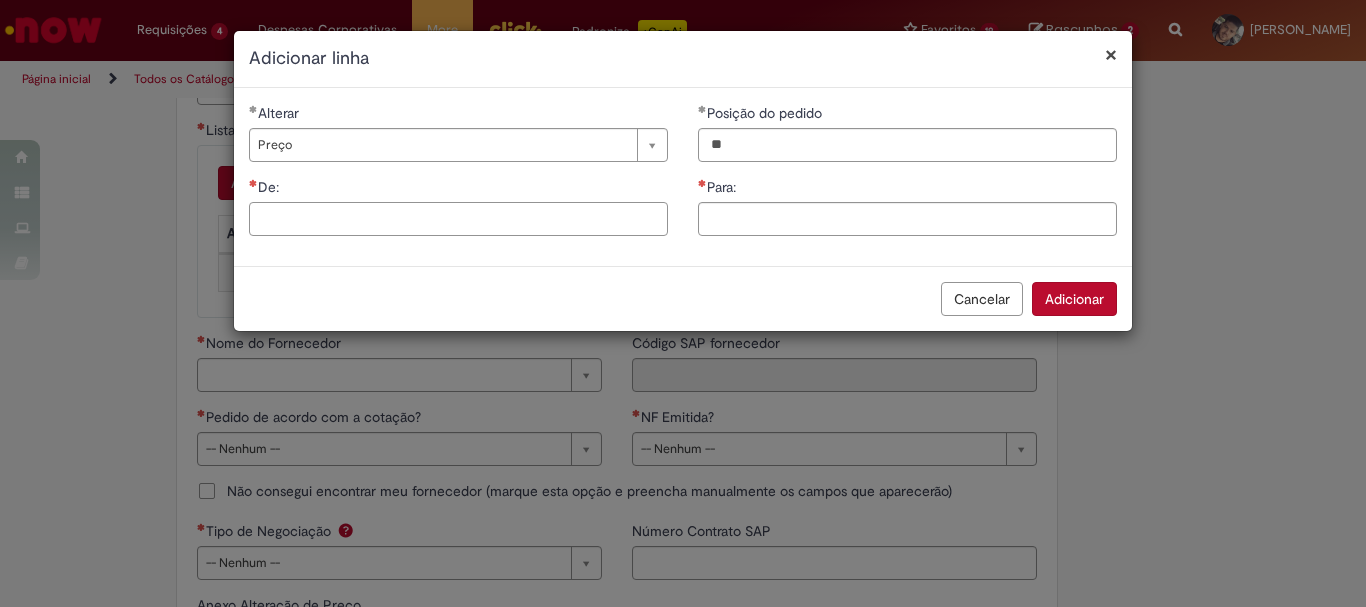 click on "De:" at bounding box center [458, 219] 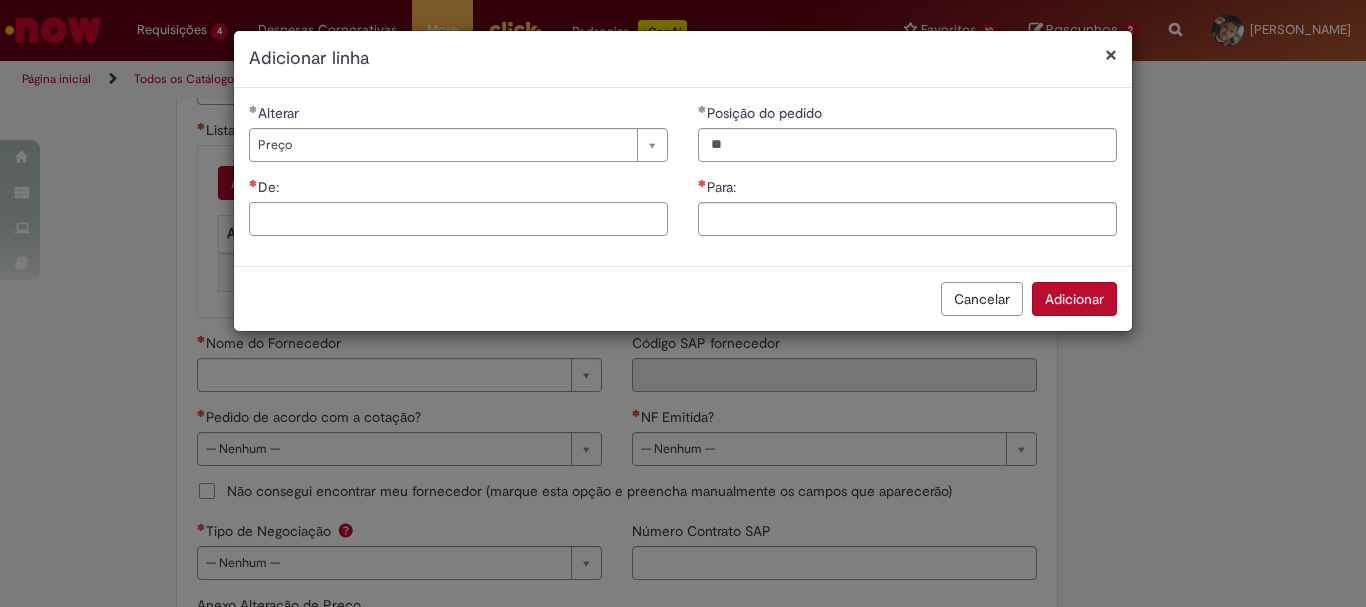 paste on "********" 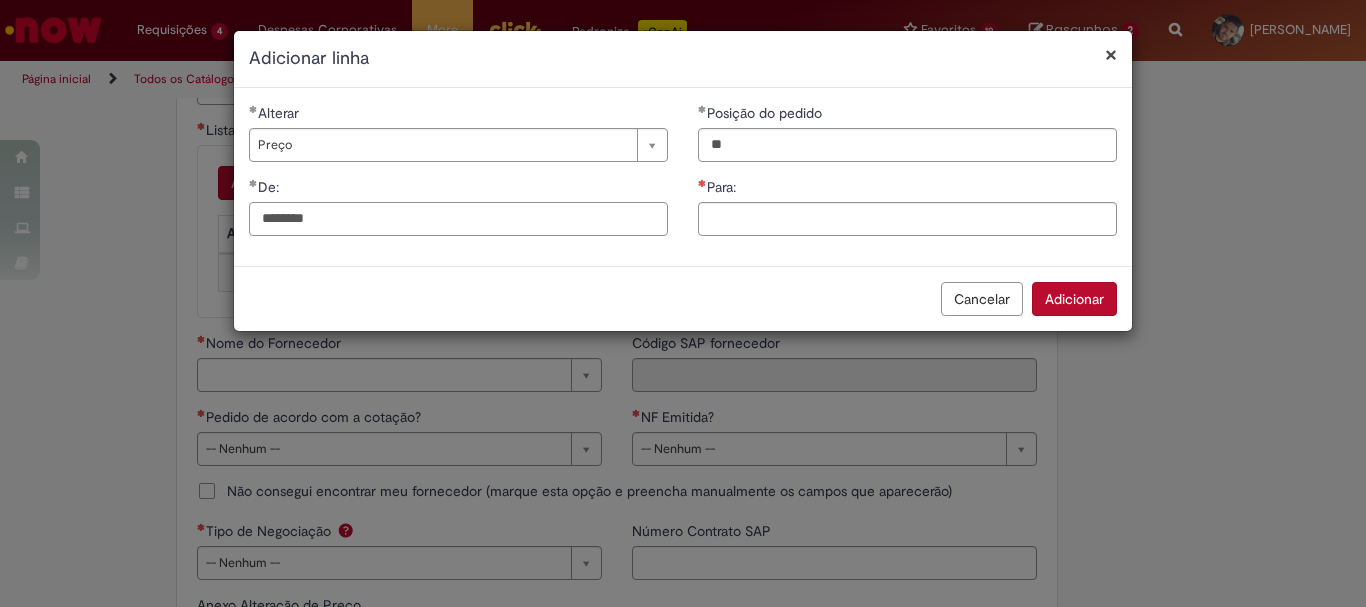 type on "********" 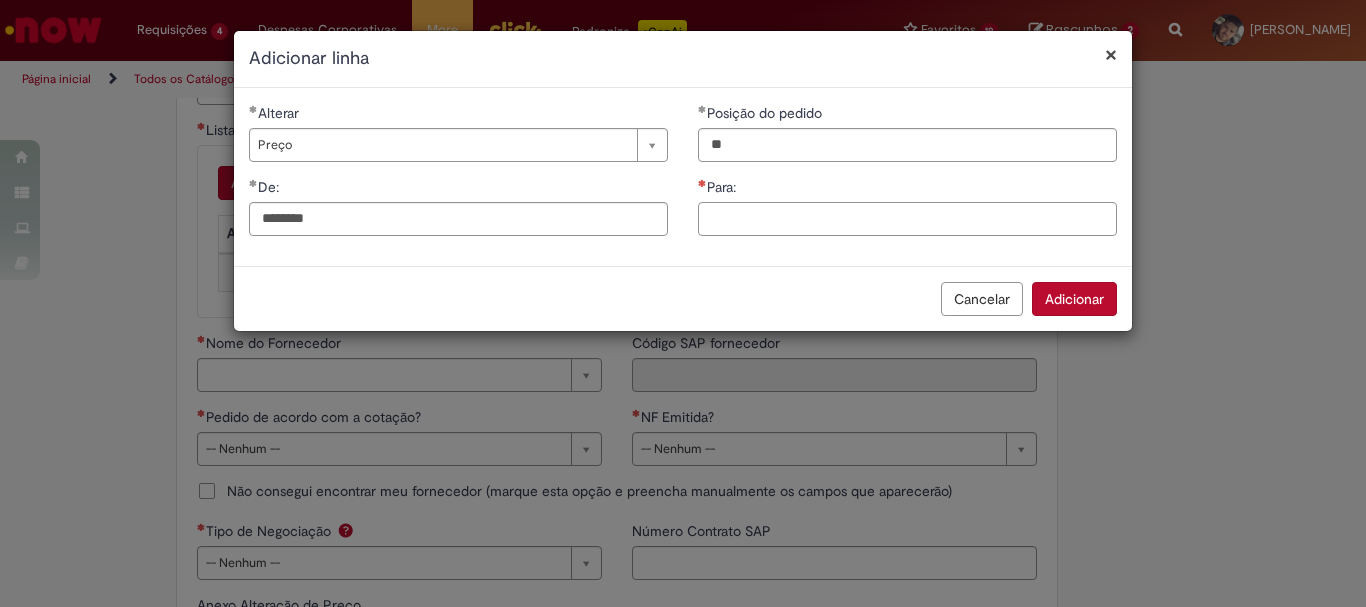 click on "Para:" at bounding box center (907, 219) 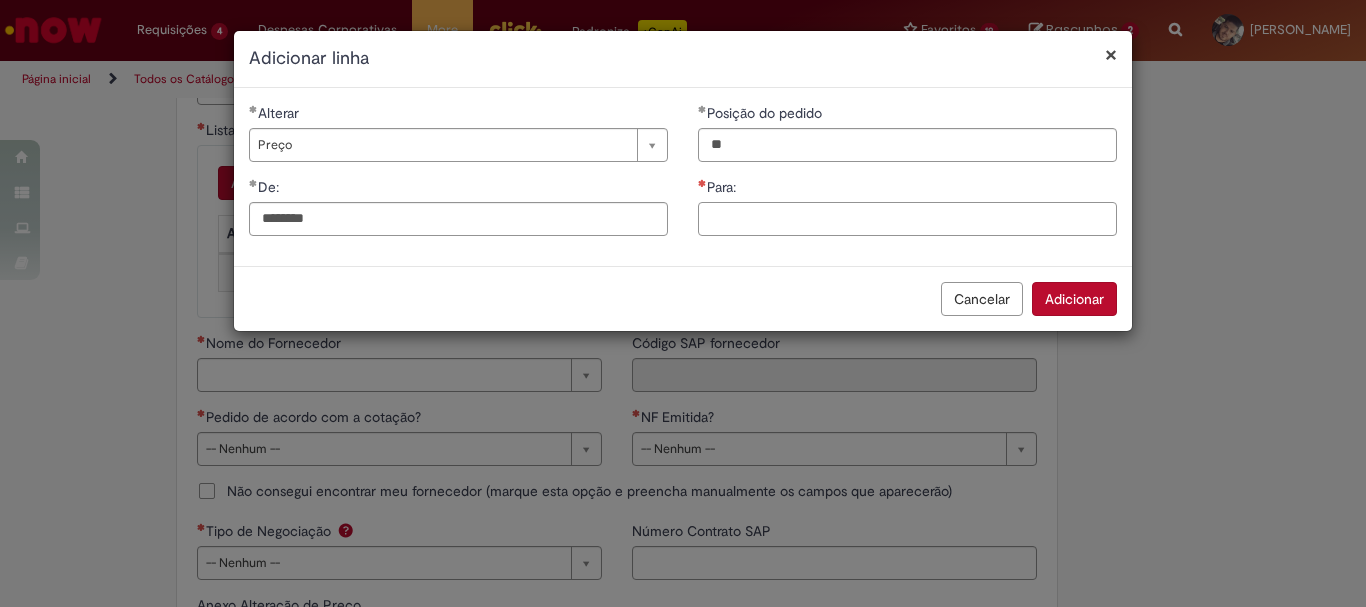 paste on "*********" 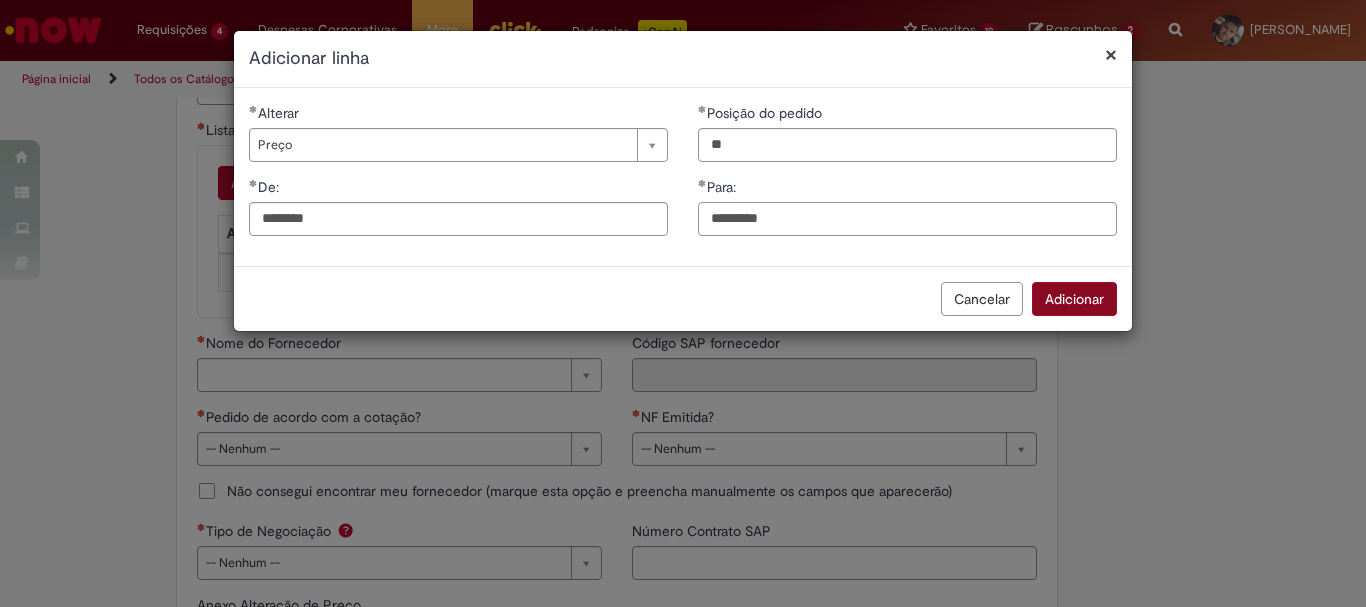 type on "*********" 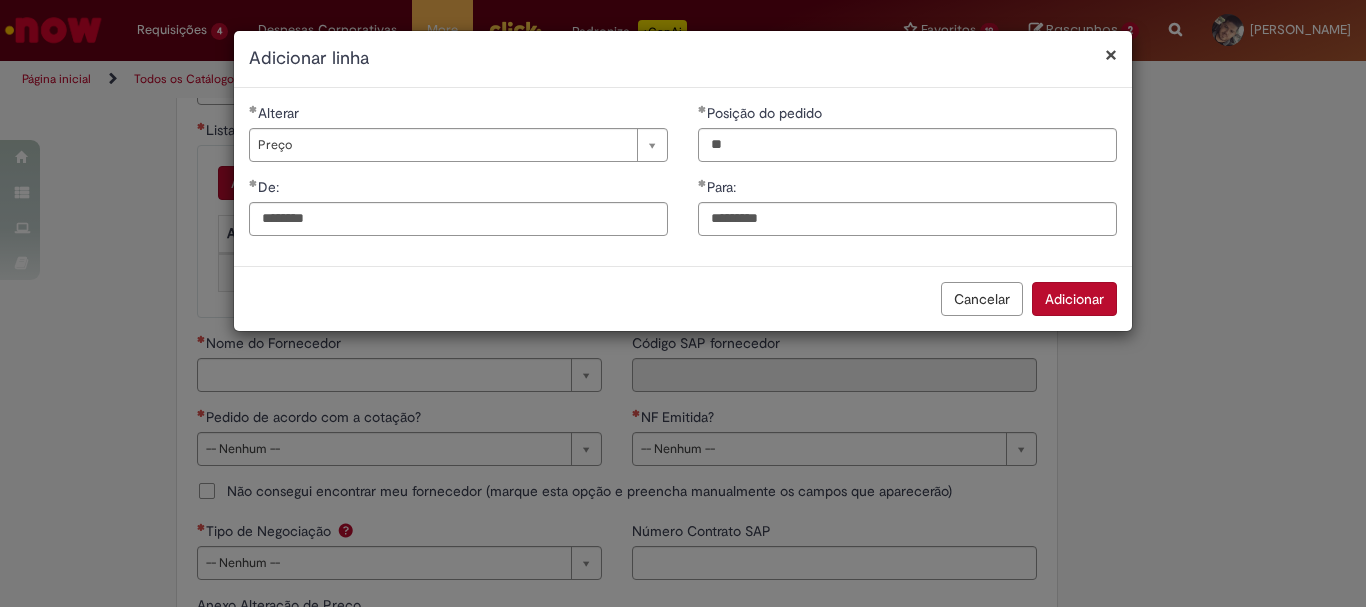 click on "Adicionar" at bounding box center [1074, 299] 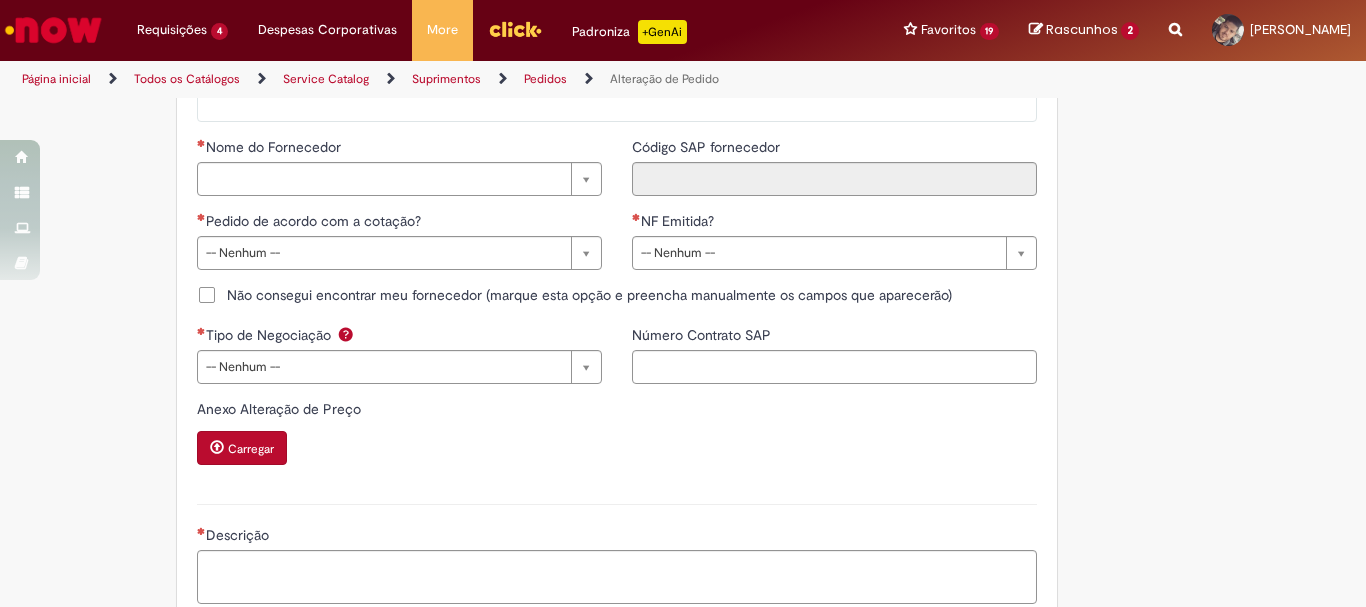 scroll, scrollTop: 1600, scrollLeft: 0, axis: vertical 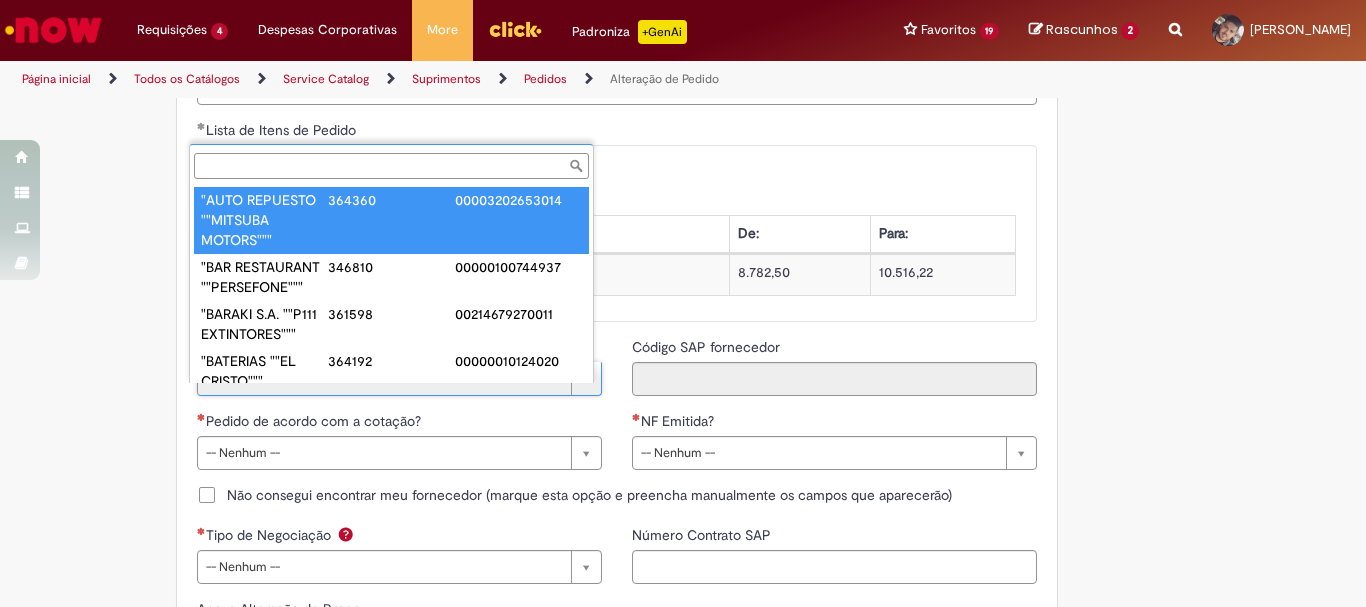 paste on "**********" 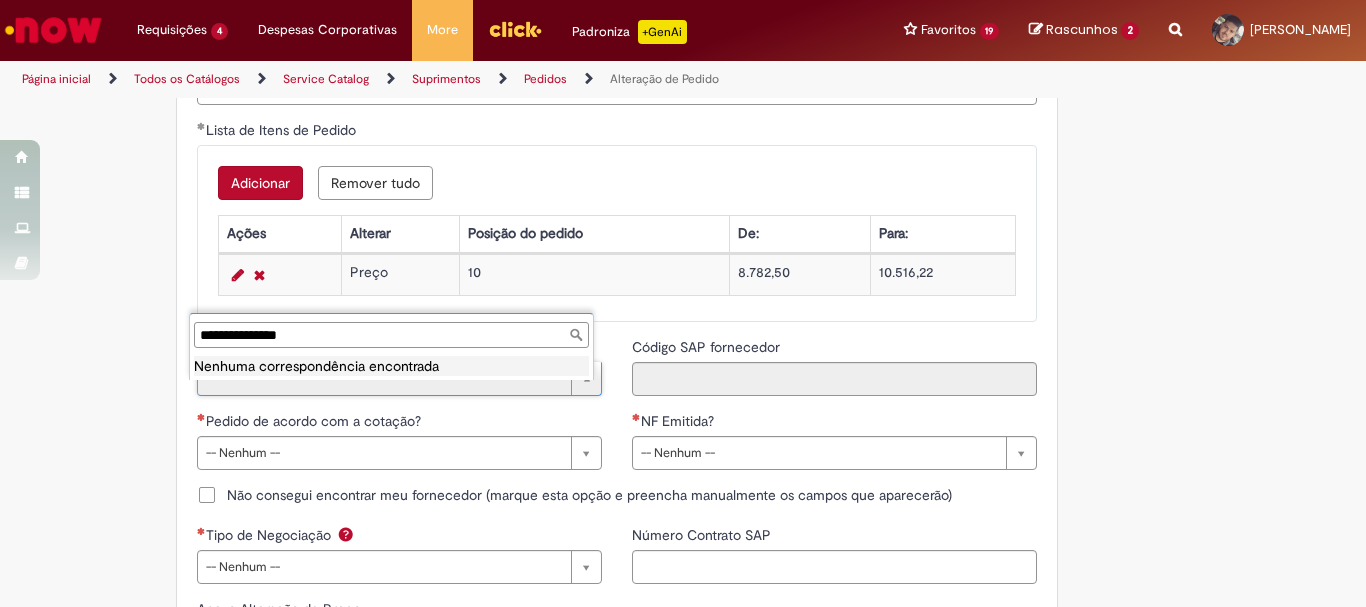 type on "**********" 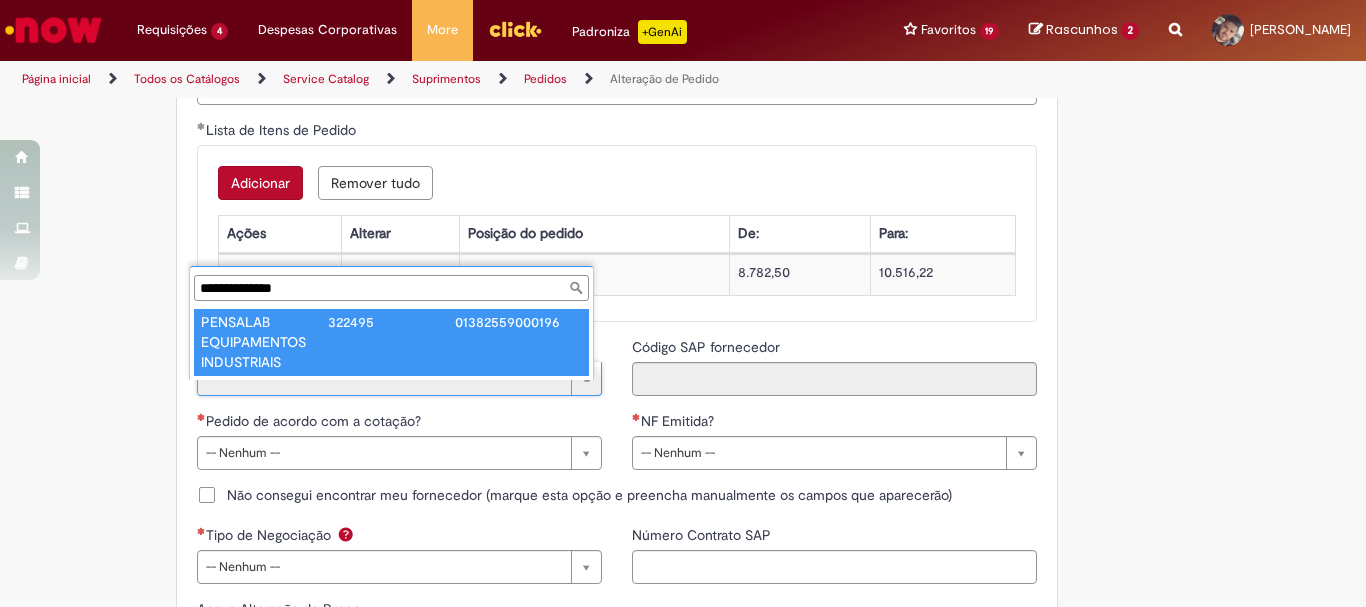 type on "**********" 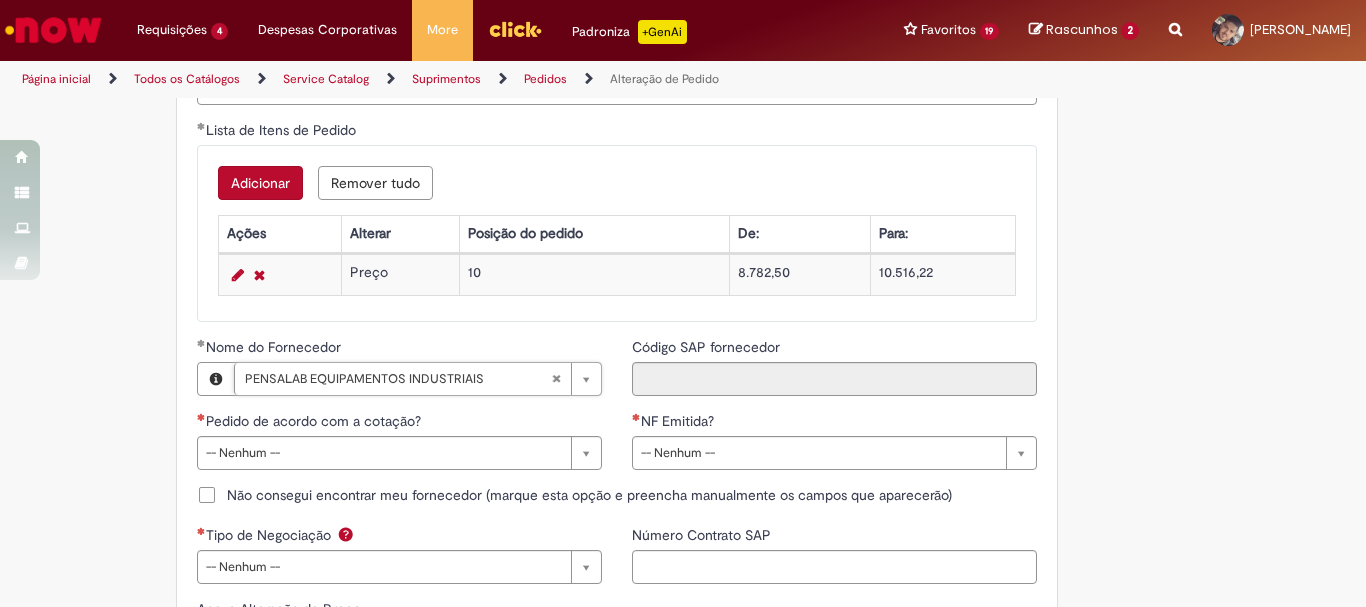 type on "******" 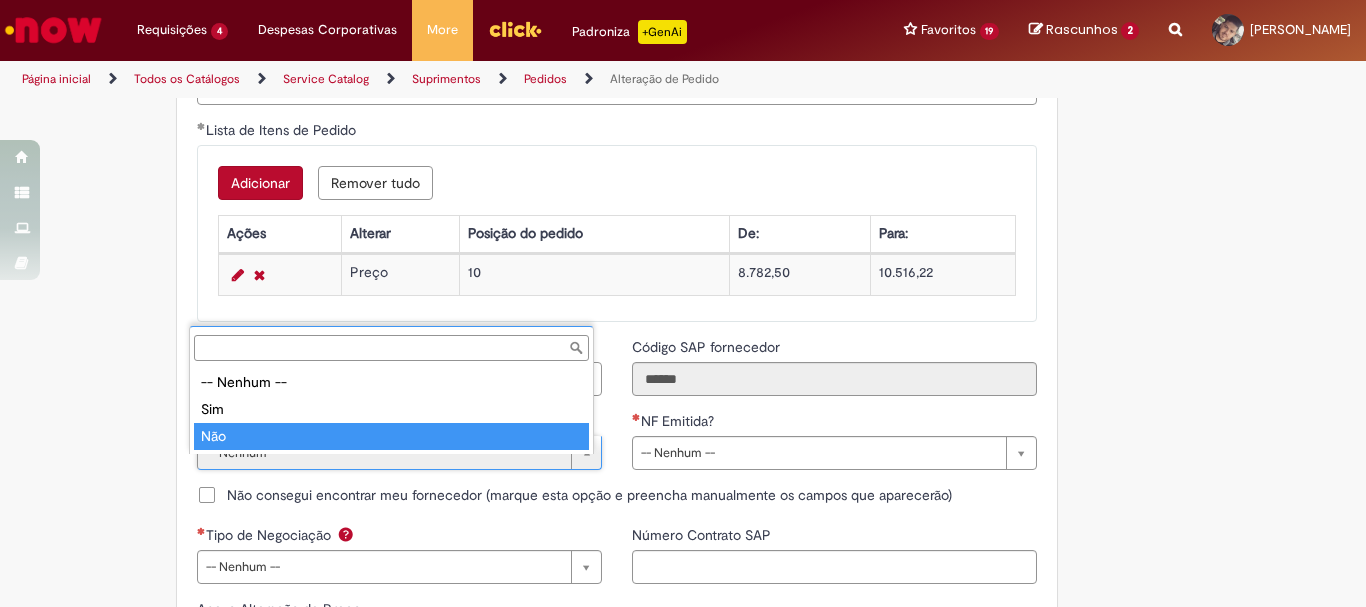 type on "***" 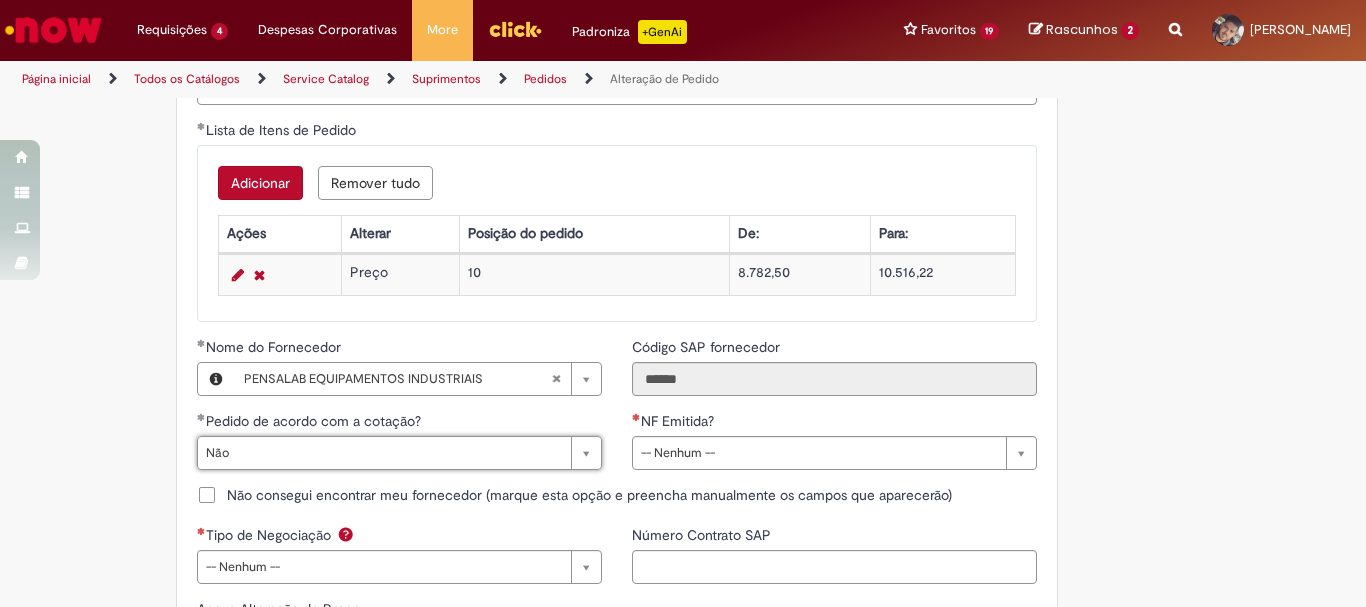 click on "Pedido de acordo com a cotação?" at bounding box center (399, 423) 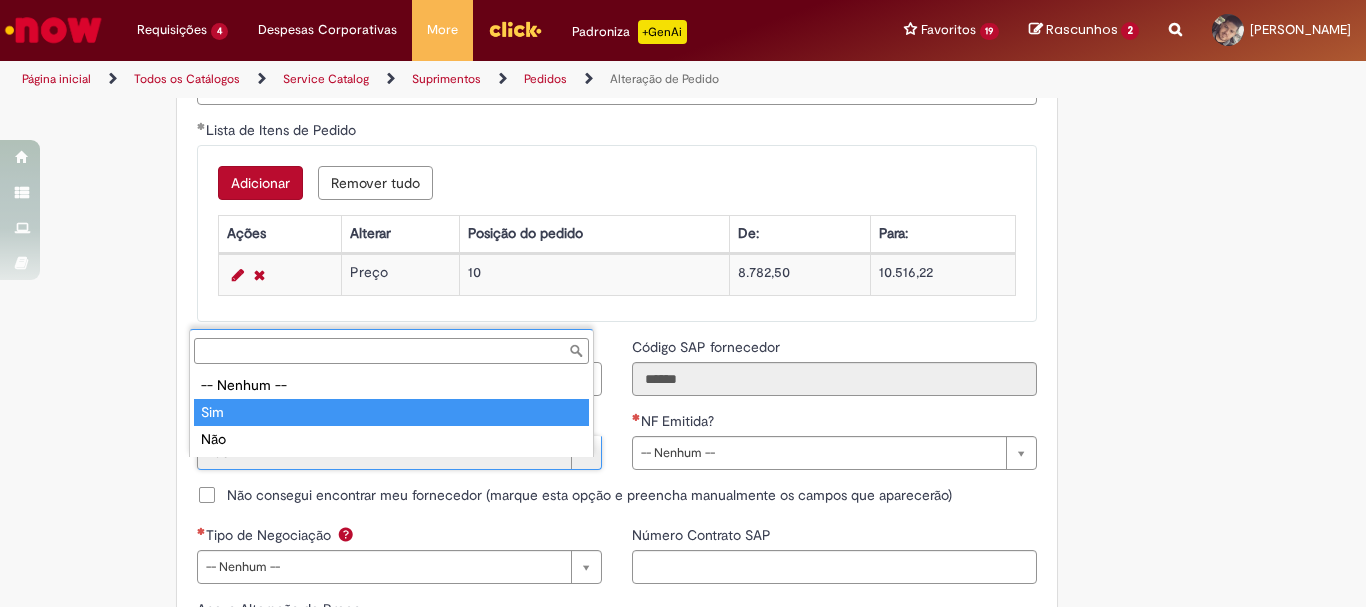 type on "***" 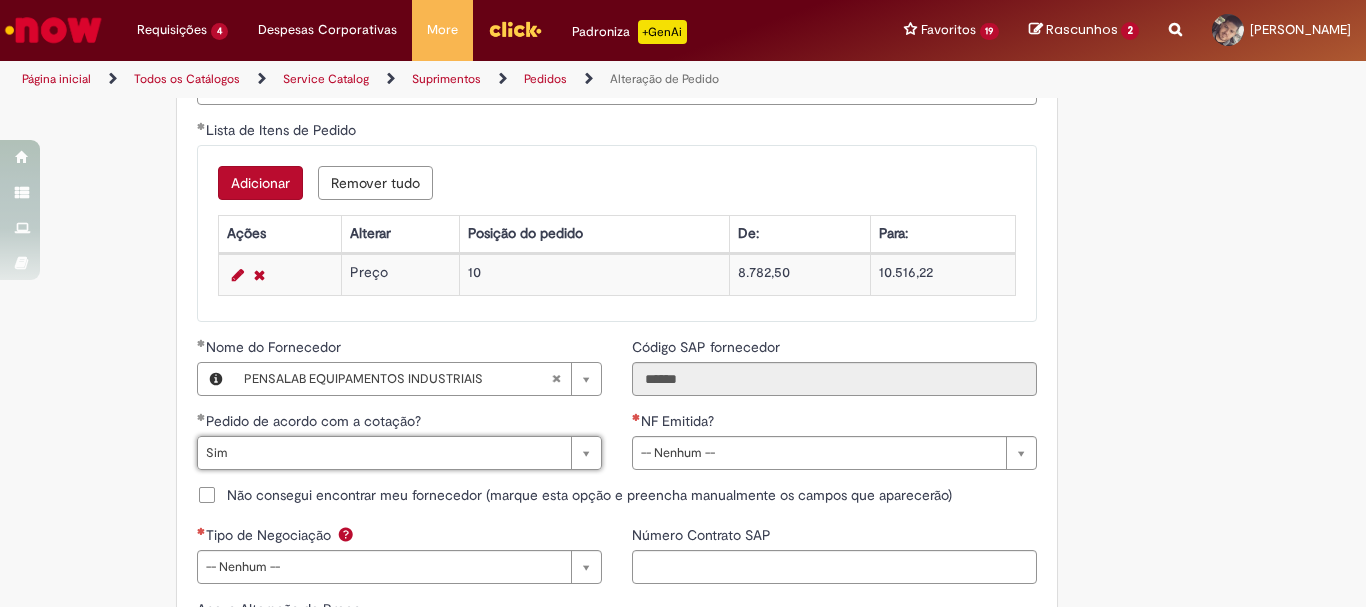 scroll, scrollTop: 0, scrollLeft: 22, axis: horizontal 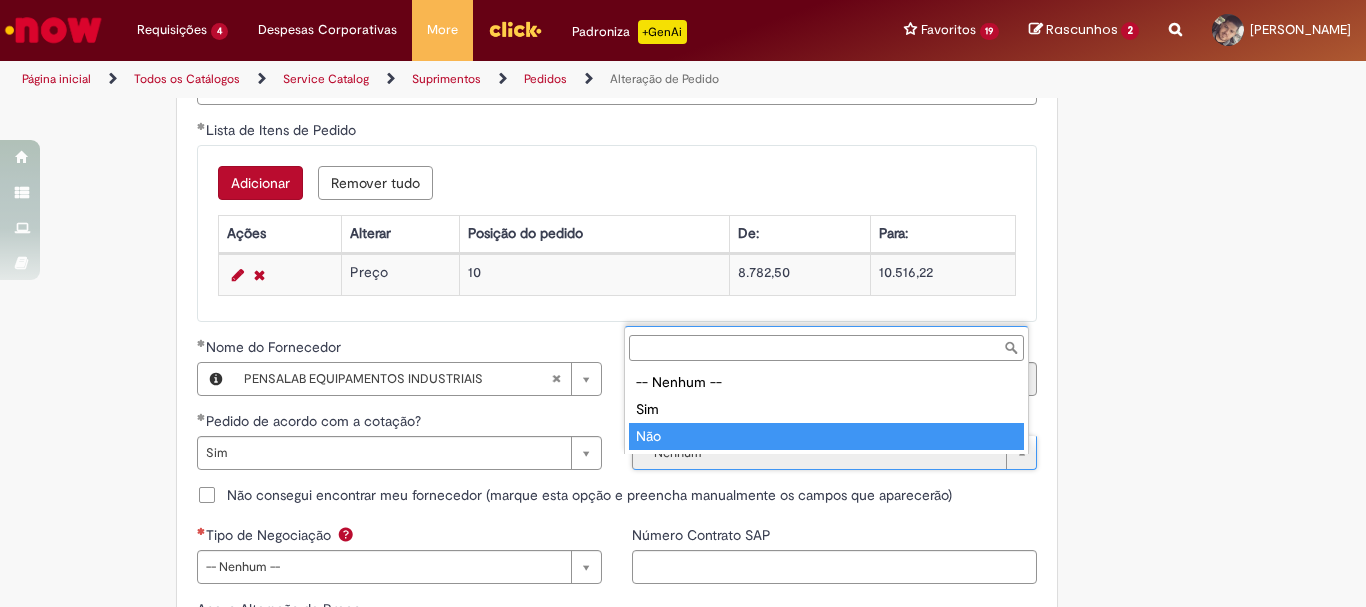 type on "***" 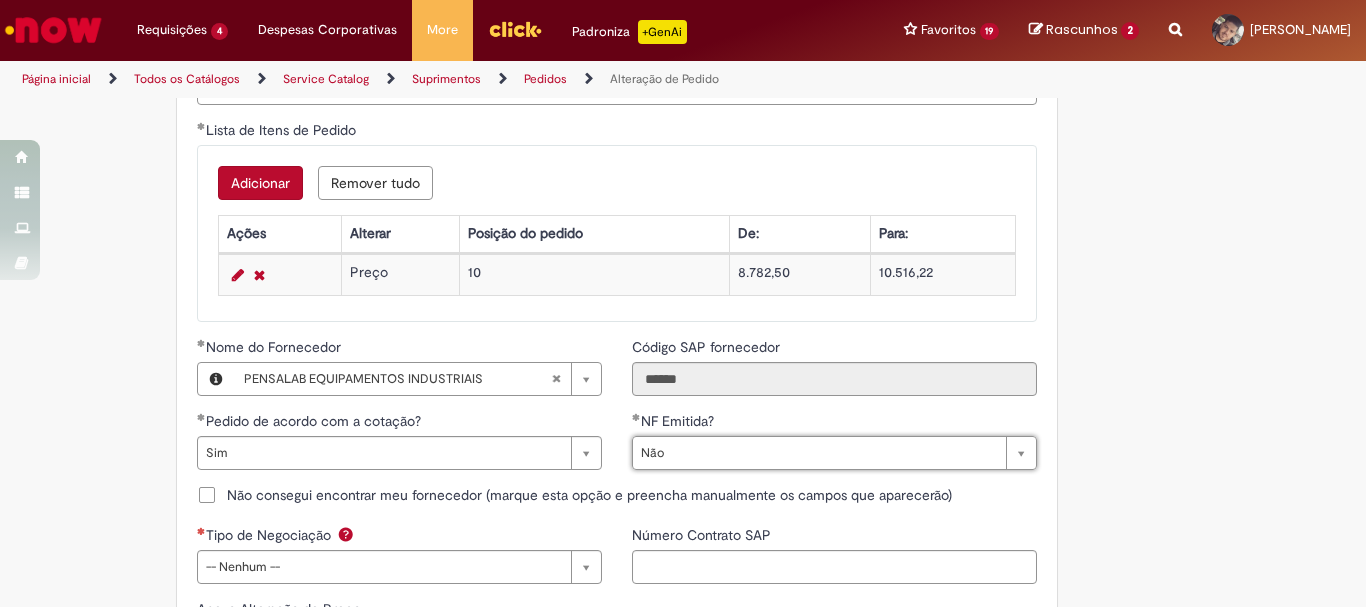 click on "Não consegui encontrar meu fornecedor (marque esta opção e preencha manualmente os campos que aparecerão)" at bounding box center (617, 505) 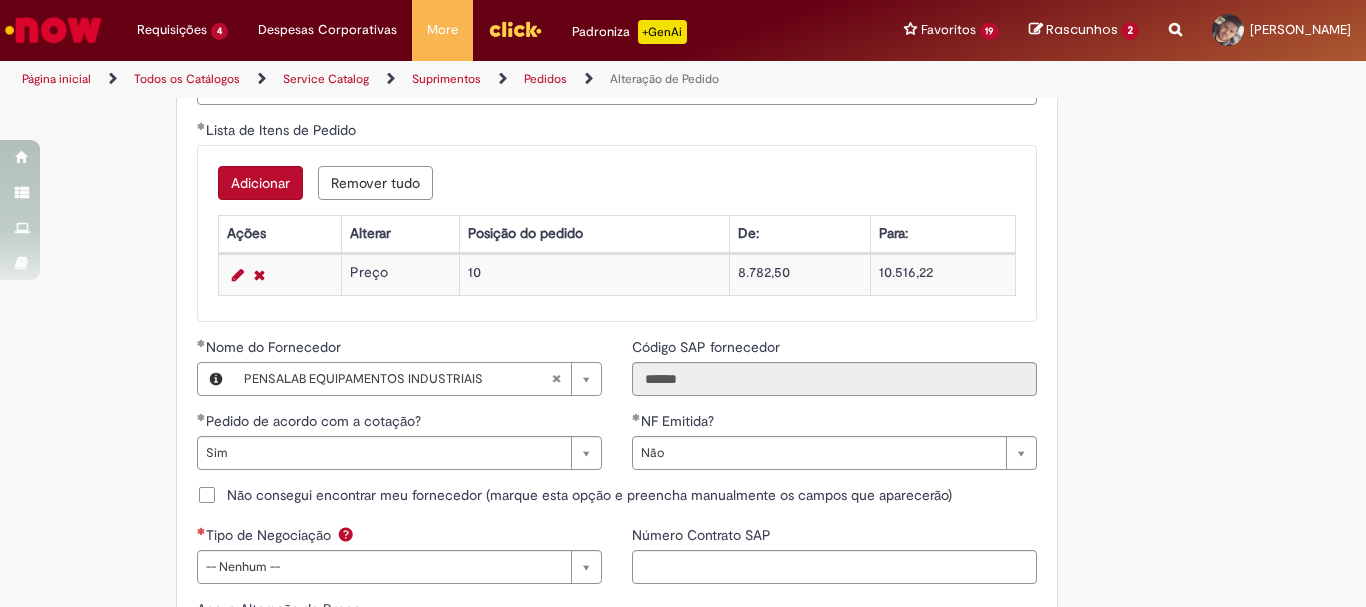 scroll, scrollTop: 1700, scrollLeft: 0, axis: vertical 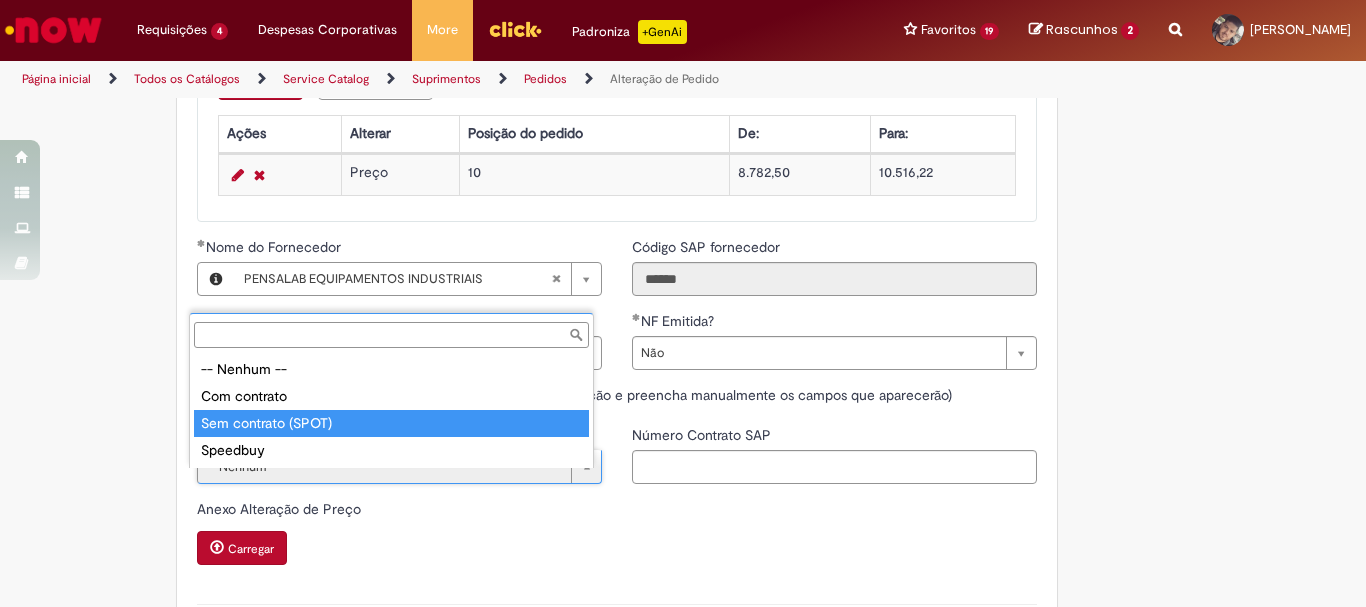 type on "**********" 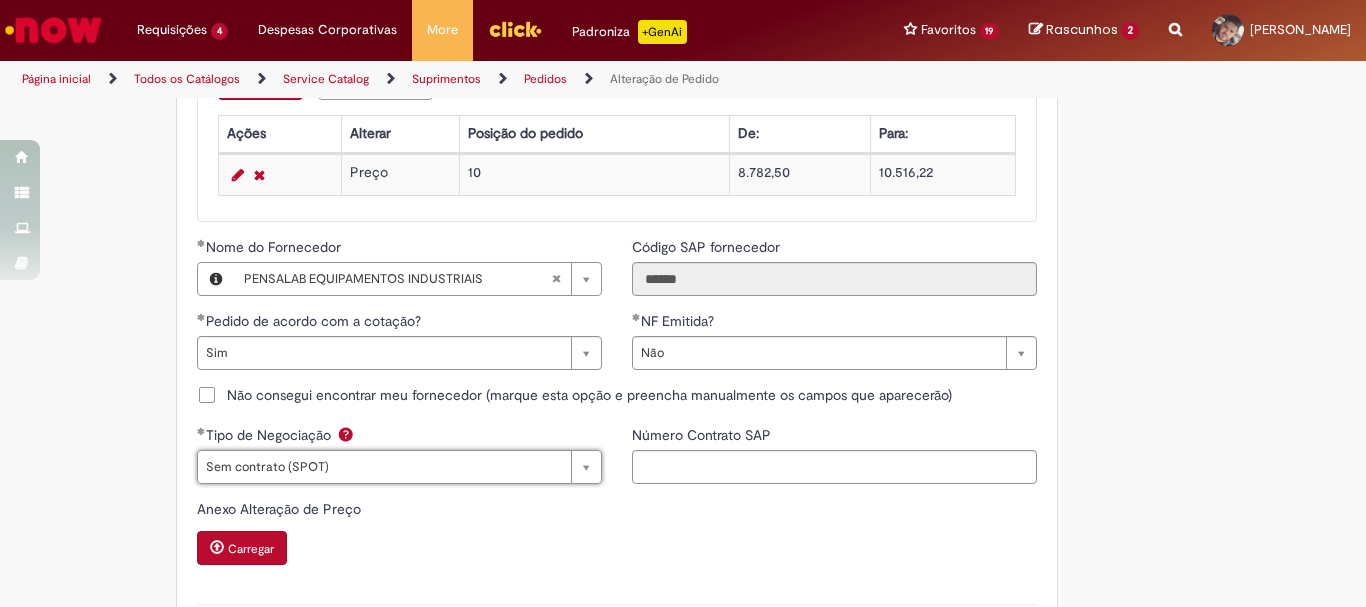 click on "Anexo Alteração de Preço" at bounding box center [617, 511] 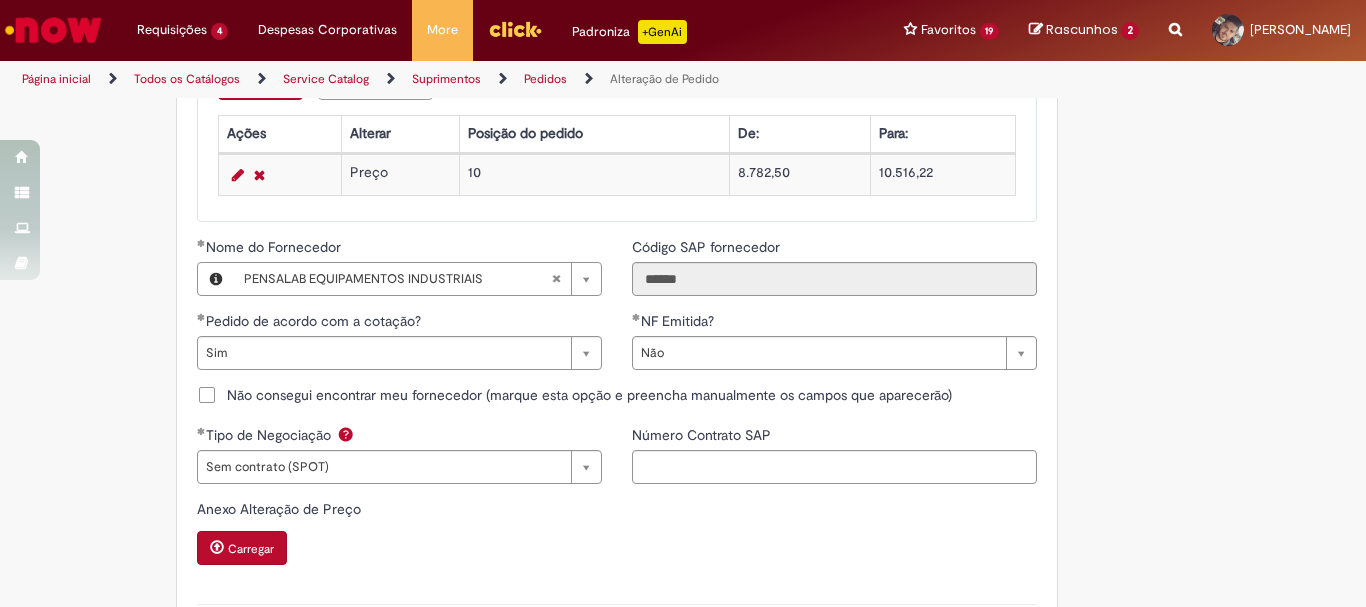 scroll, scrollTop: 1800, scrollLeft: 0, axis: vertical 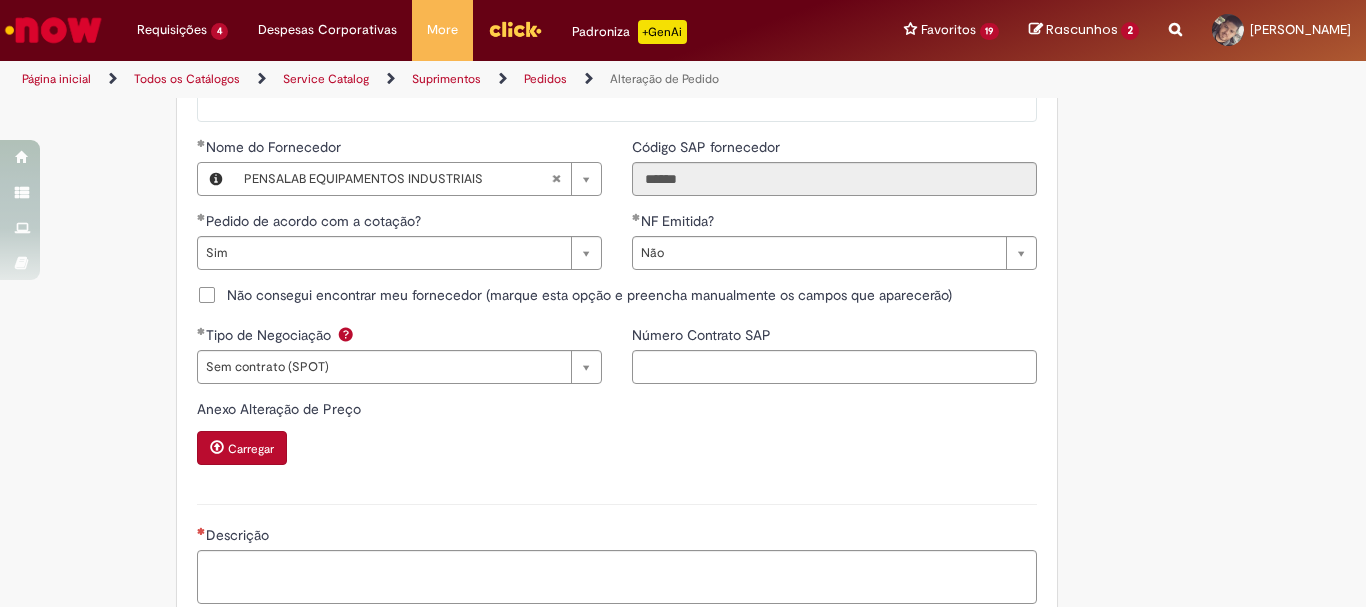 click on "Carregar" at bounding box center [251, 449] 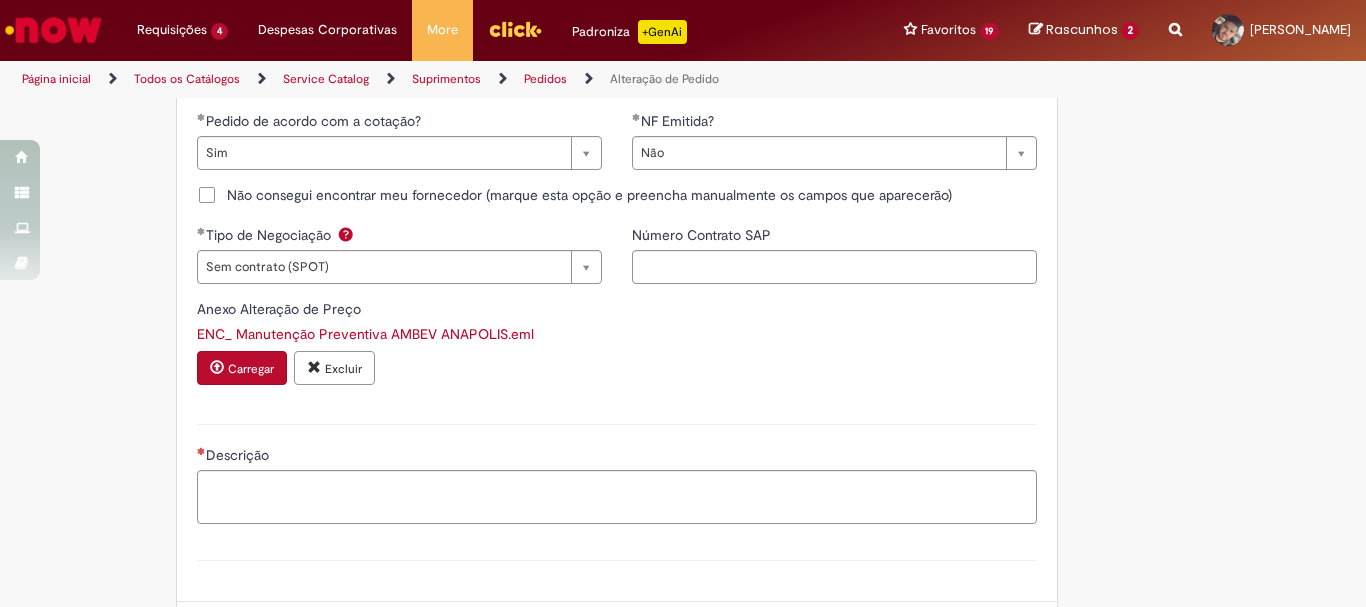 scroll, scrollTop: 2000, scrollLeft: 0, axis: vertical 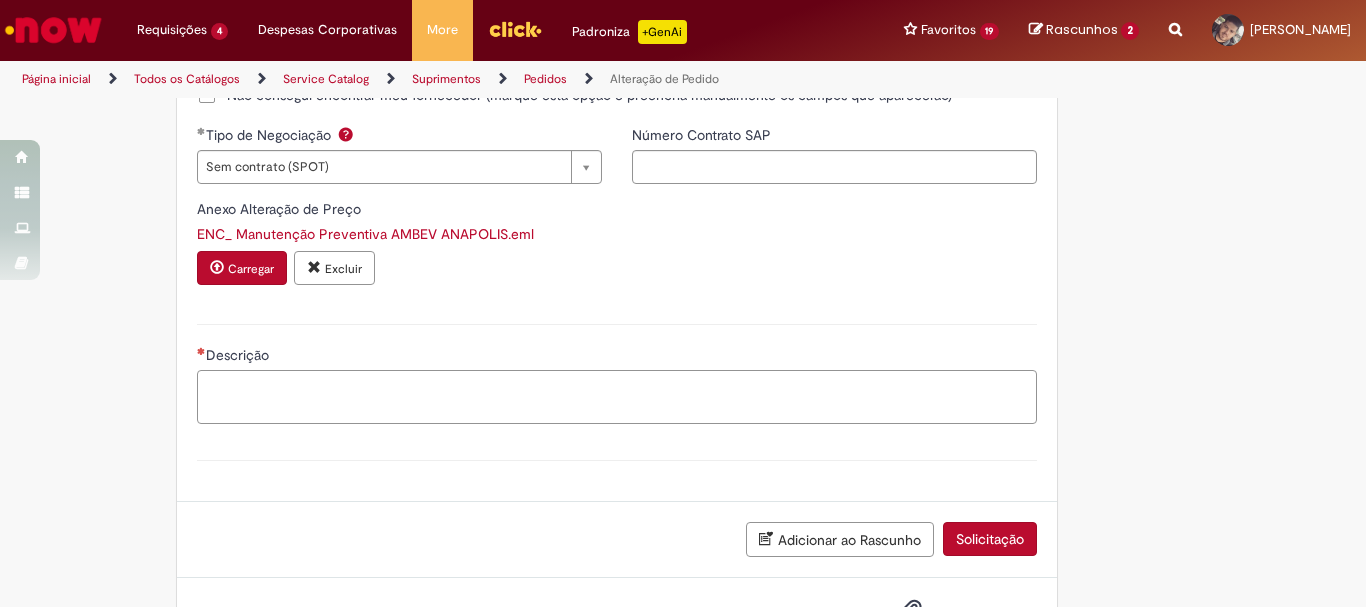 click on "Descrição" at bounding box center [617, 397] 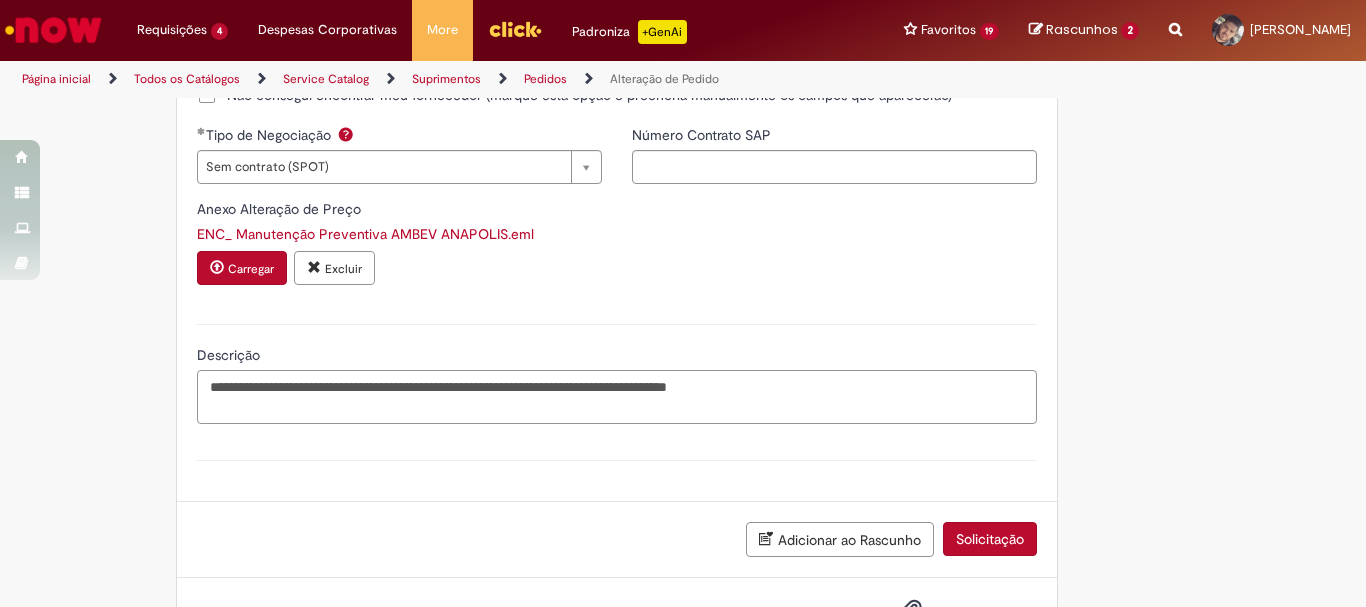 paste on "**********" 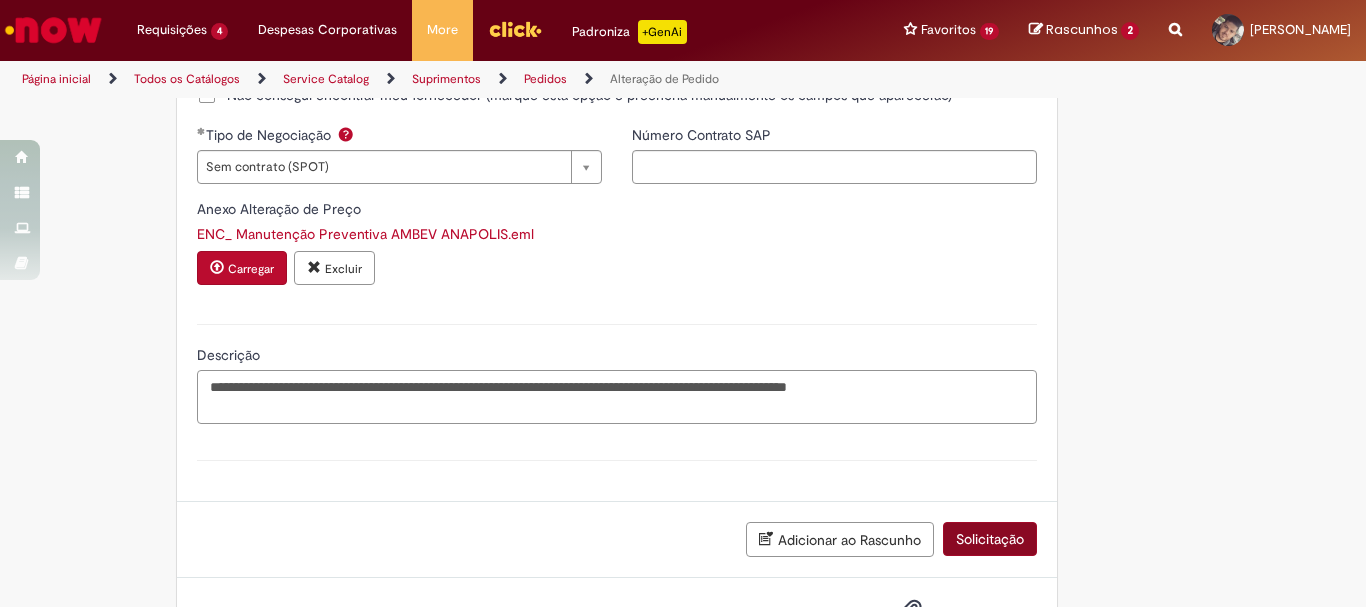 scroll, scrollTop: 2097, scrollLeft: 0, axis: vertical 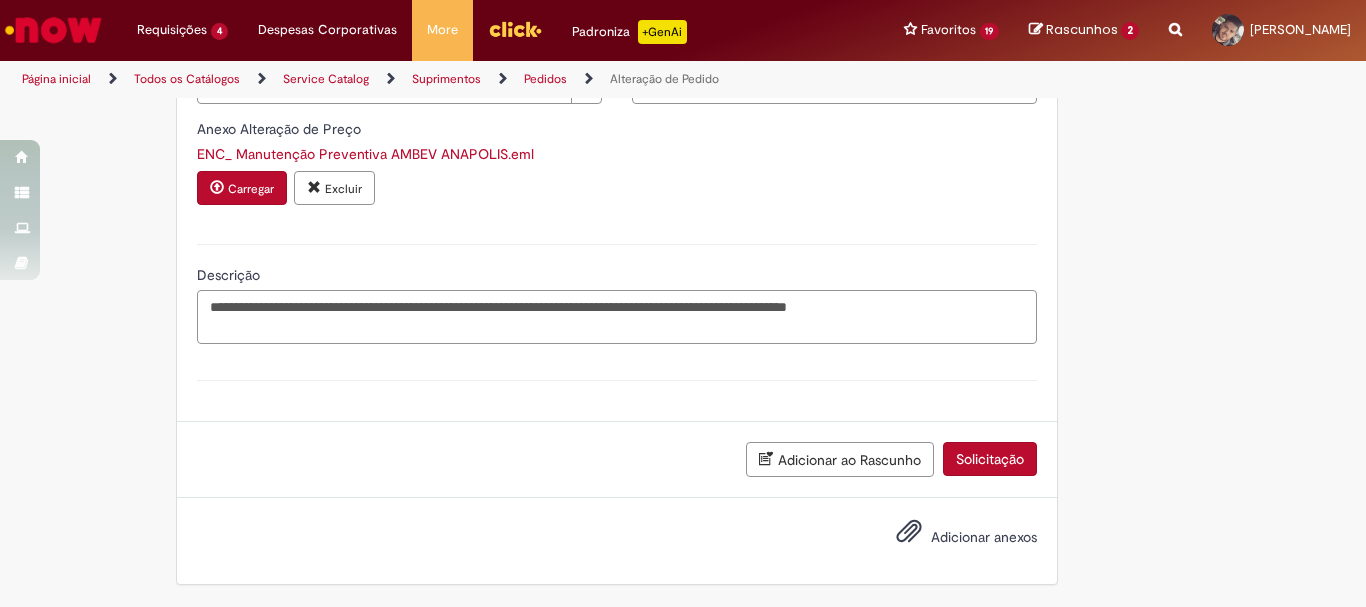 type on "**********" 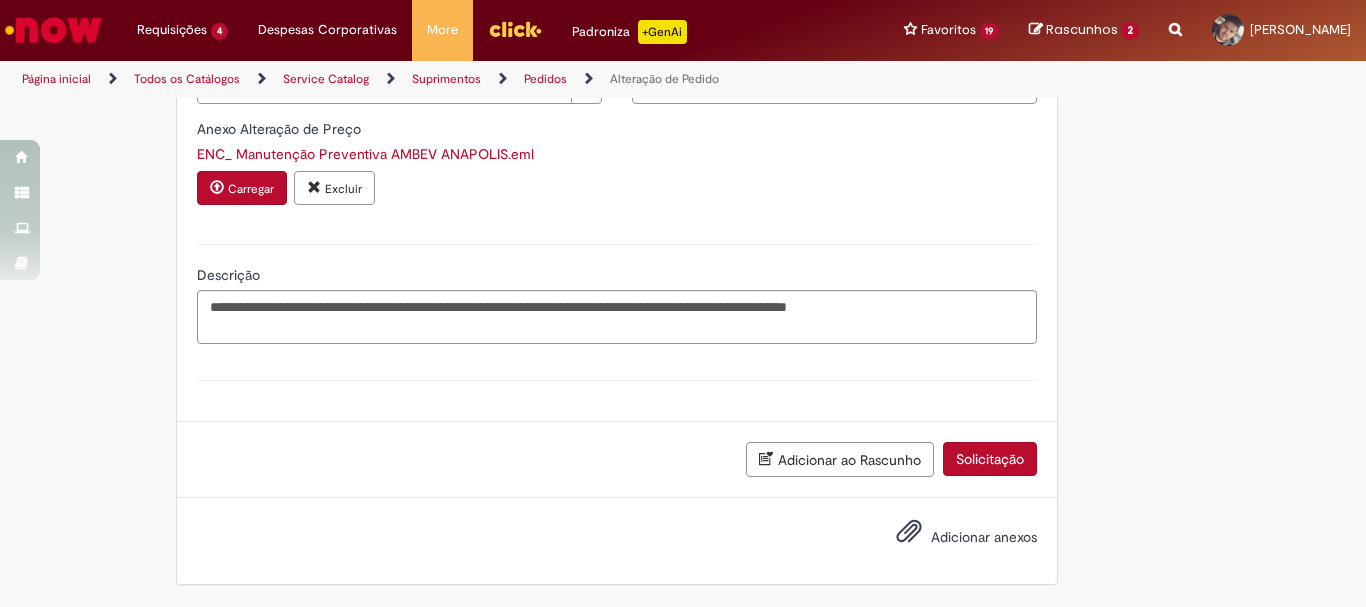 click on "Adicionar anexos" at bounding box center [984, 537] 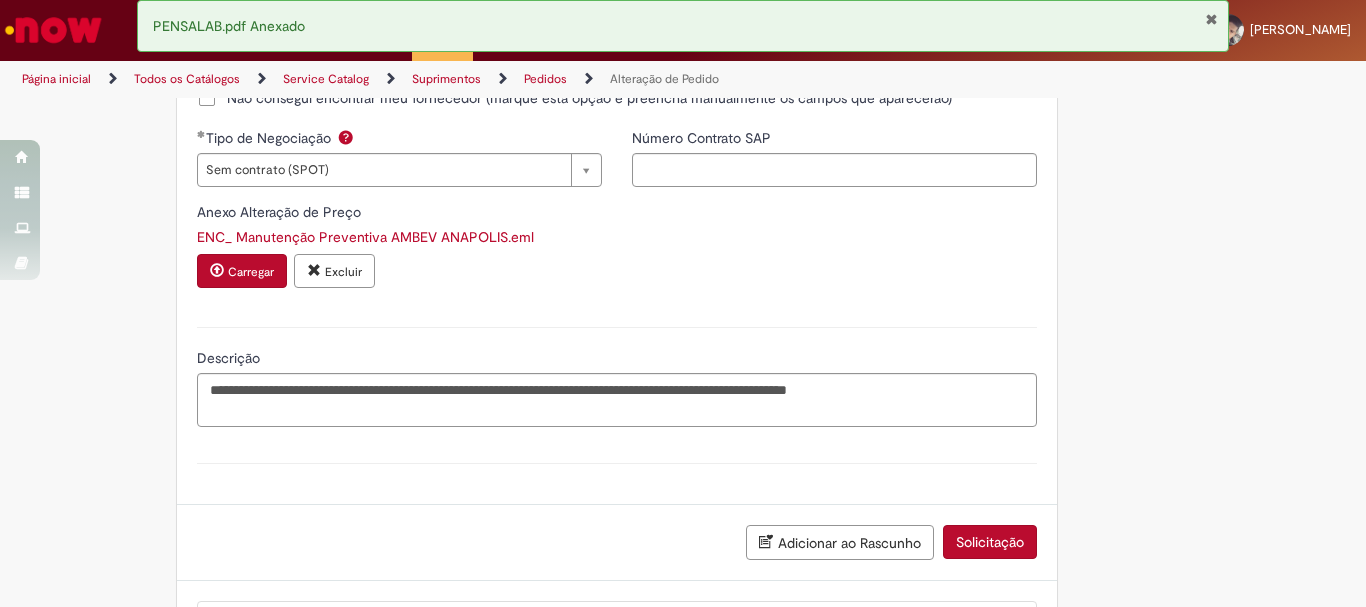 scroll, scrollTop: 2169, scrollLeft: 0, axis: vertical 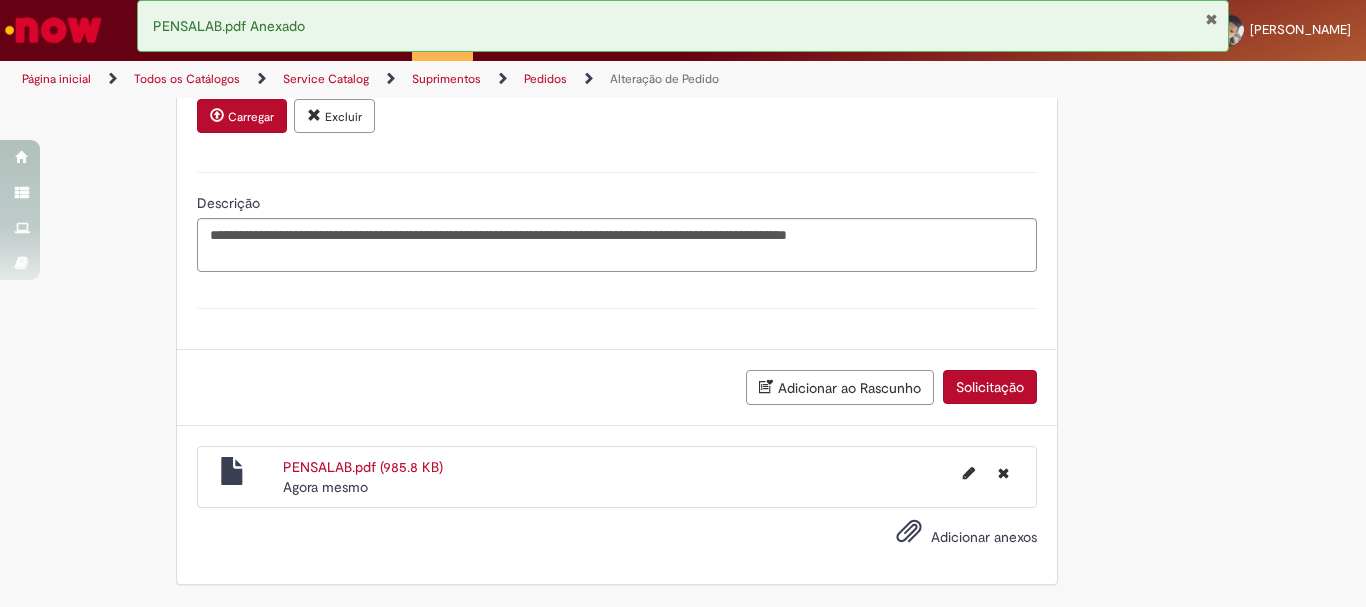 click on "Solicitação" at bounding box center [990, 387] 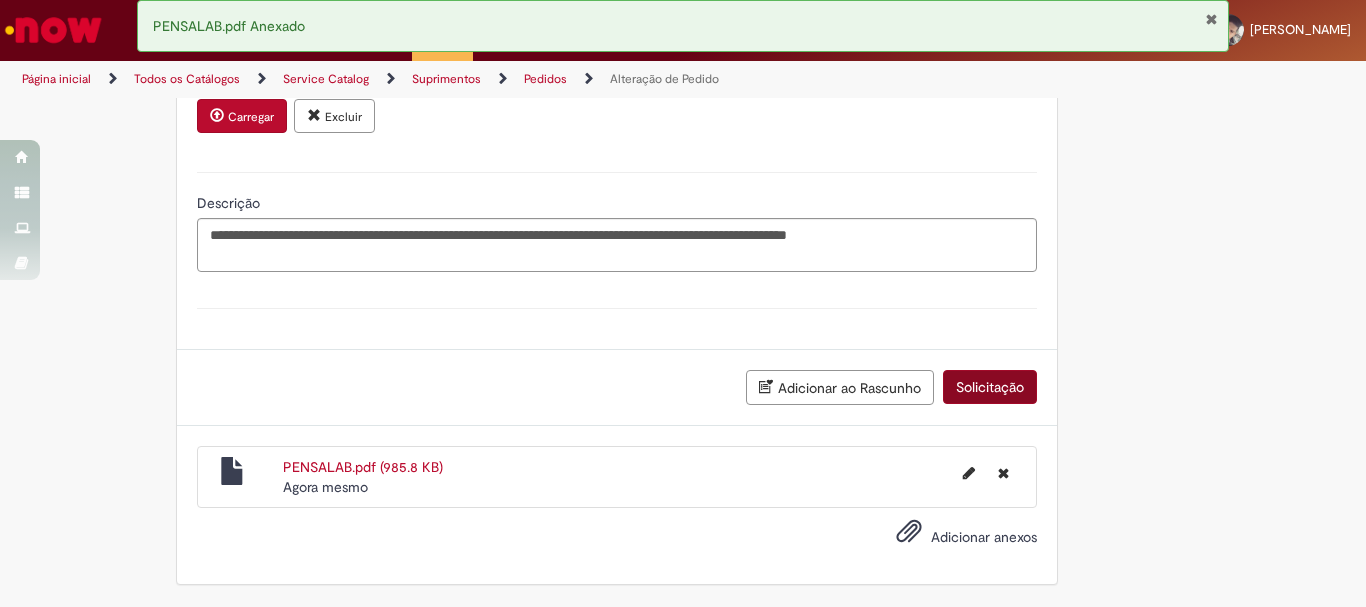scroll, scrollTop: 2123, scrollLeft: 0, axis: vertical 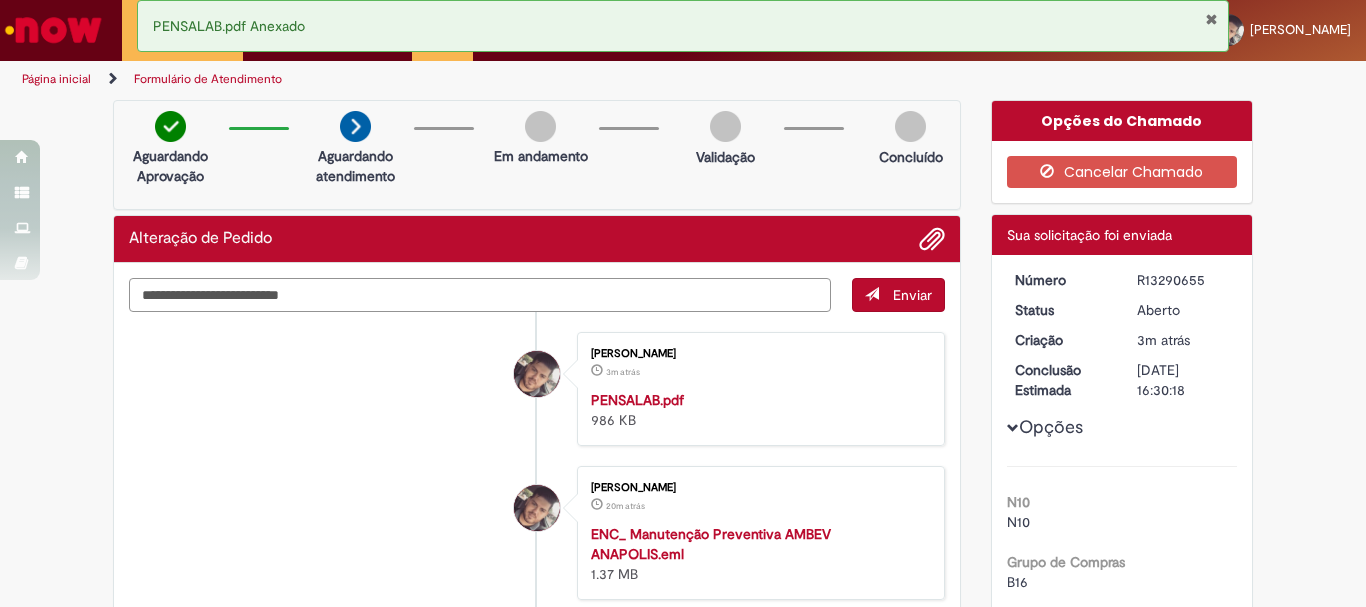 click at bounding box center (480, 295) 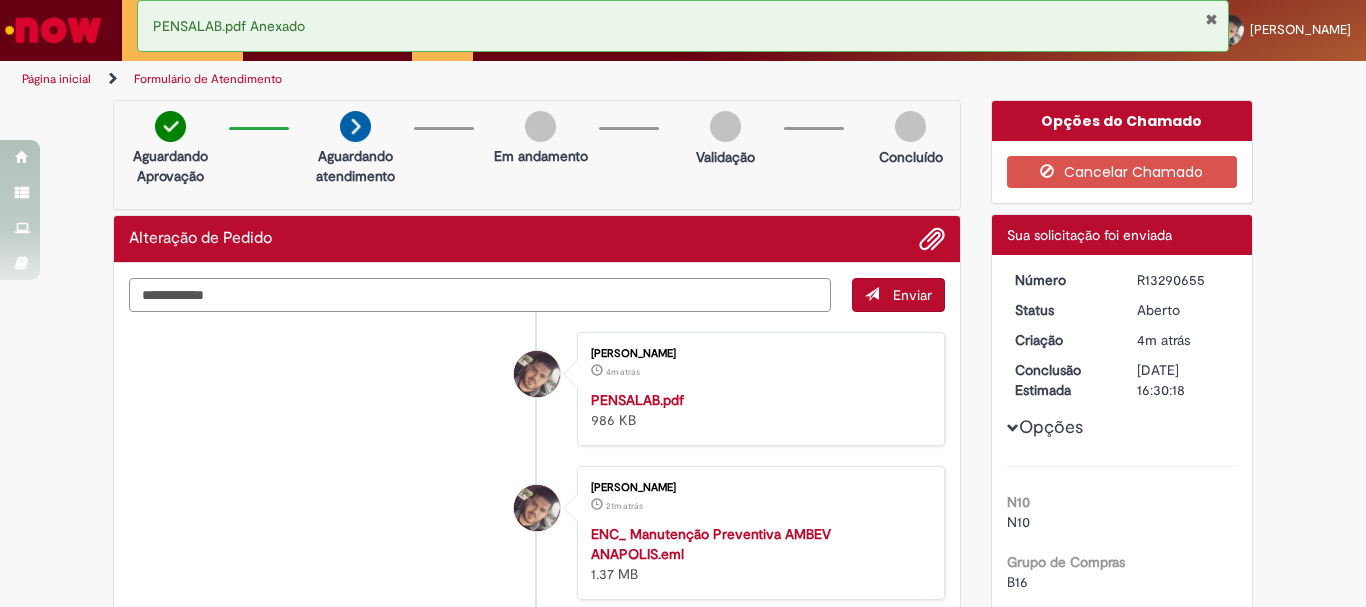 paste on "**********" 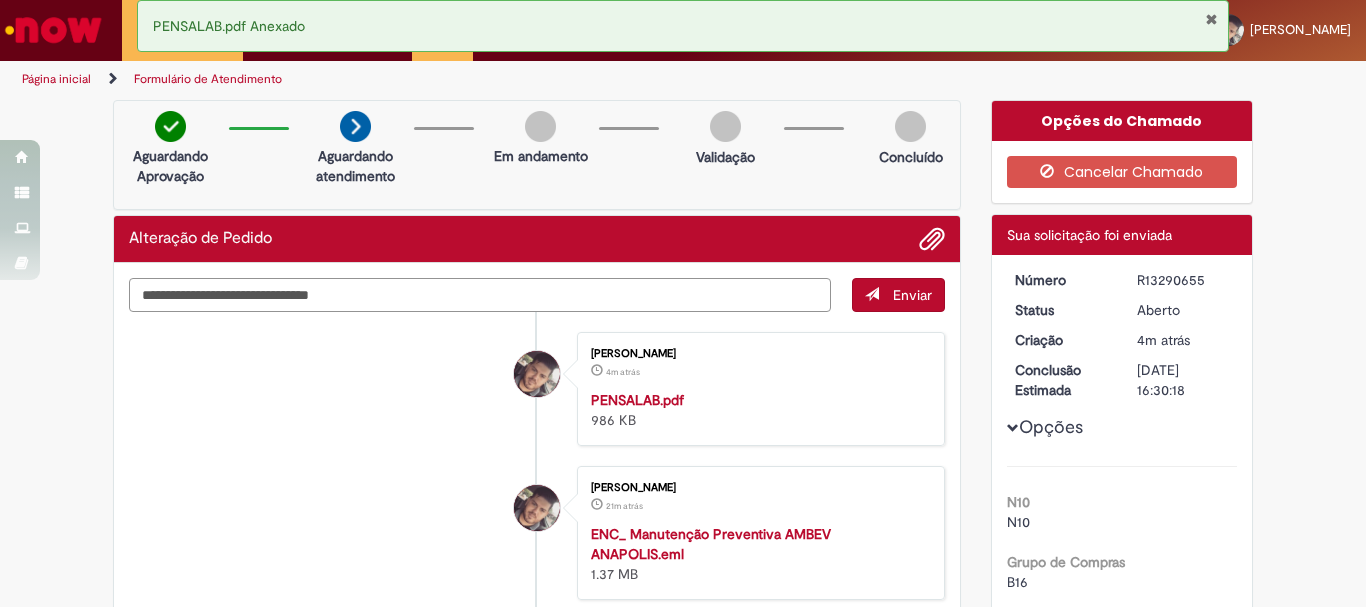 type on "**********" 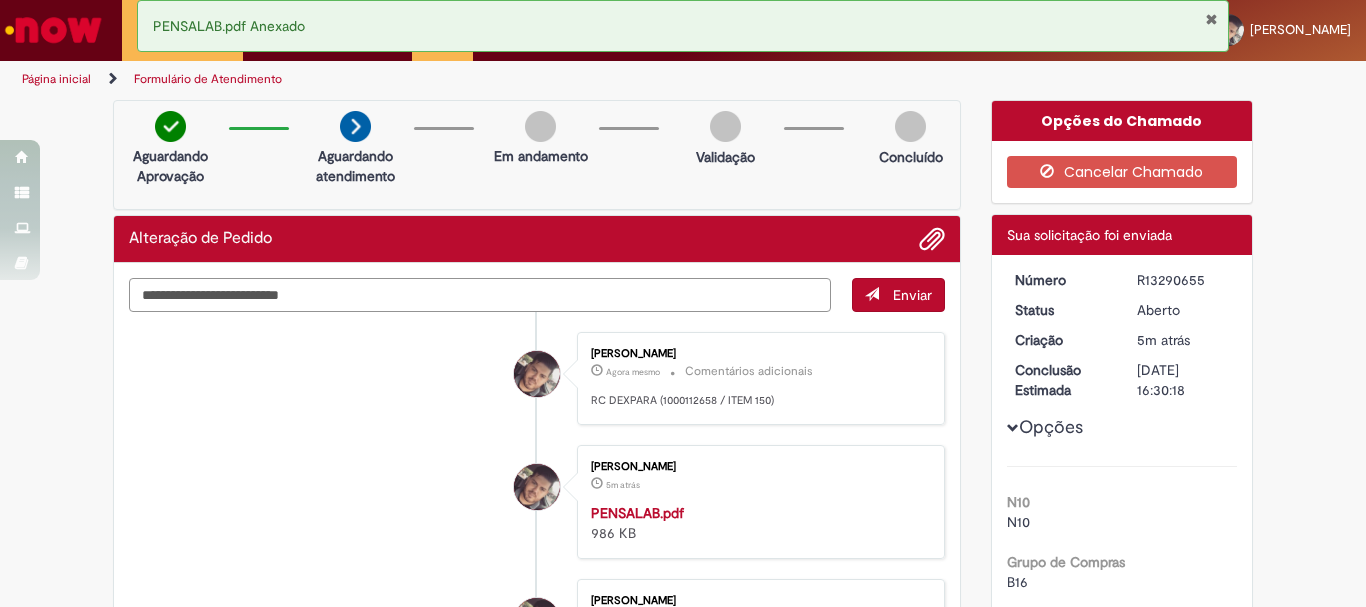 type 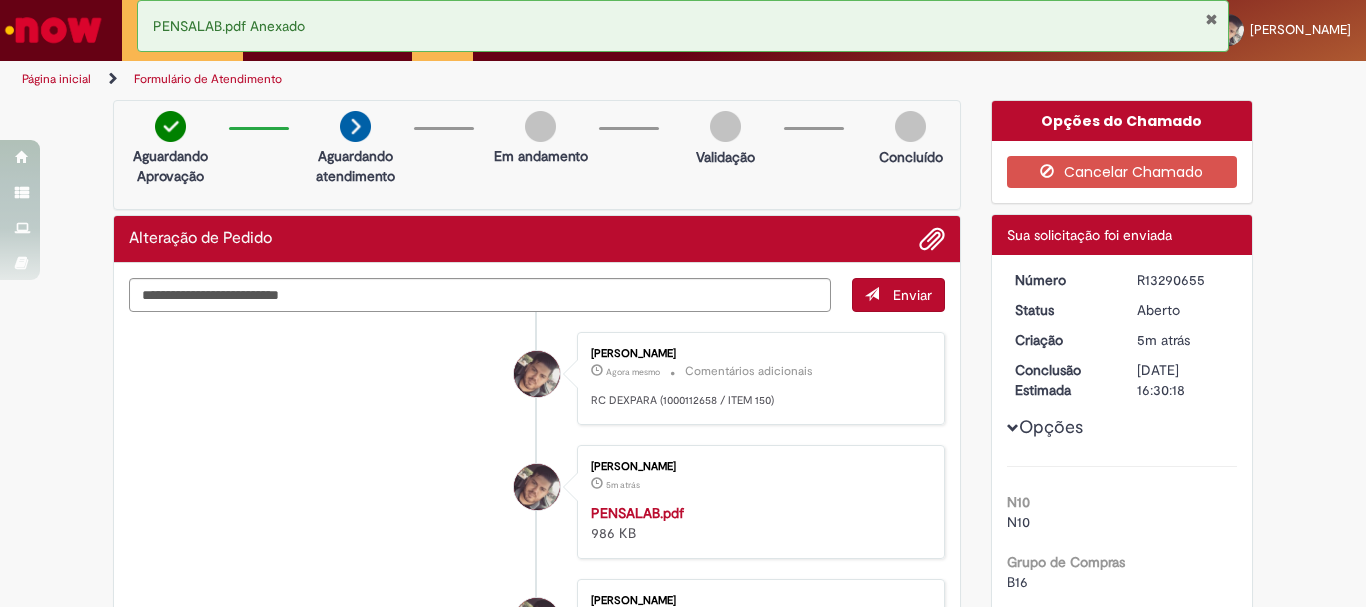 click at bounding box center [1211, 19] 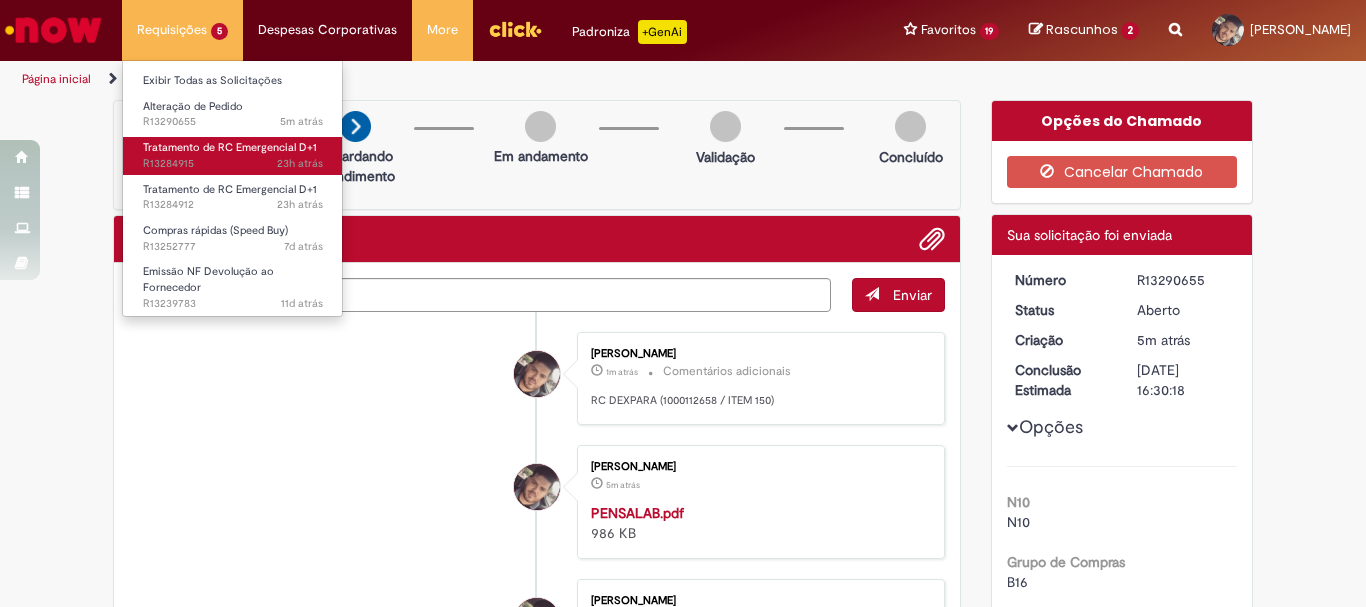 click on "Tratamento de RC Emergencial D+1" at bounding box center (230, 147) 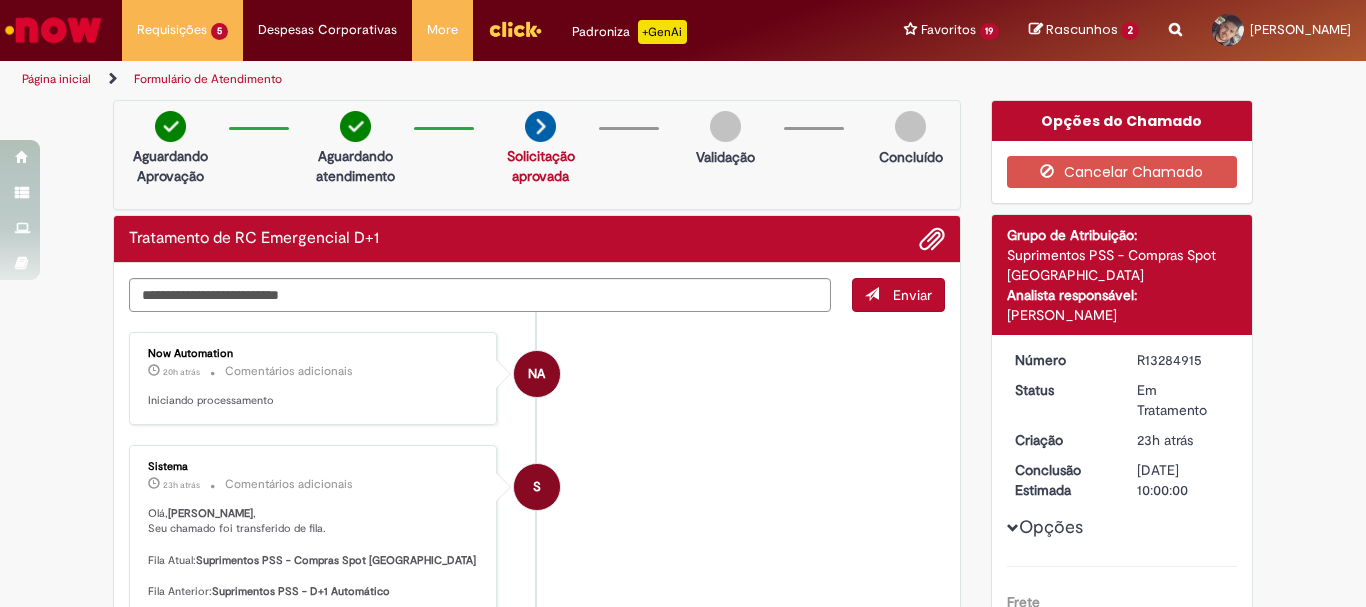 scroll, scrollTop: 100, scrollLeft: 0, axis: vertical 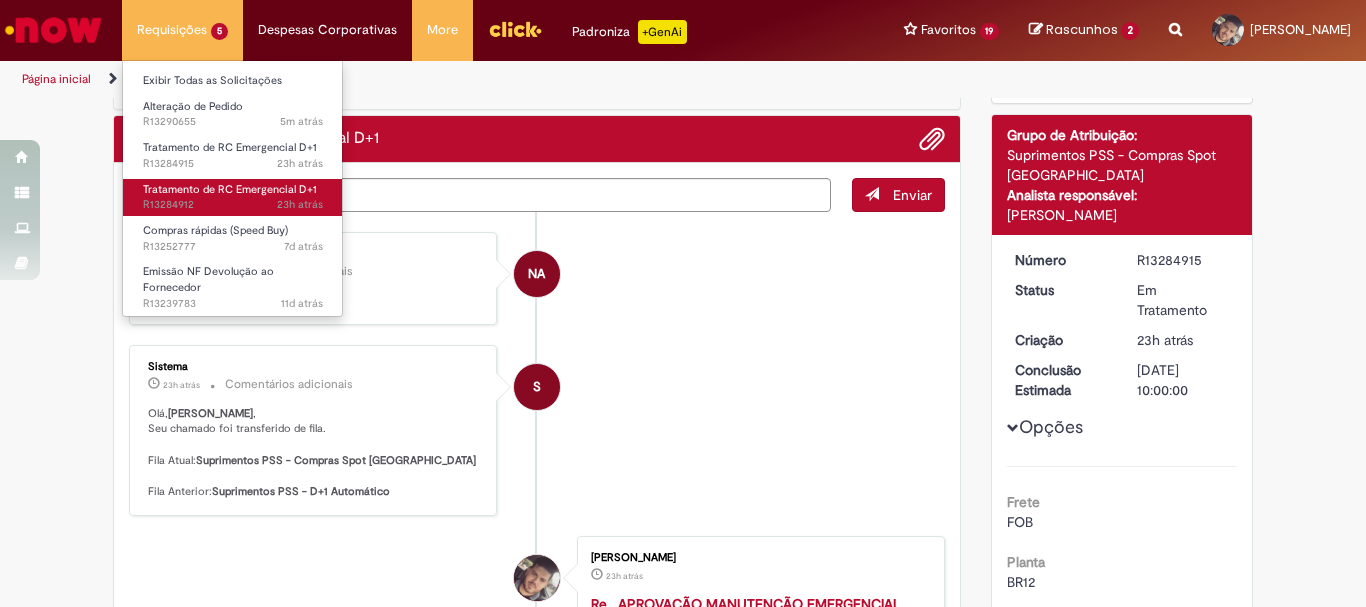 click on "Tratamento de RC Emergencial D+1" at bounding box center (230, 189) 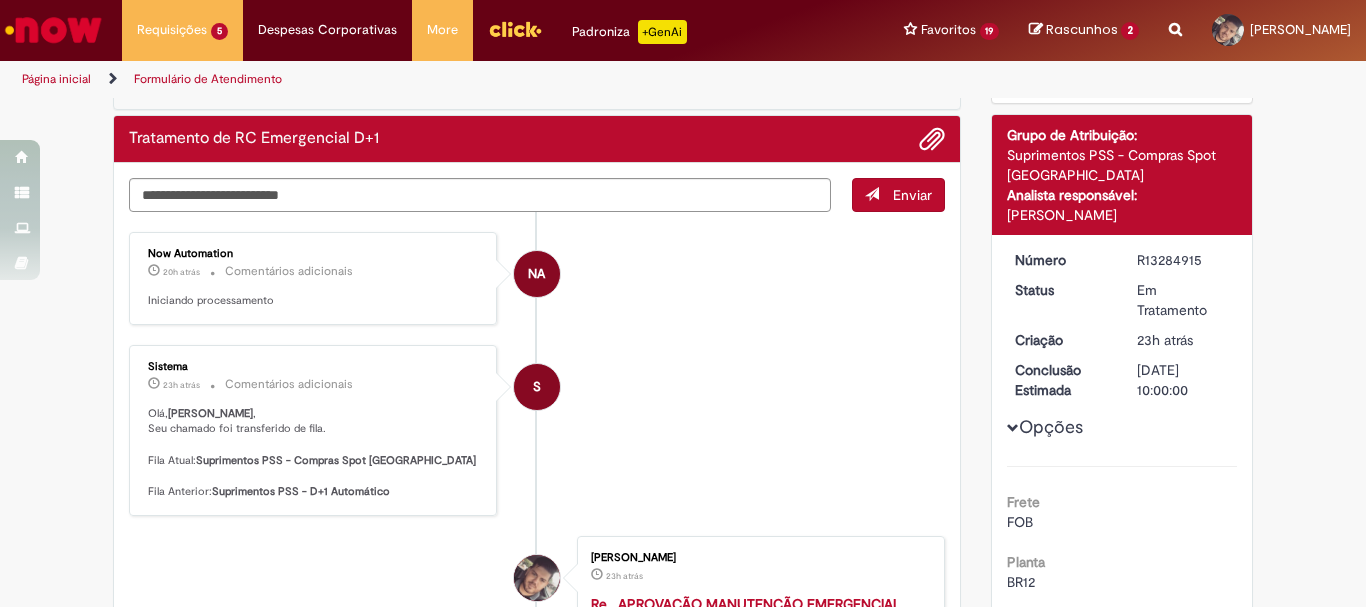 scroll, scrollTop: 0, scrollLeft: 0, axis: both 